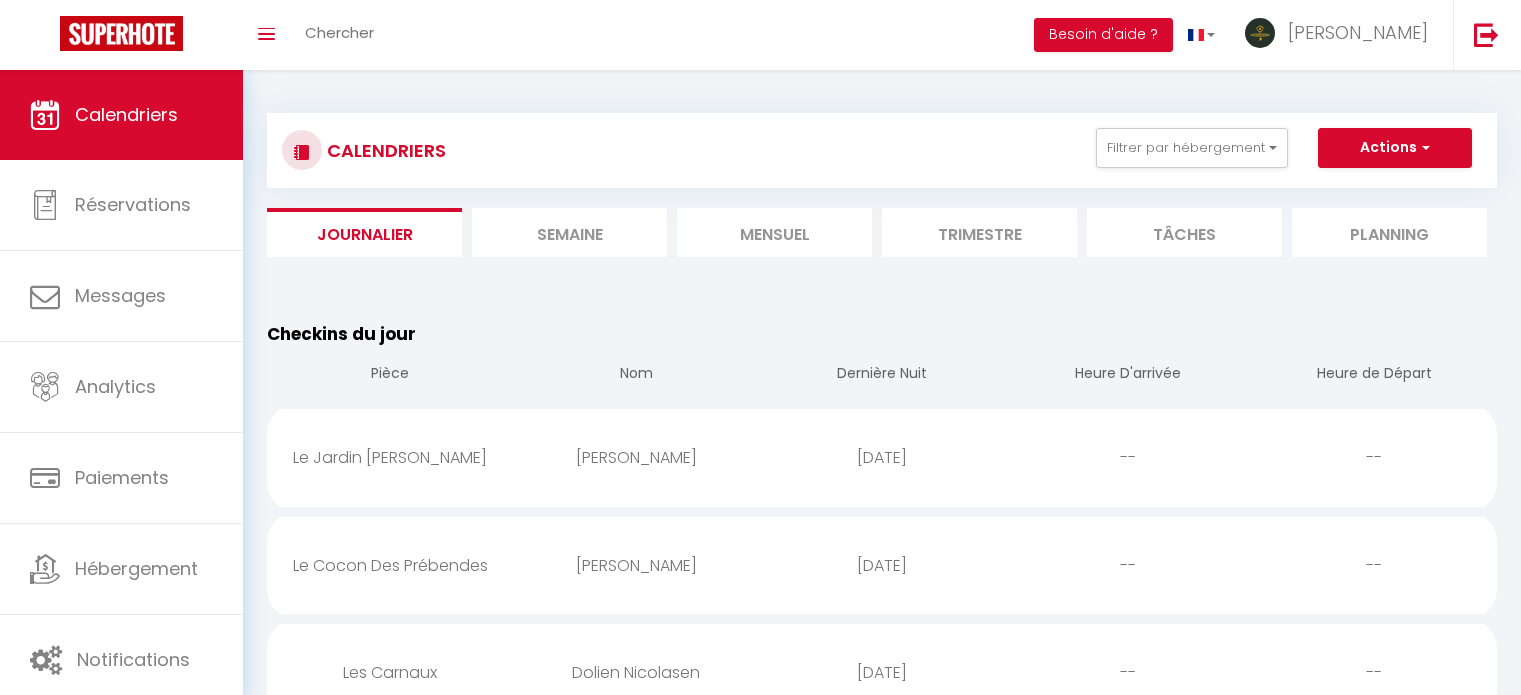 scroll, scrollTop: 0, scrollLeft: 0, axis: both 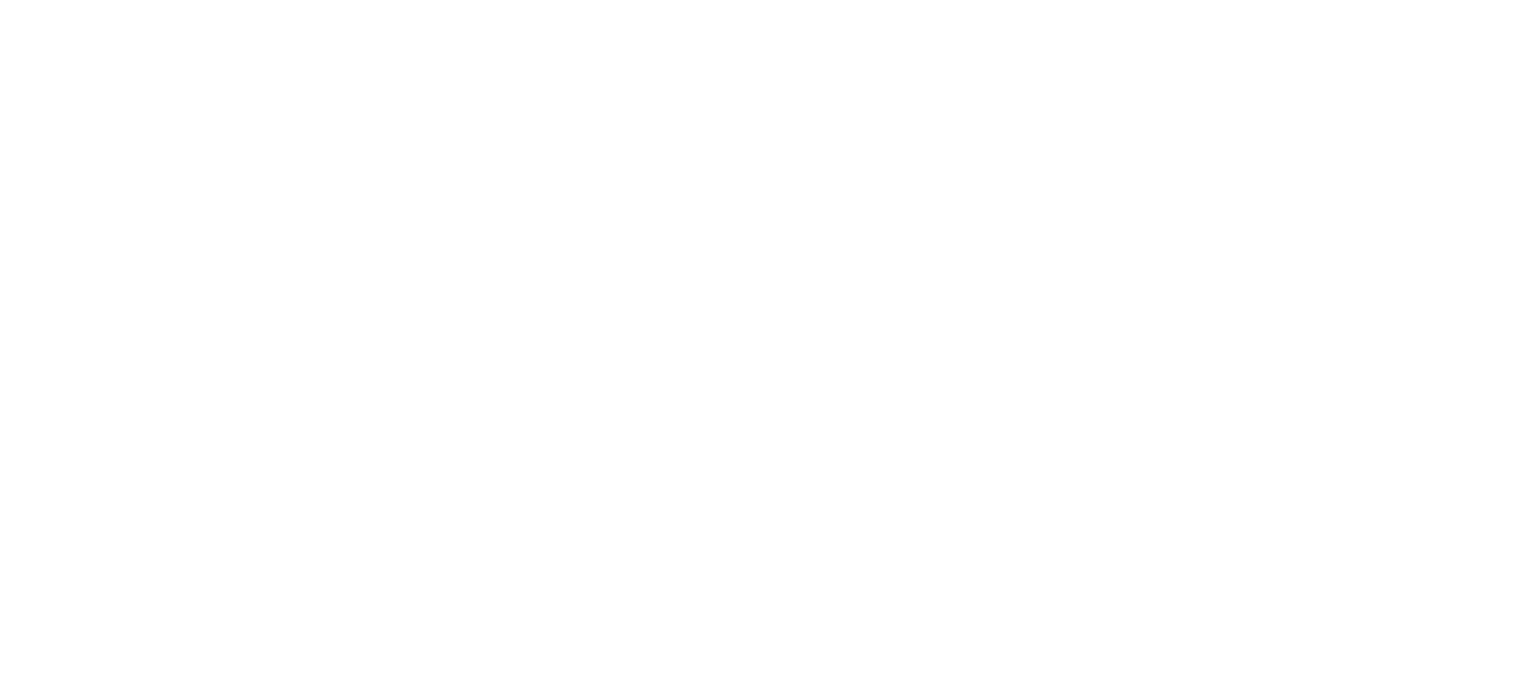select 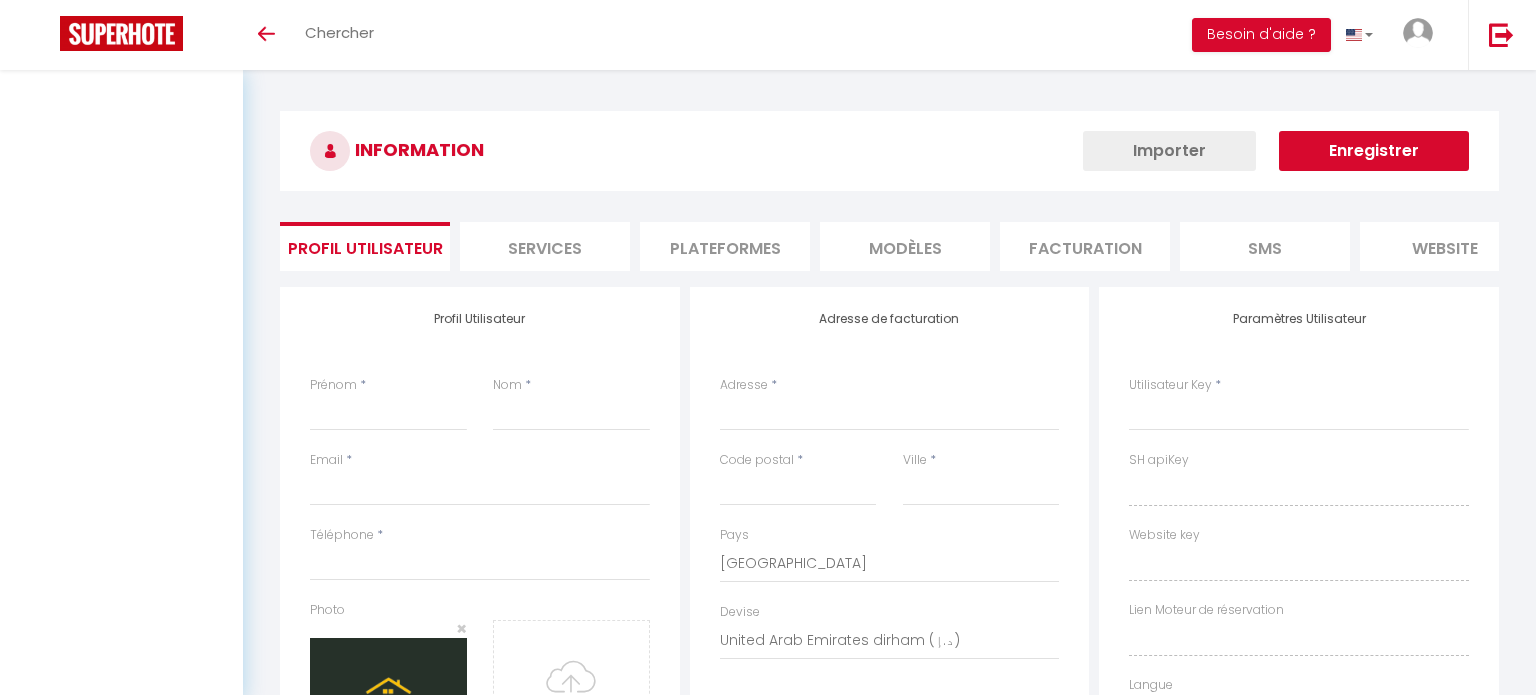 type on "[PERSON_NAME]" 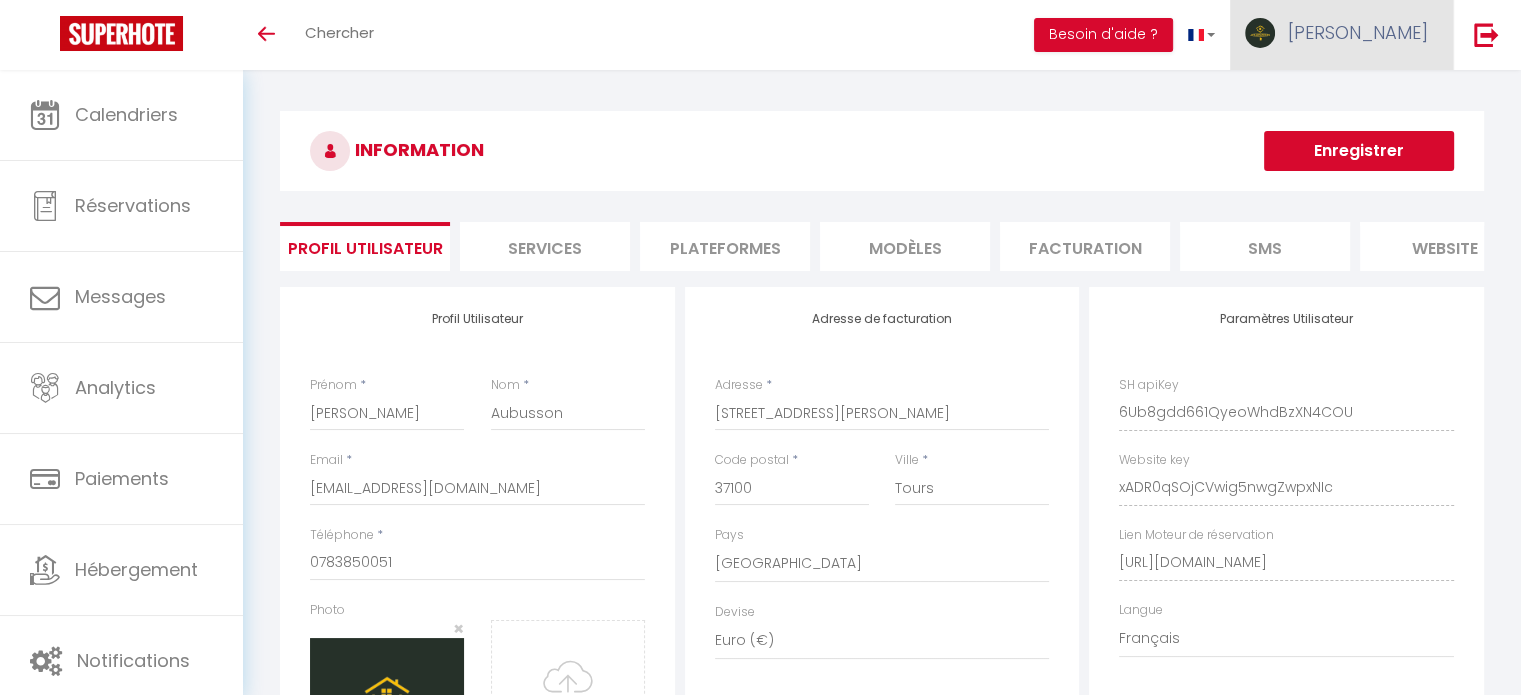 click at bounding box center (1260, 33) 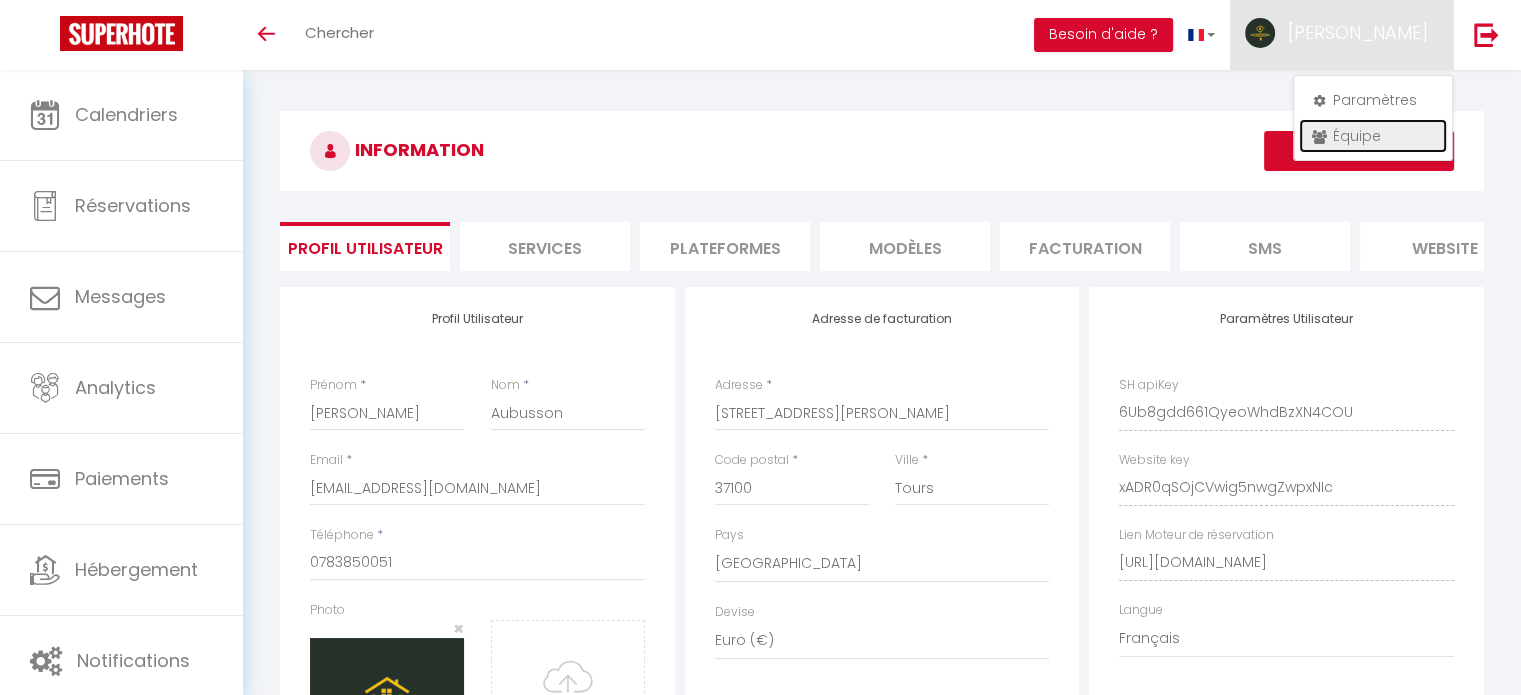 click on "Équipe" at bounding box center [1373, 136] 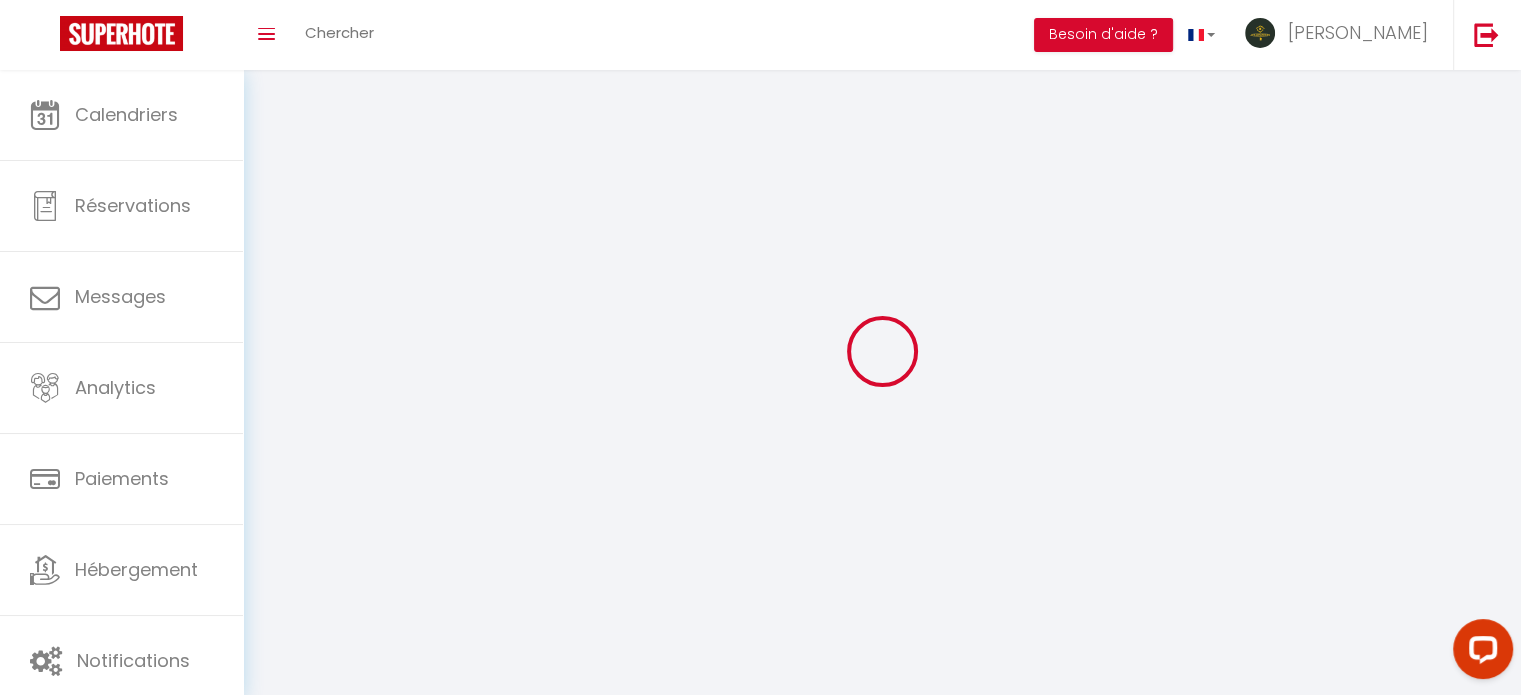 scroll, scrollTop: 0, scrollLeft: 0, axis: both 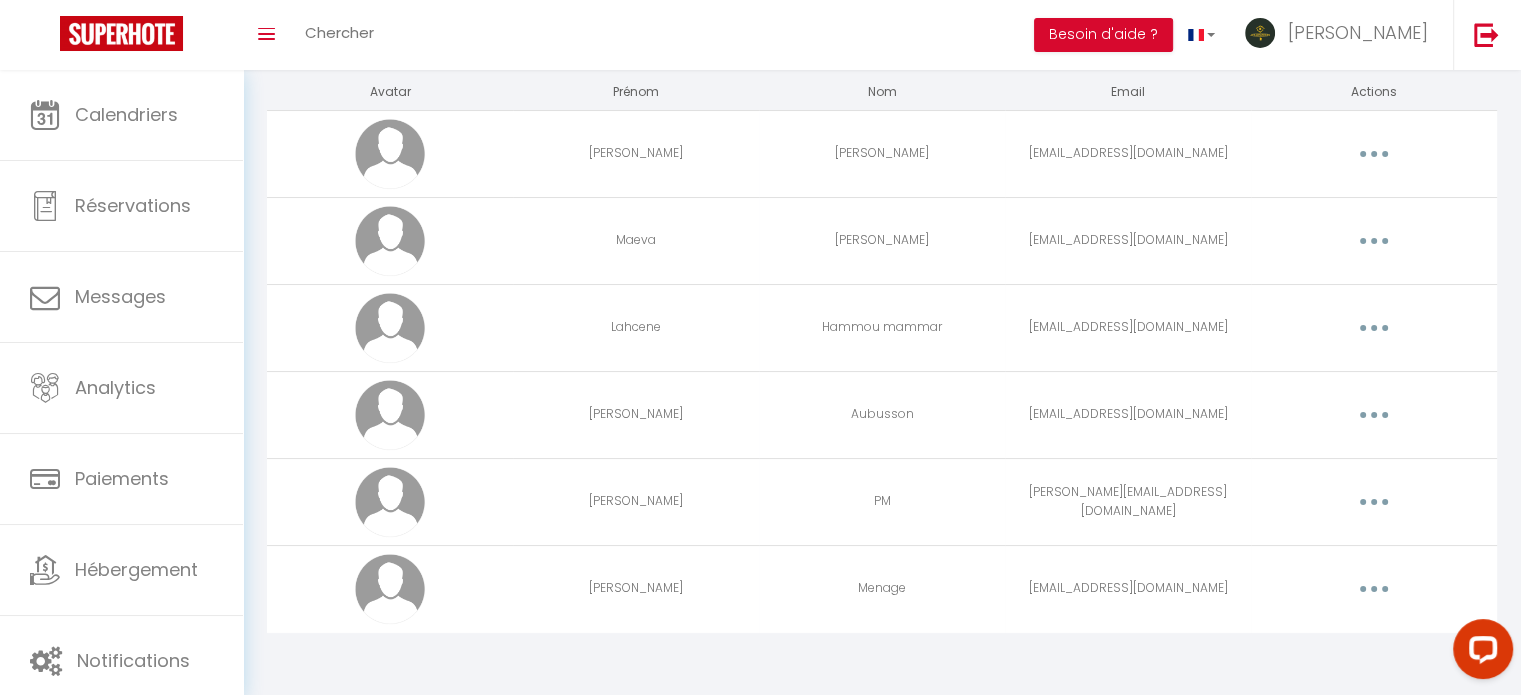 click at bounding box center [1374, 589] 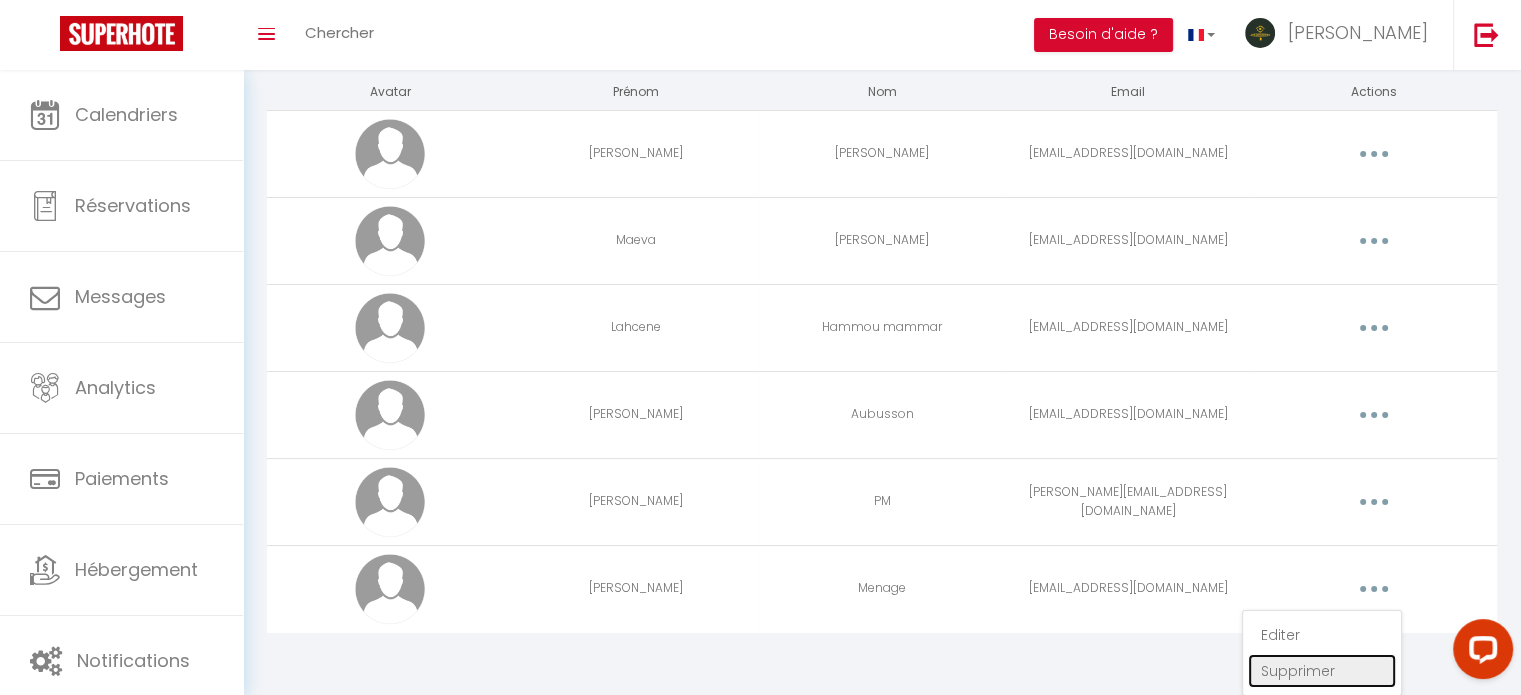 click on "Supprimer" at bounding box center [1322, 671] 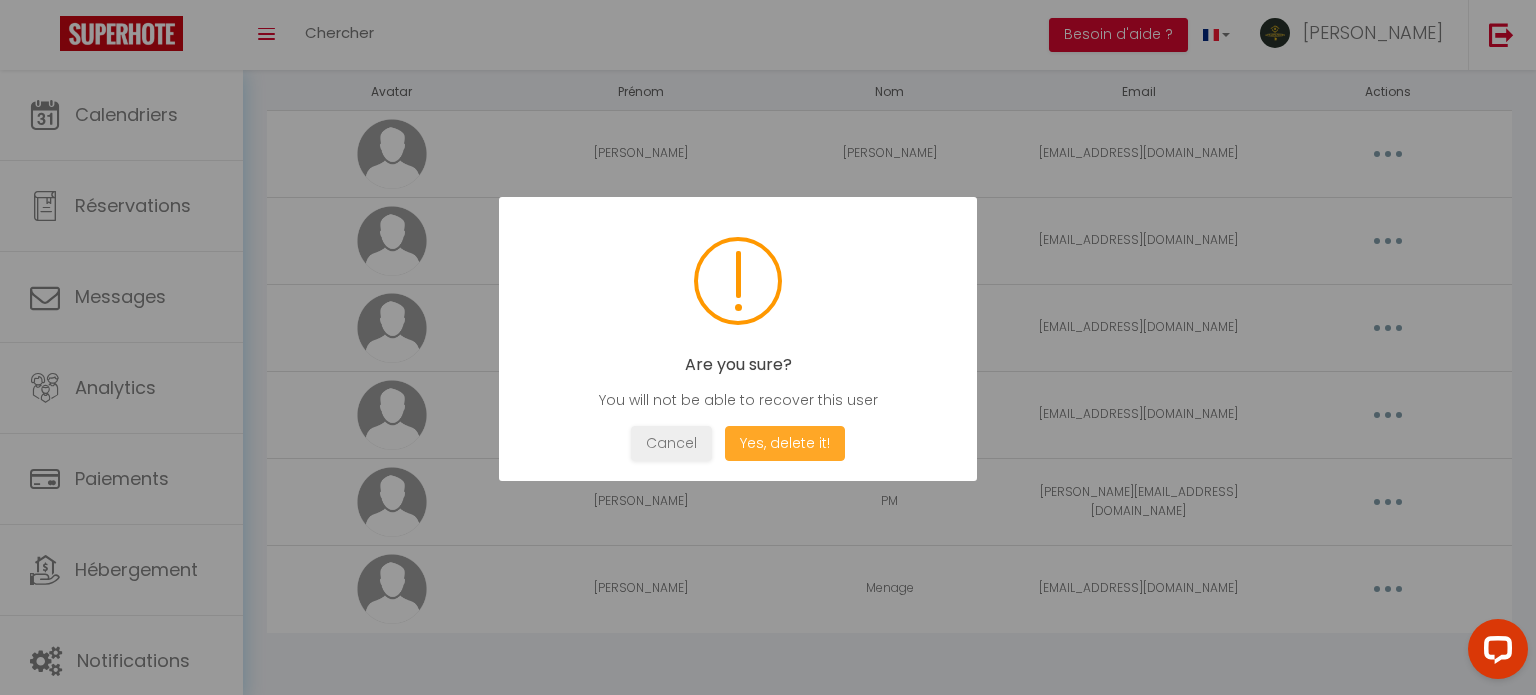 click on "Yes, delete it!" at bounding box center (785, 443) 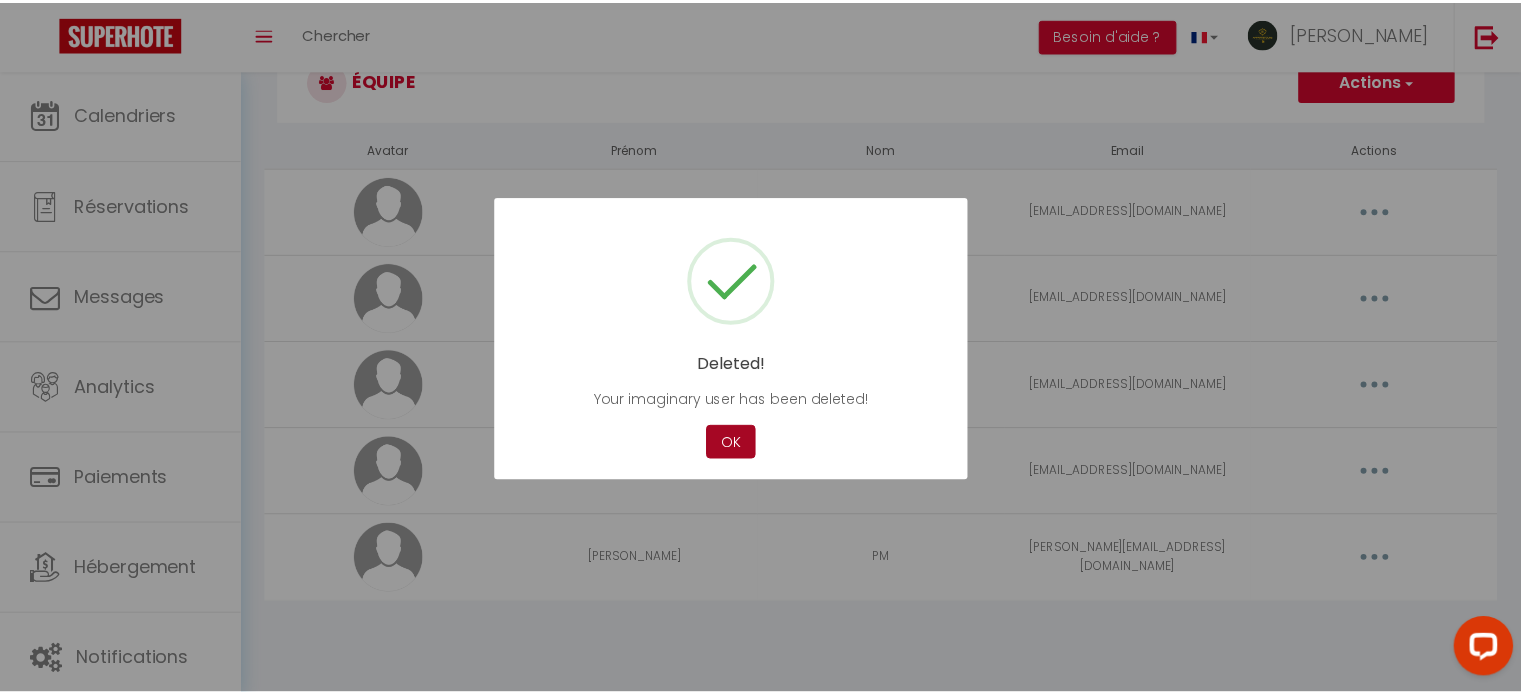 scroll, scrollTop: 70, scrollLeft: 0, axis: vertical 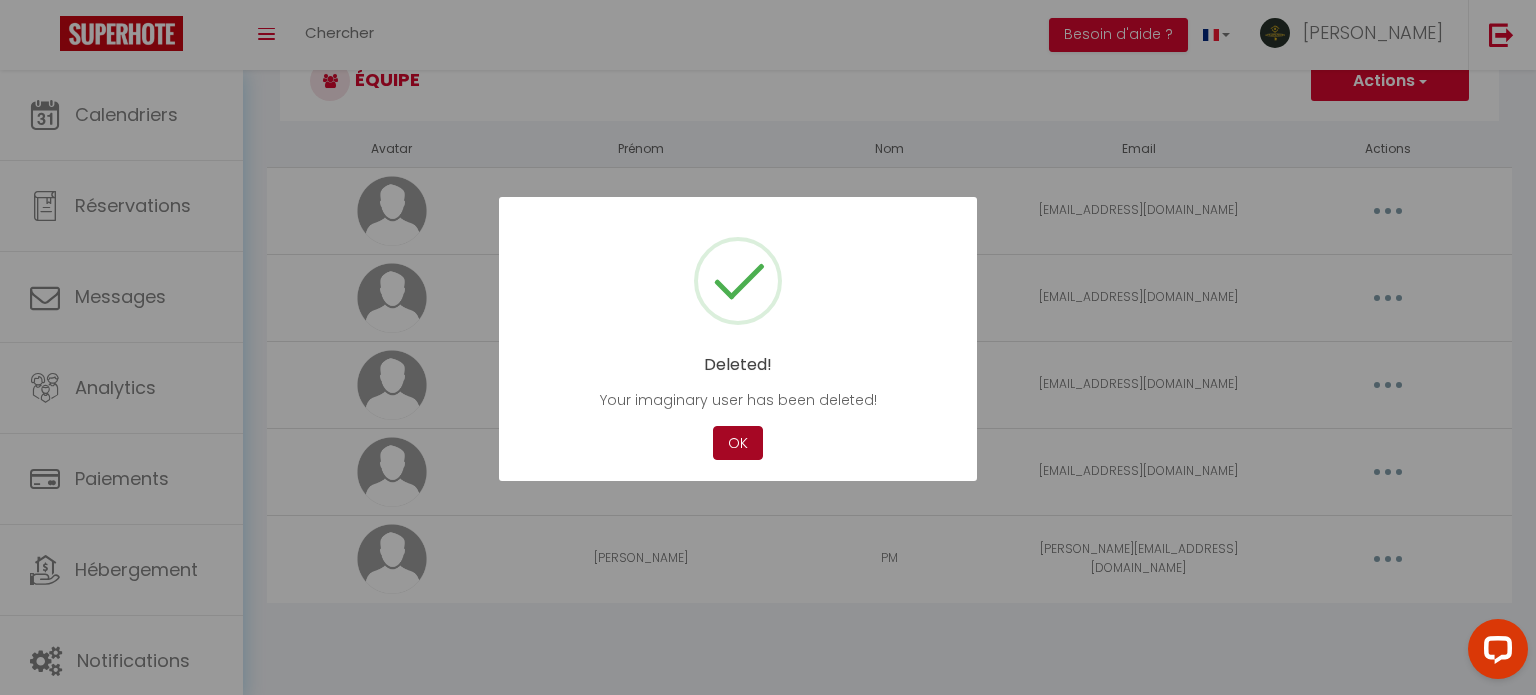 click on "OK" at bounding box center (738, 443) 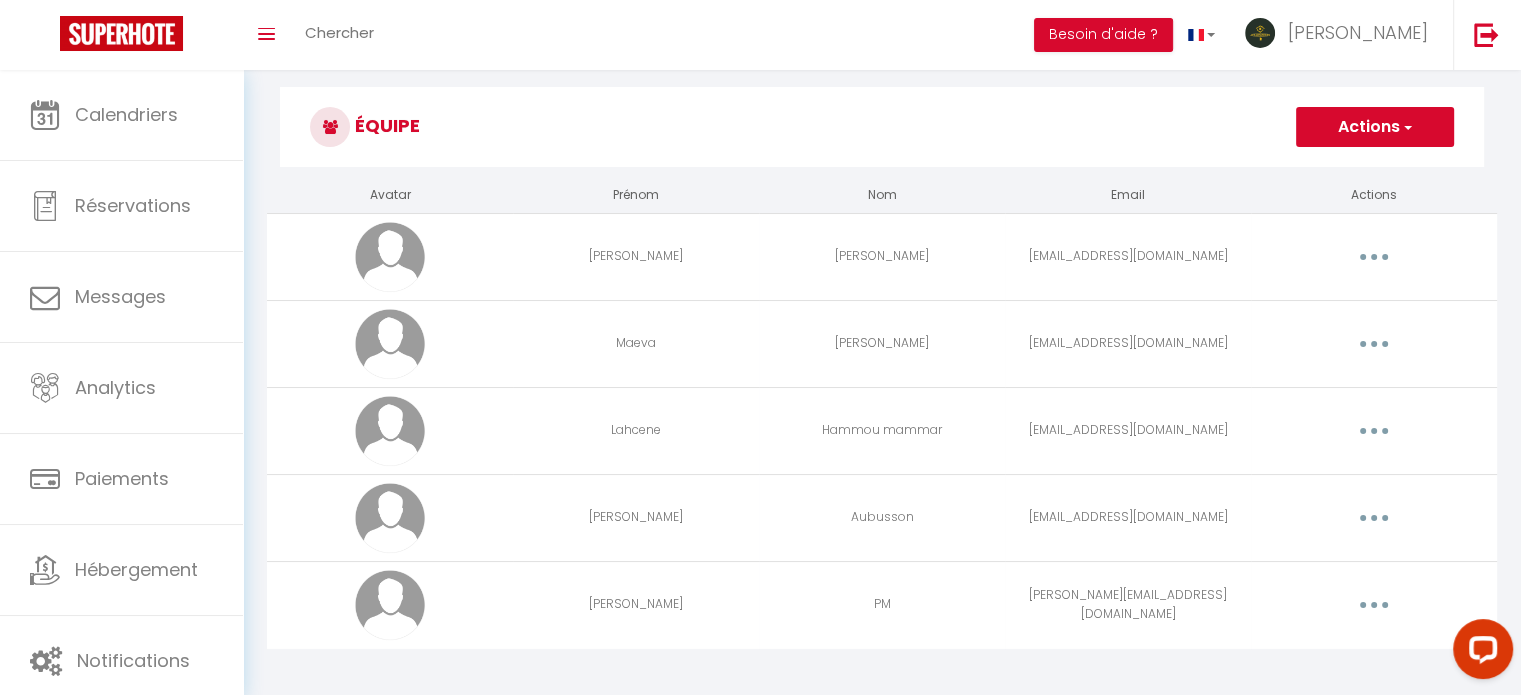 scroll, scrollTop: 0, scrollLeft: 0, axis: both 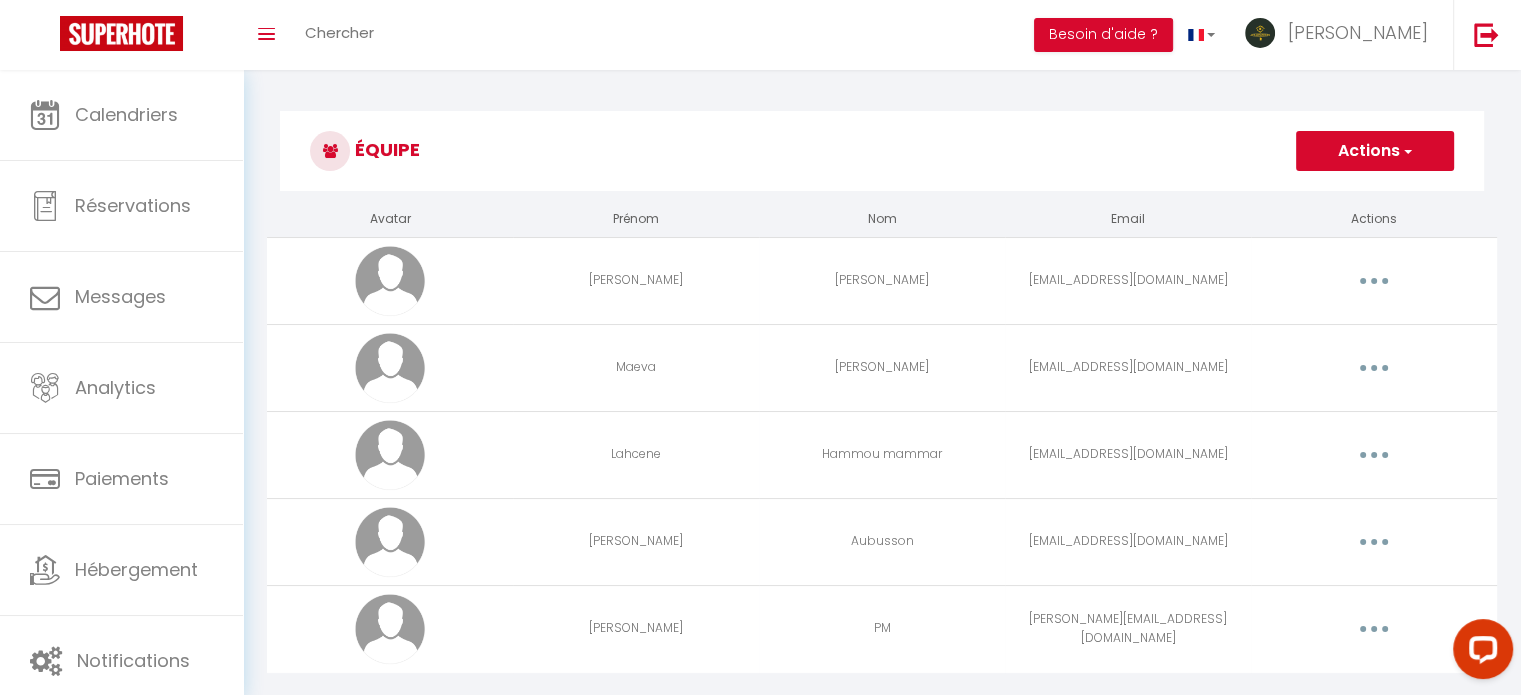 click on "Actions" at bounding box center [1375, 151] 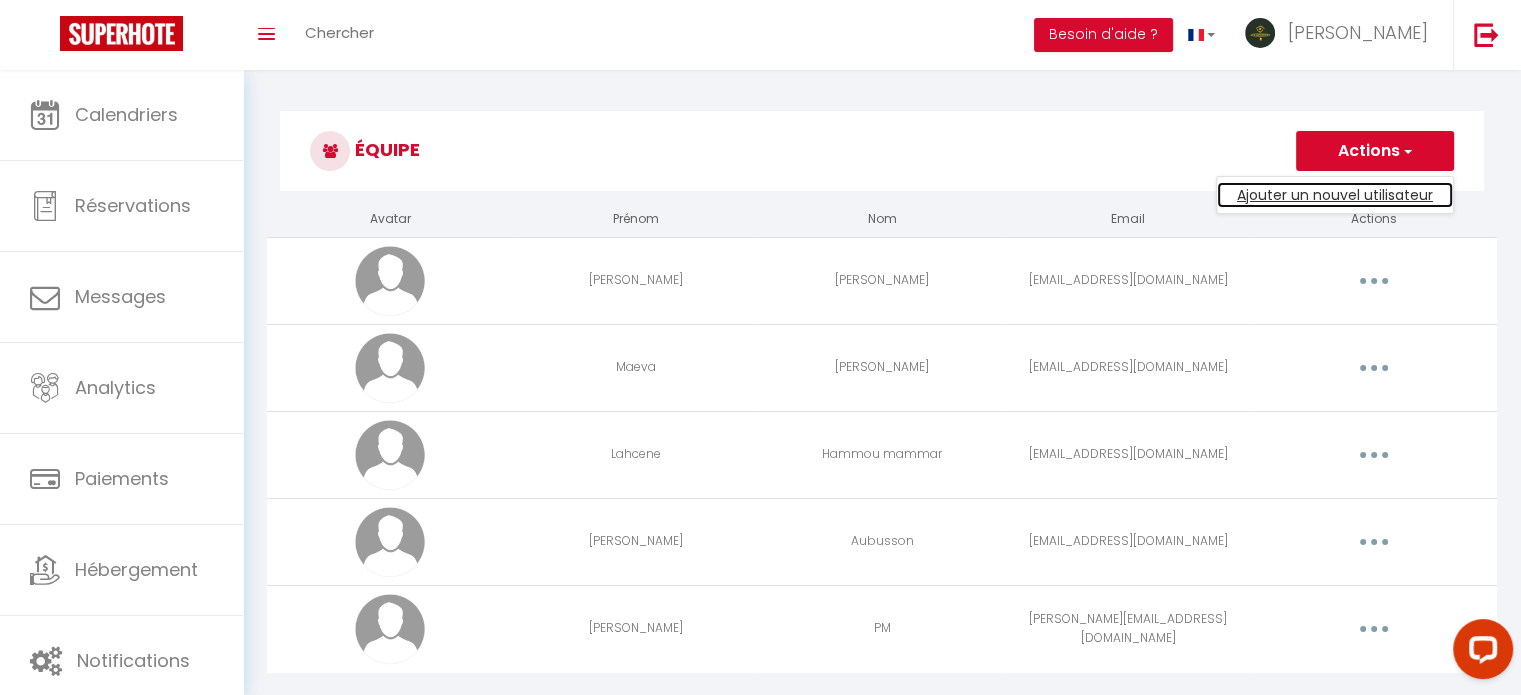 click on "Ajouter un nouvel utilisateur" at bounding box center (1335, 195) 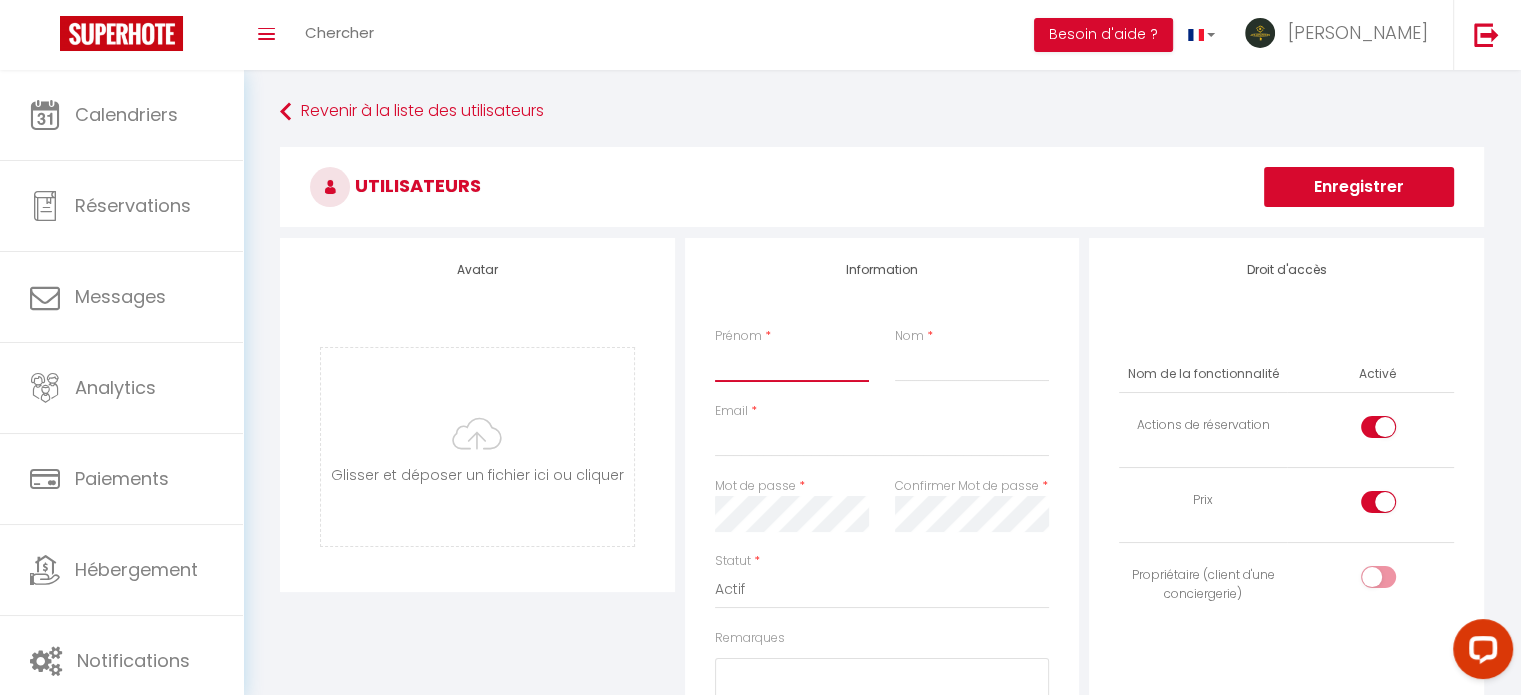 click on "Prénom" at bounding box center (792, 364) 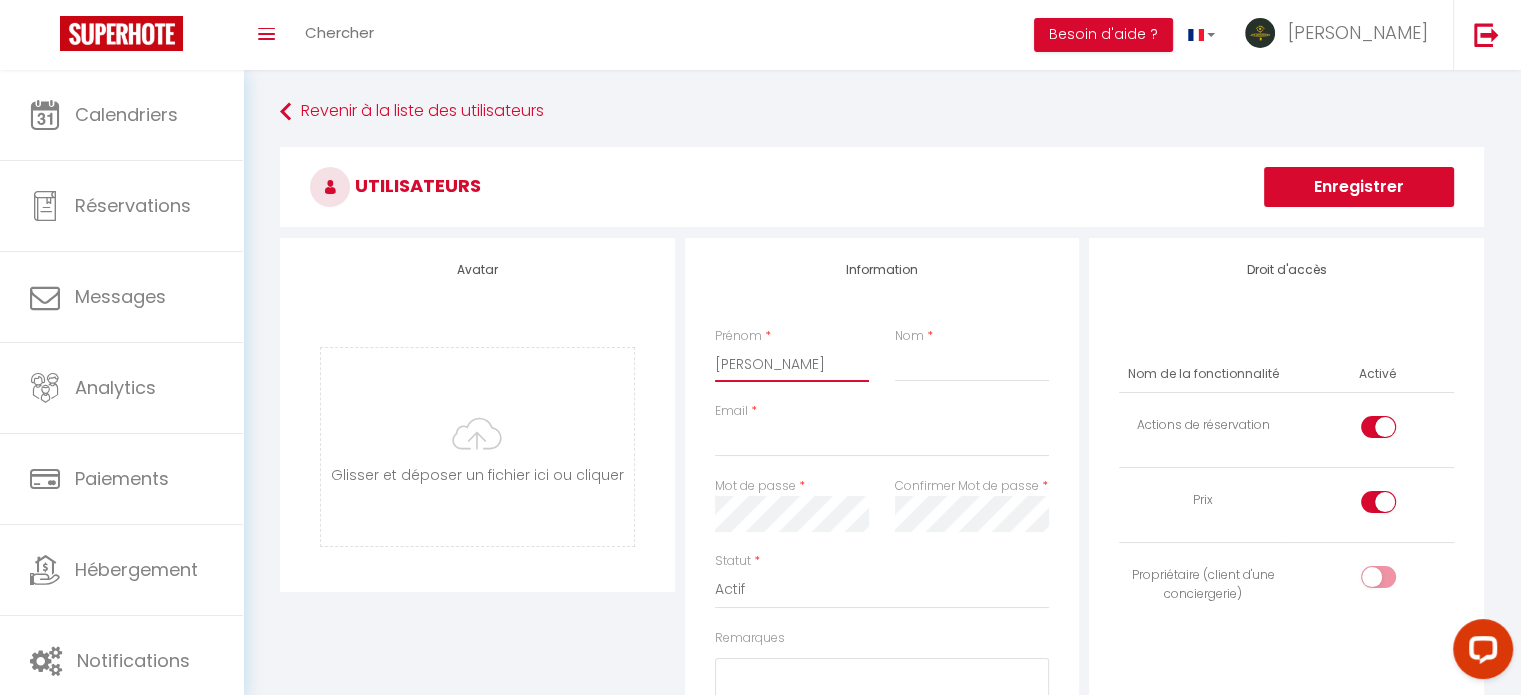 type on "[PERSON_NAME]" 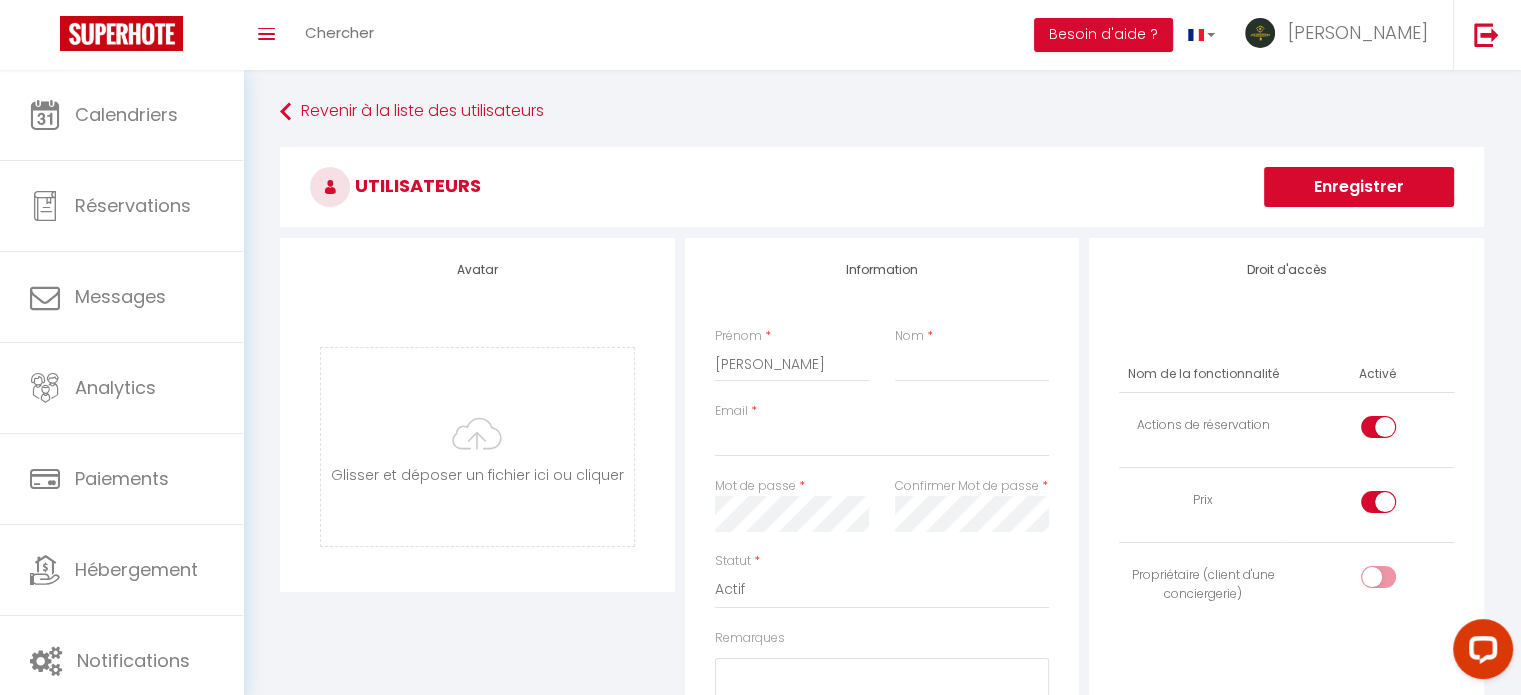 click on "Nom   *" at bounding box center [972, 354] 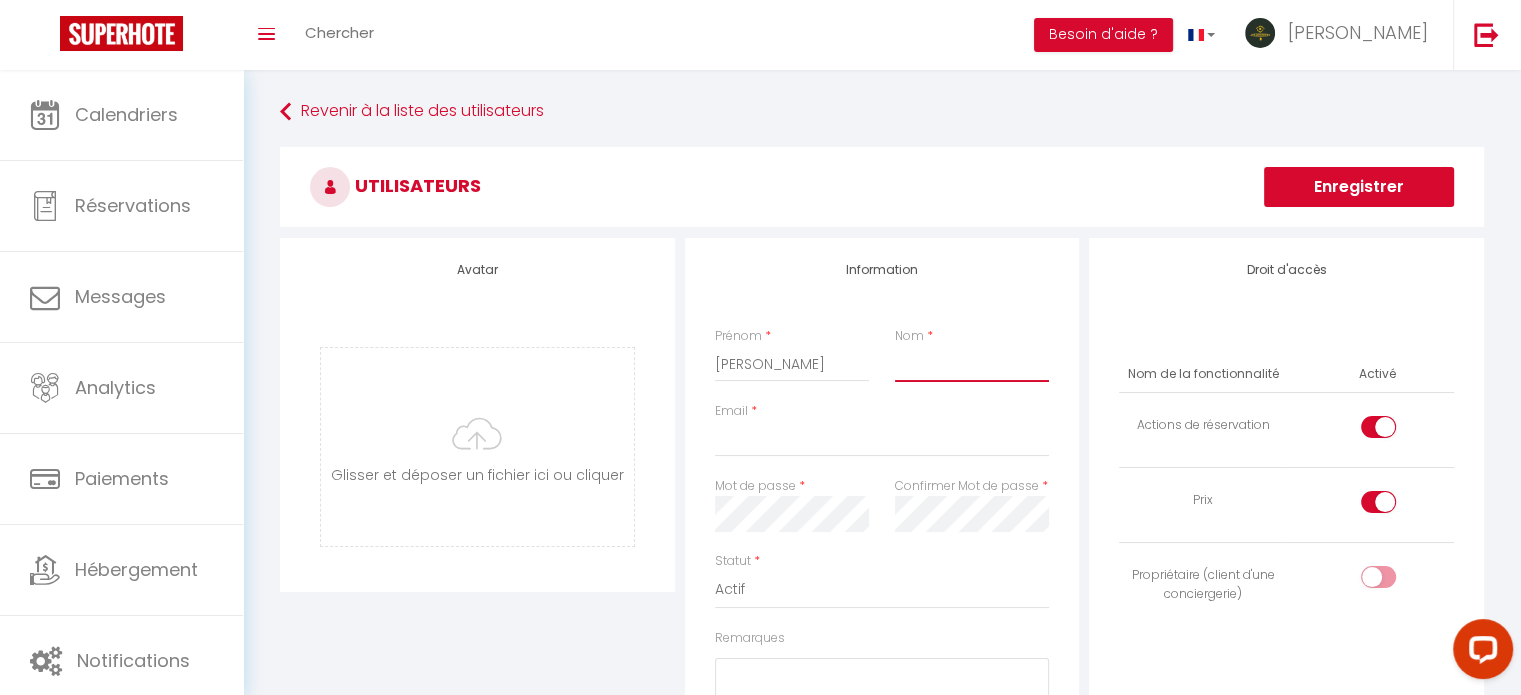 click on "Nom" at bounding box center (972, 364) 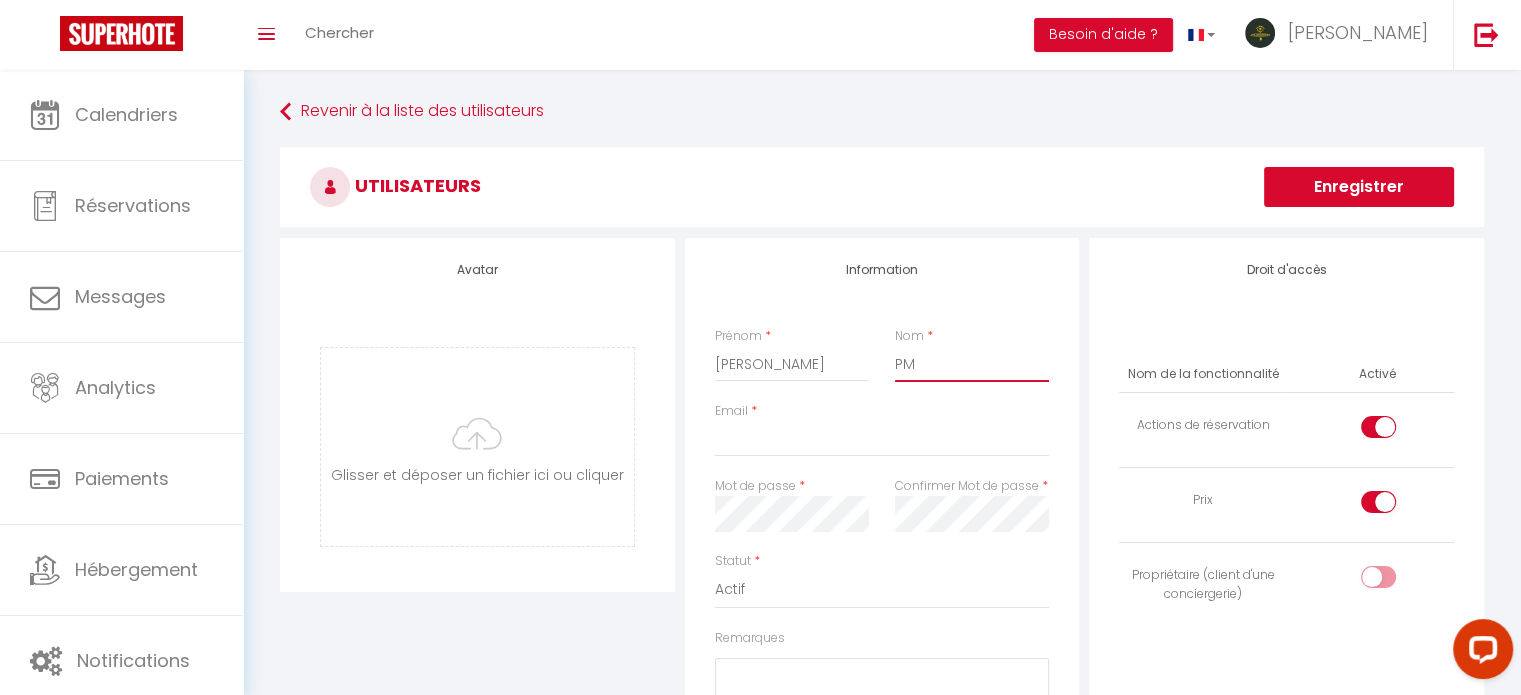 type on "PM" 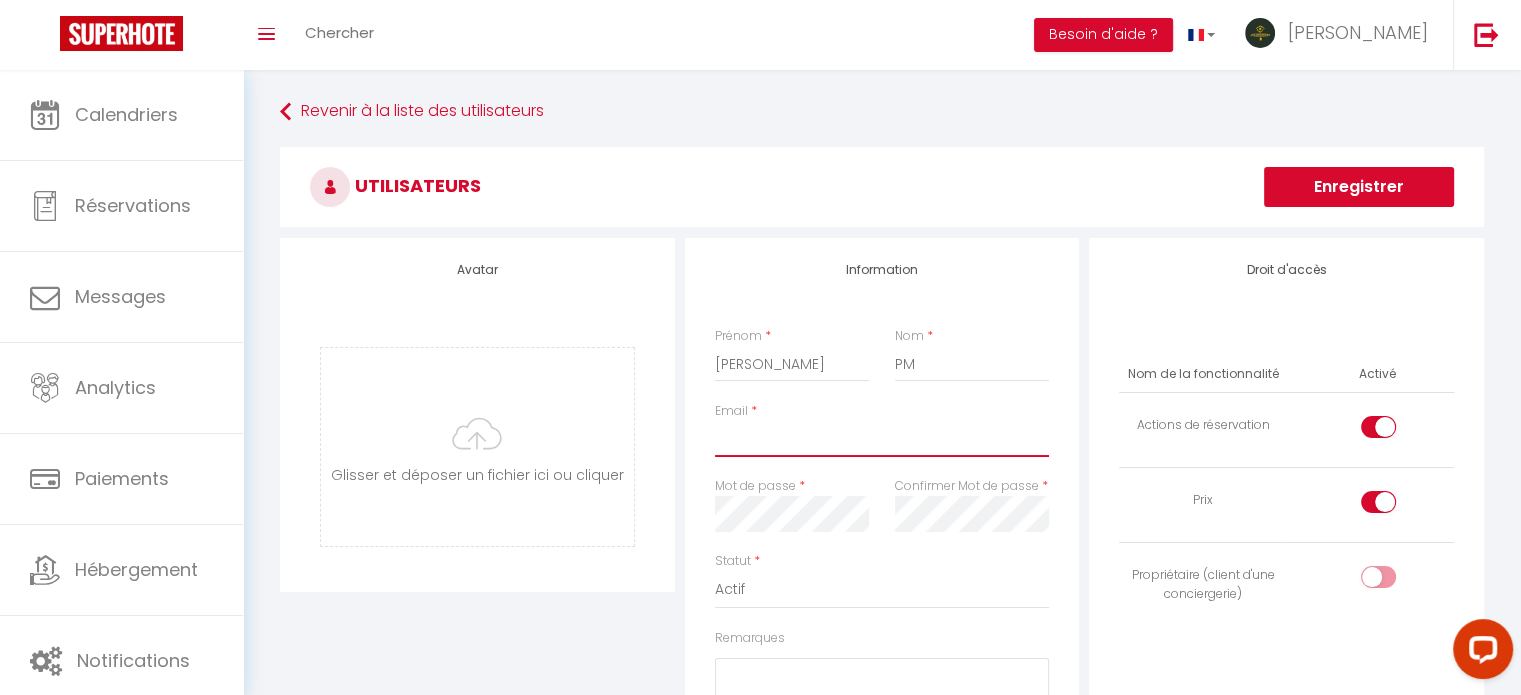 click on "Email" at bounding box center (882, 439) 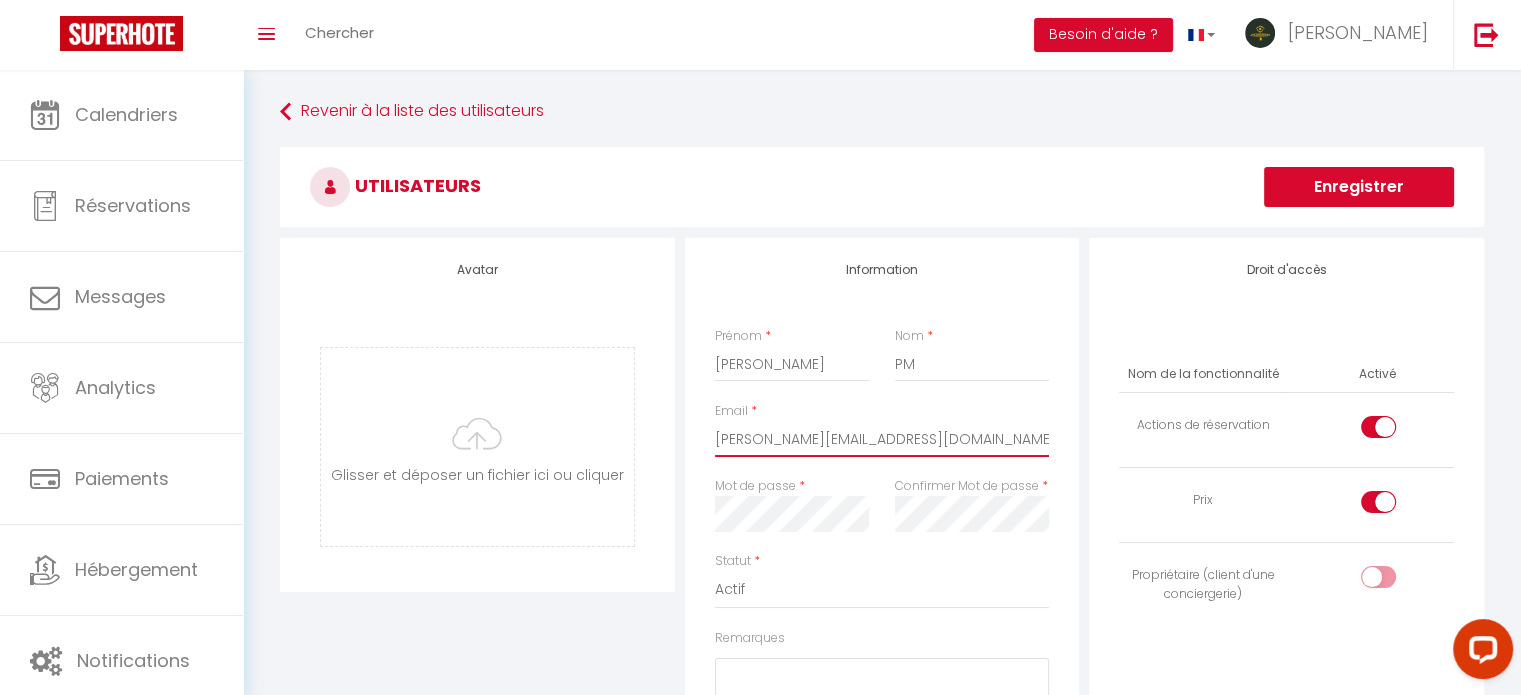 type on "[PERSON_NAME][EMAIL_ADDRESS][DOMAIN_NAME]" 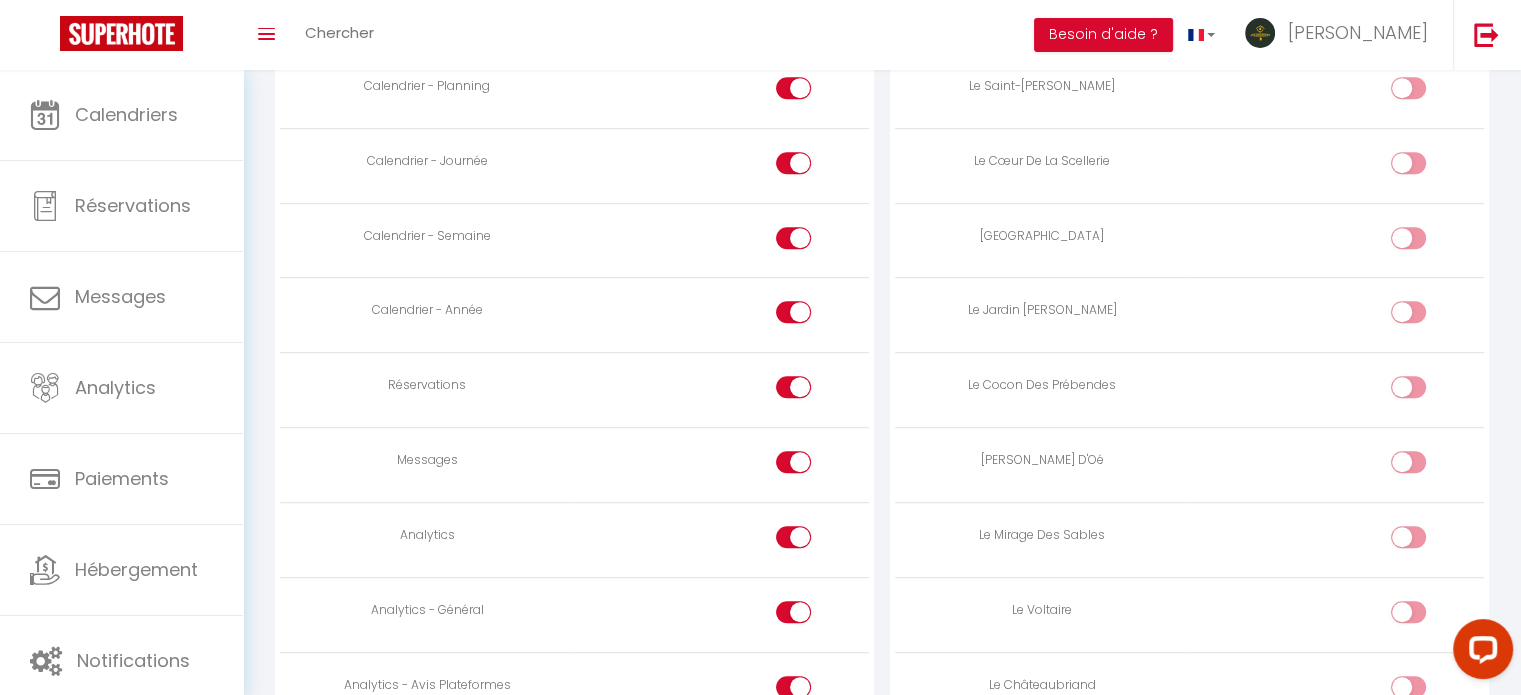 scroll, scrollTop: 1300, scrollLeft: 0, axis: vertical 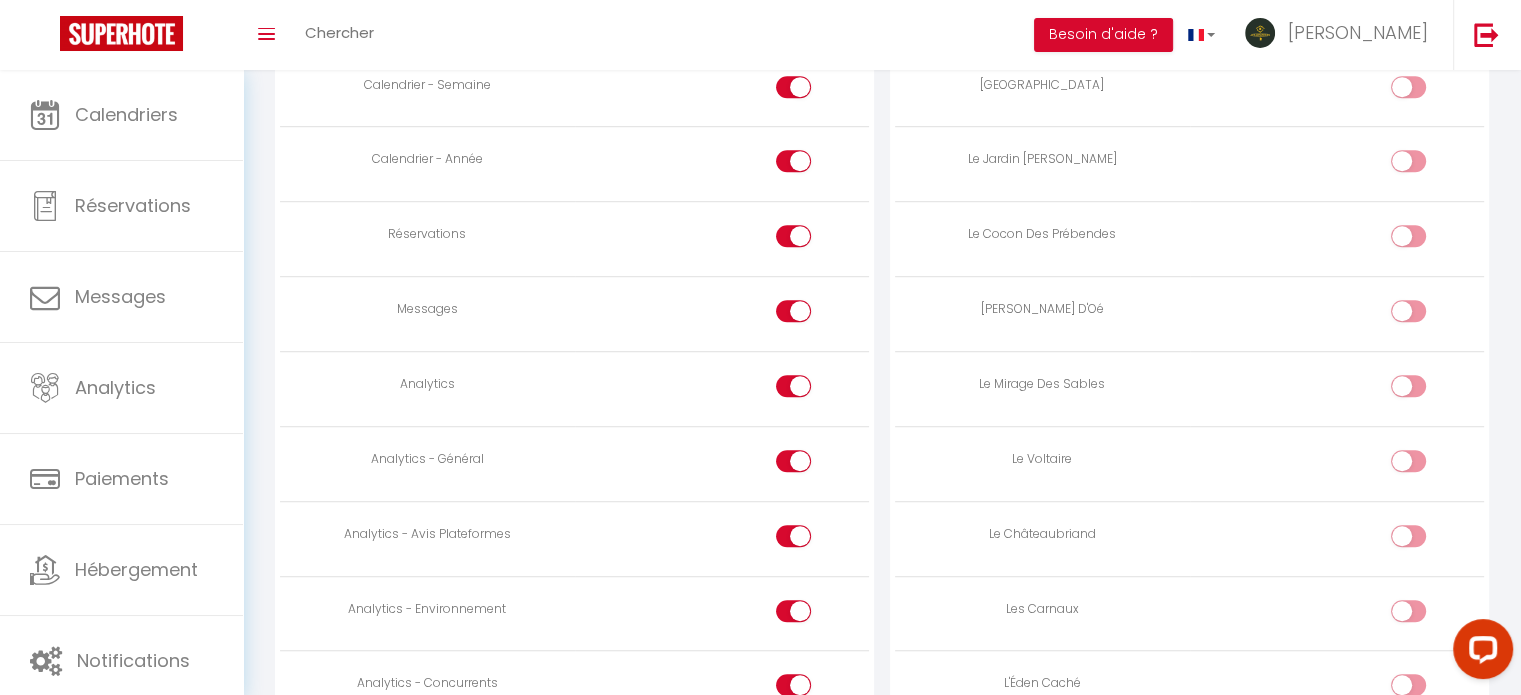 click at bounding box center [793, 311] 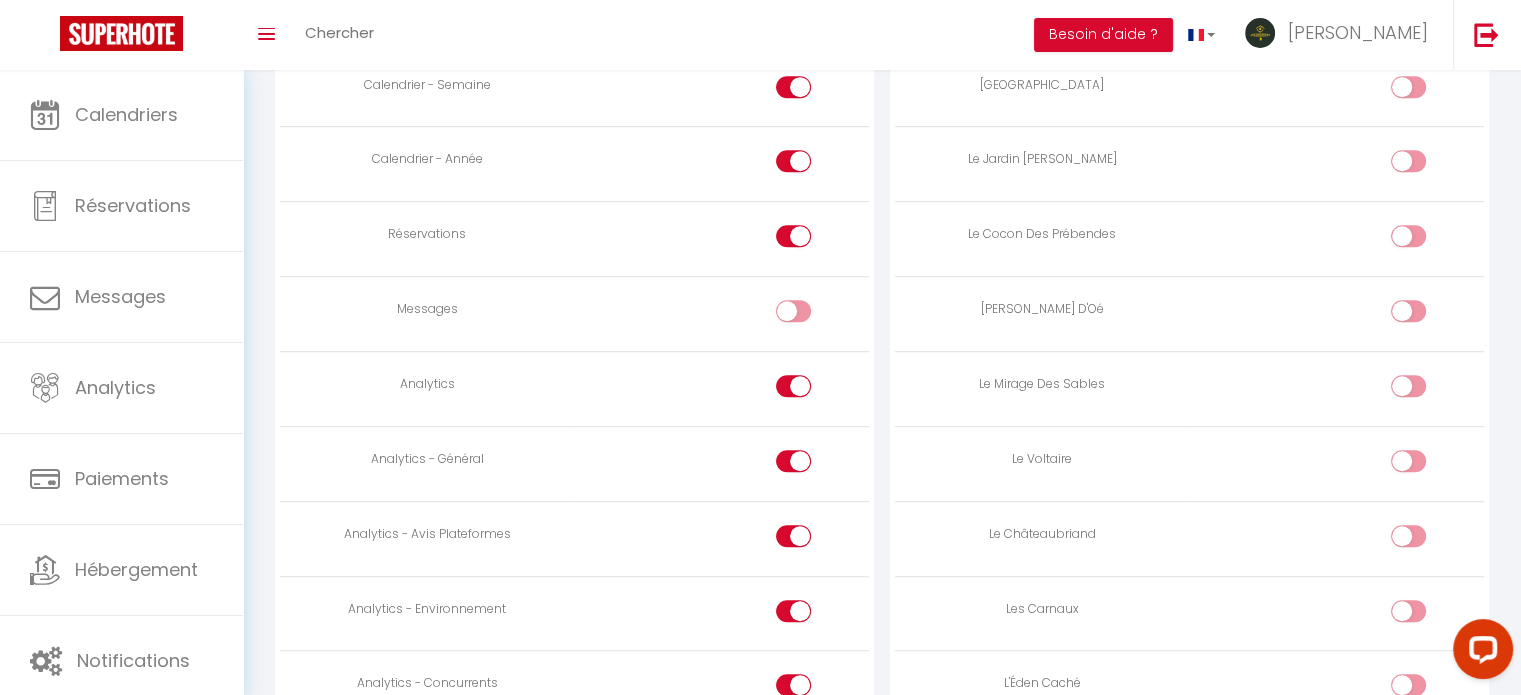 click at bounding box center [793, 386] 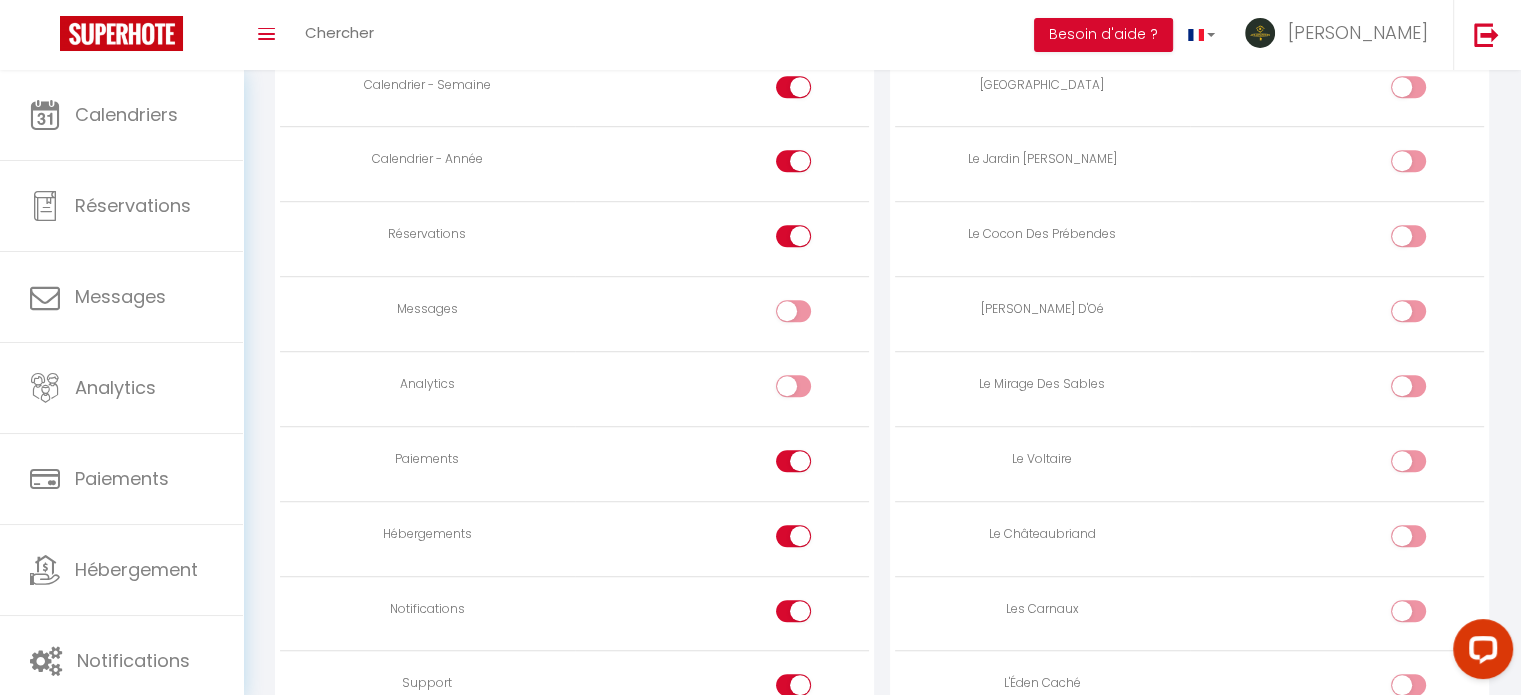 drag, startPoint x: 788, startPoint y: 458, endPoint x: 788, endPoint y: 521, distance: 63 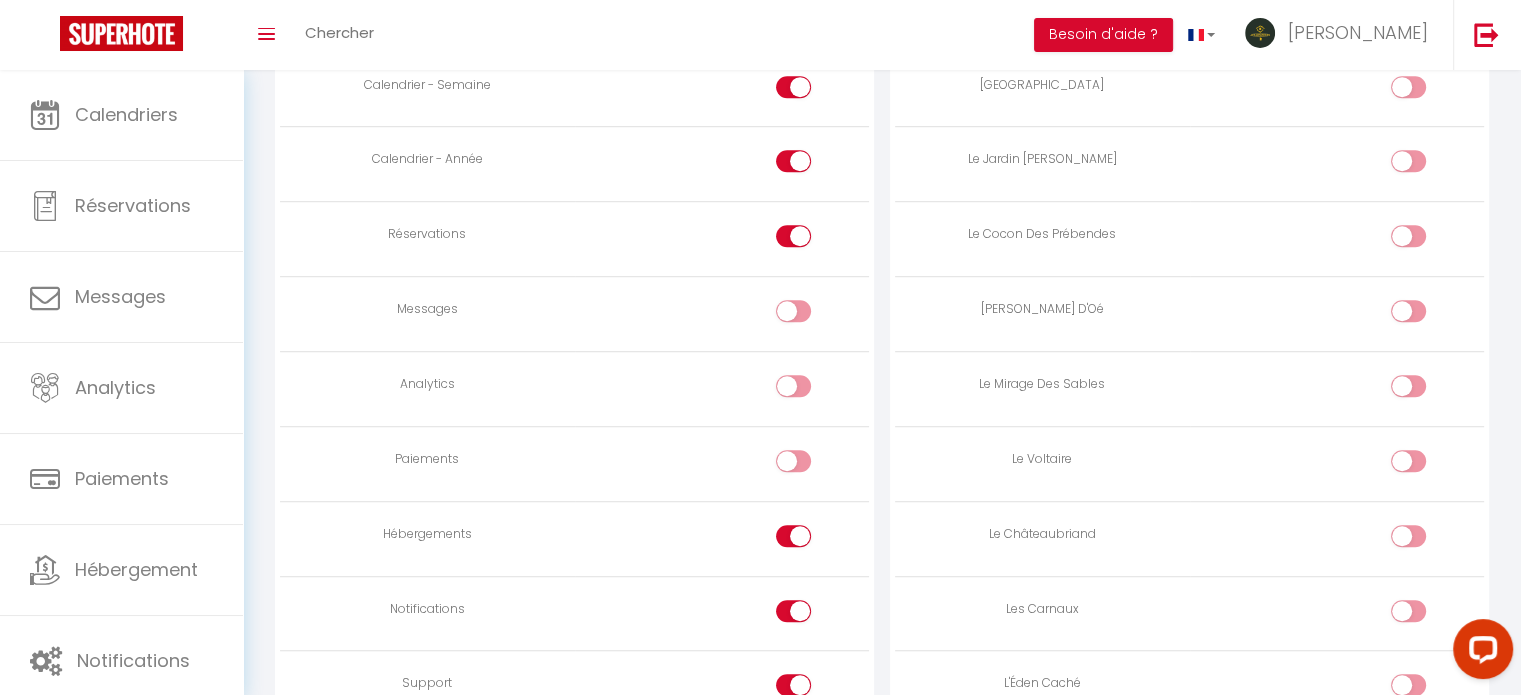click at bounding box center [793, 536] 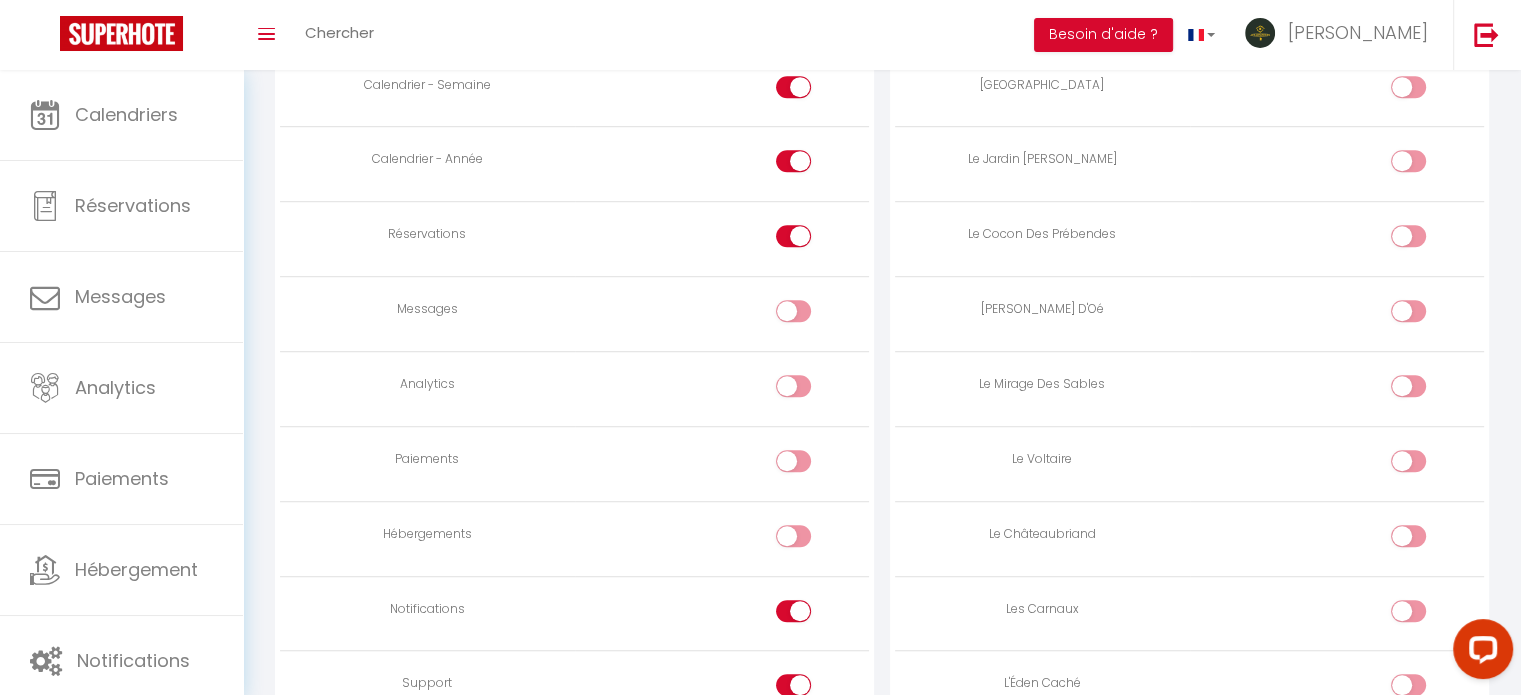 drag, startPoint x: 786, startPoint y: 583, endPoint x: 784, endPoint y: 622, distance: 39.051247 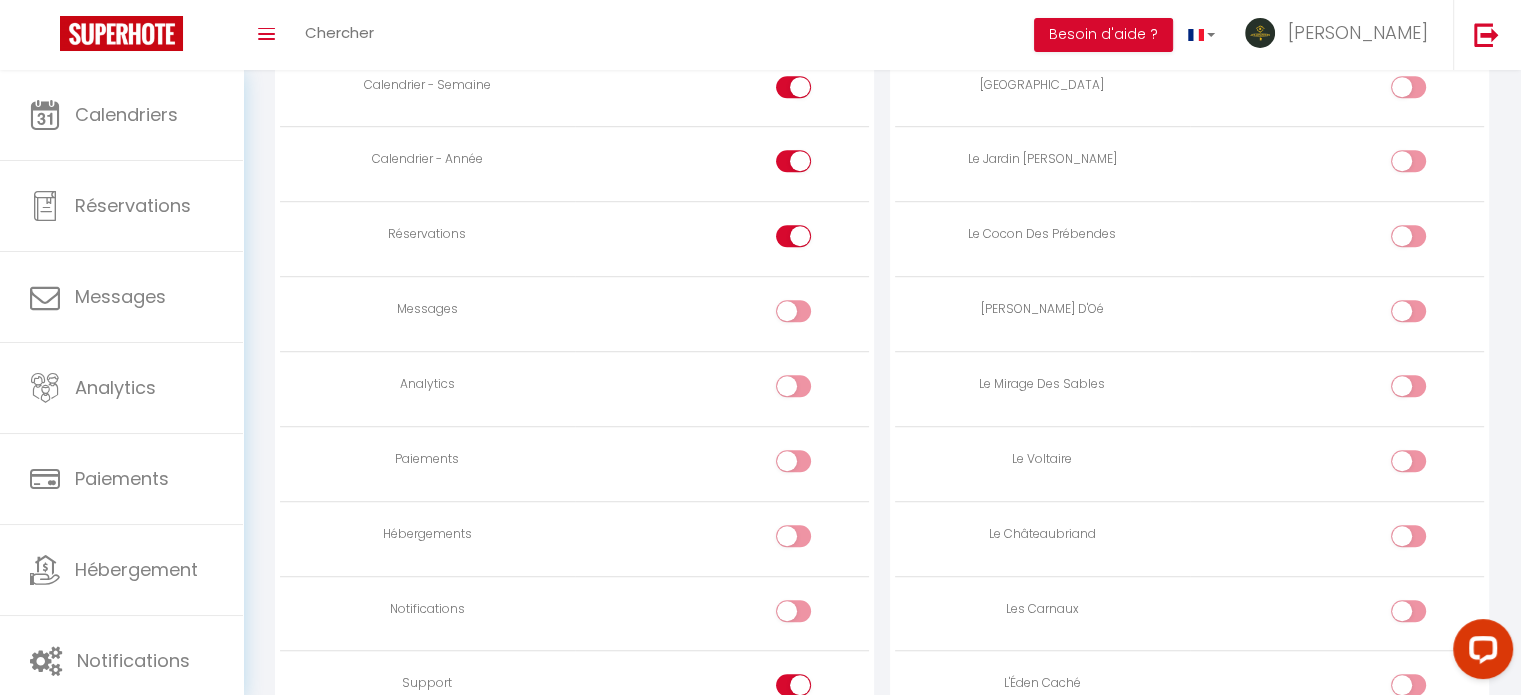 click at bounding box center [810, 615] 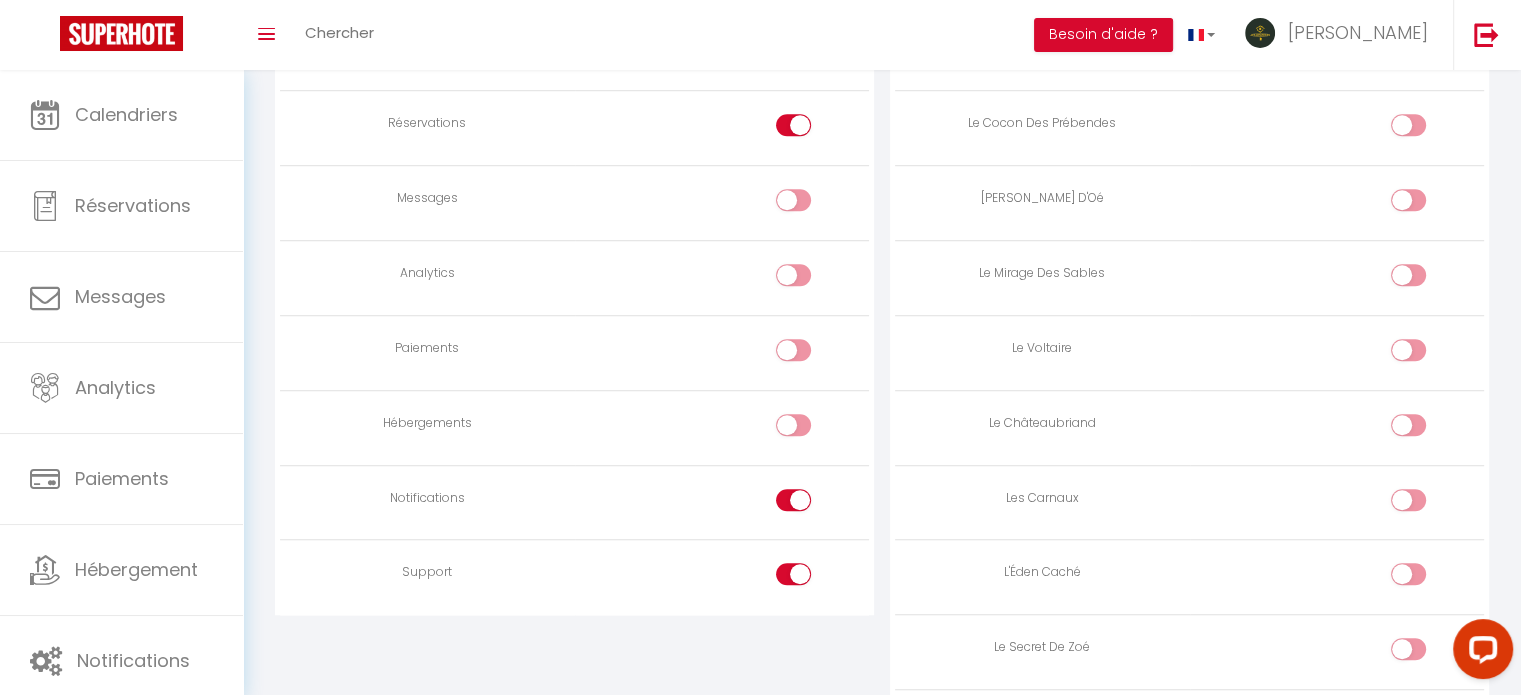 scroll, scrollTop: 1548, scrollLeft: 0, axis: vertical 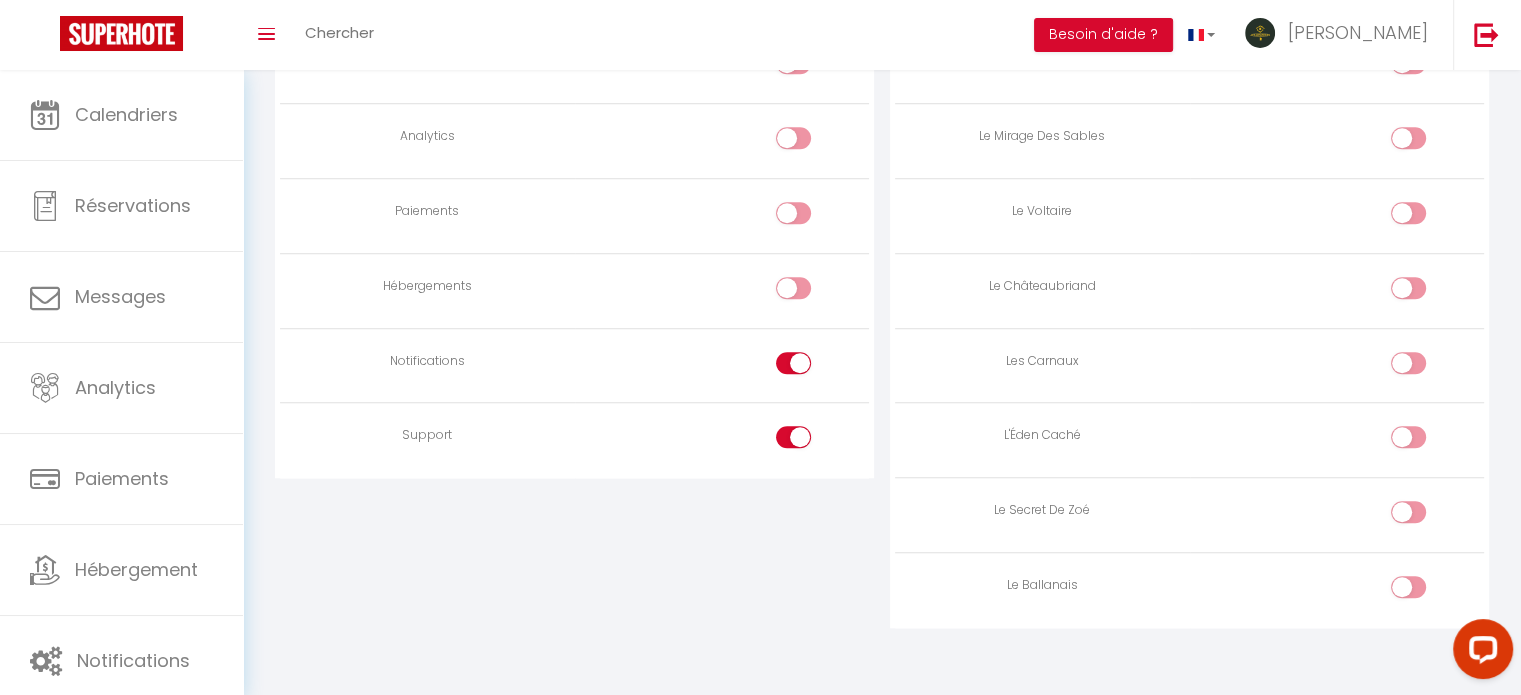click at bounding box center [810, 367] 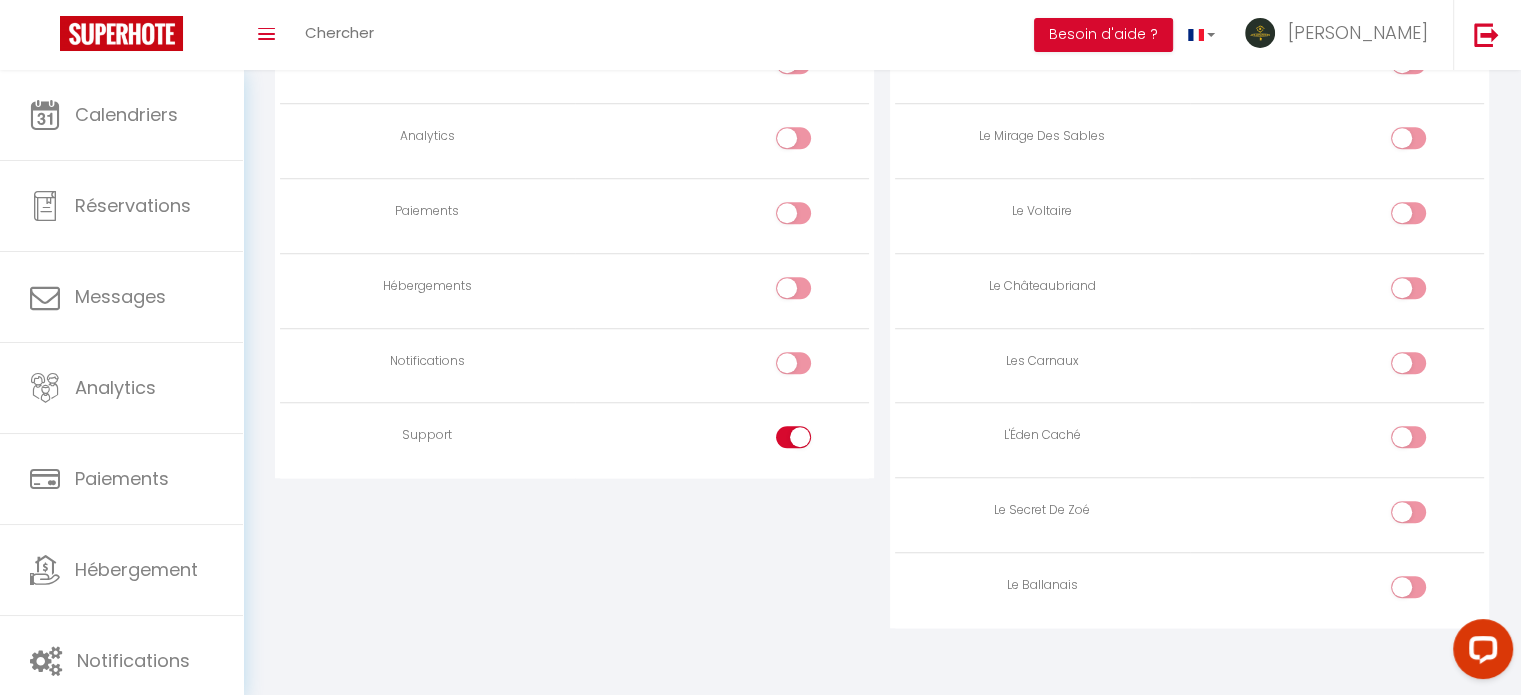 click at bounding box center (793, 437) 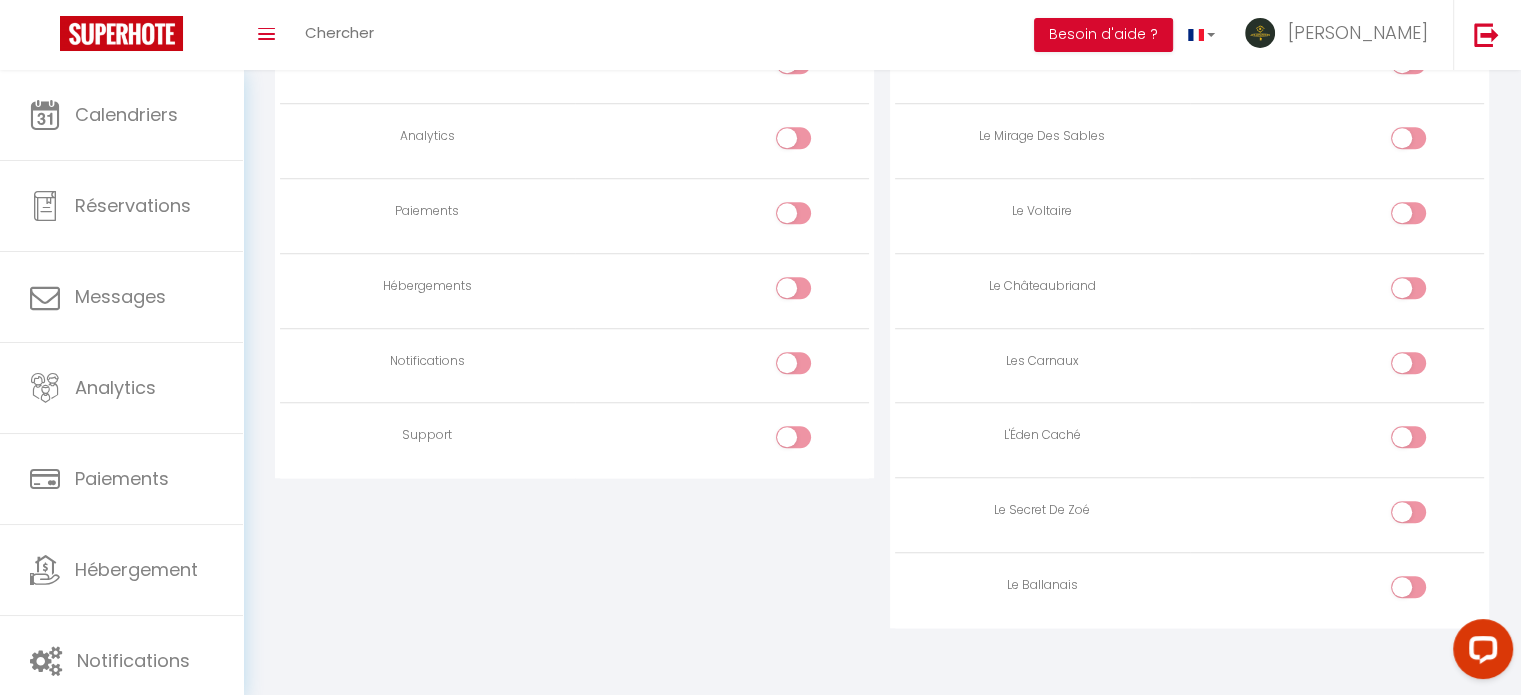 click at bounding box center (1408, 587) 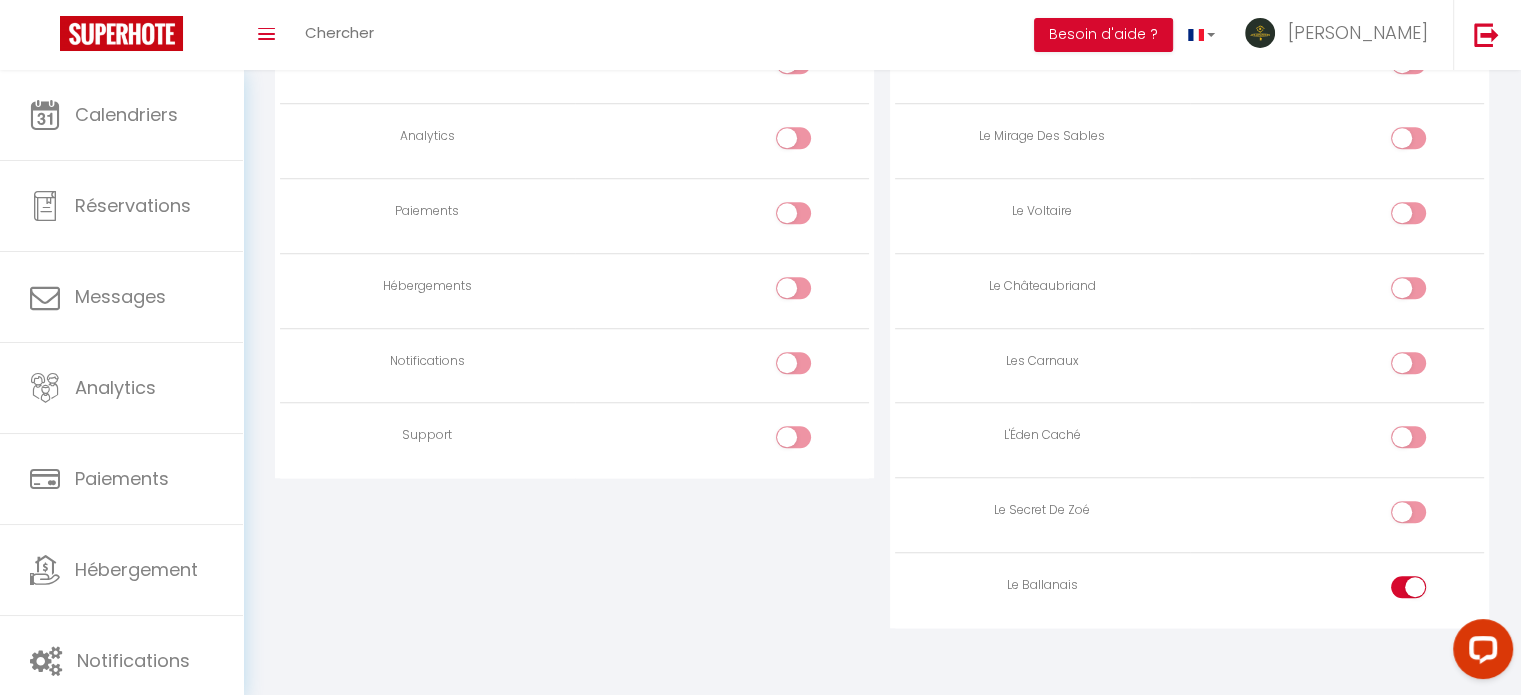 click at bounding box center [1408, 512] 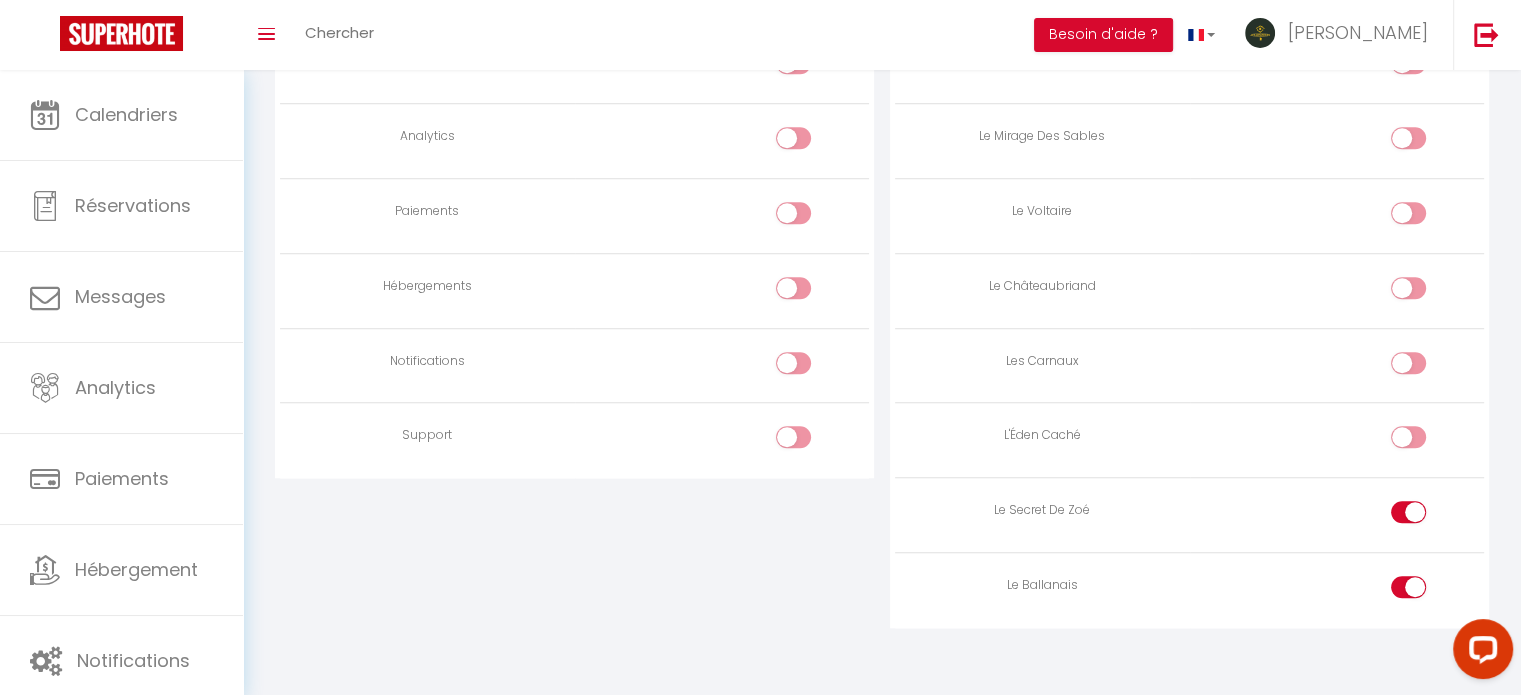 click at bounding box center (1425, 441) 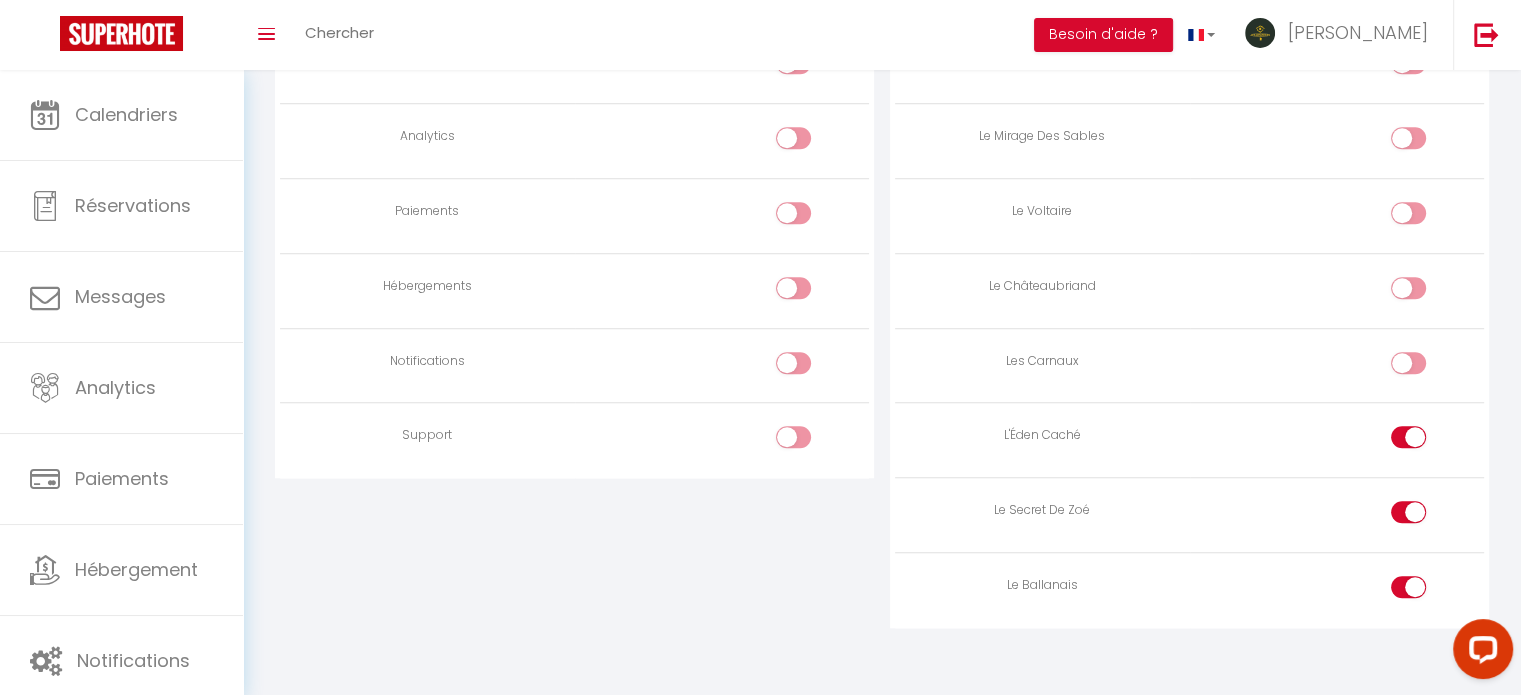 drag, startPoint x: 1408, startPoint y: 373, endPoint x: 1408, endPoint y: 350, distance: 23 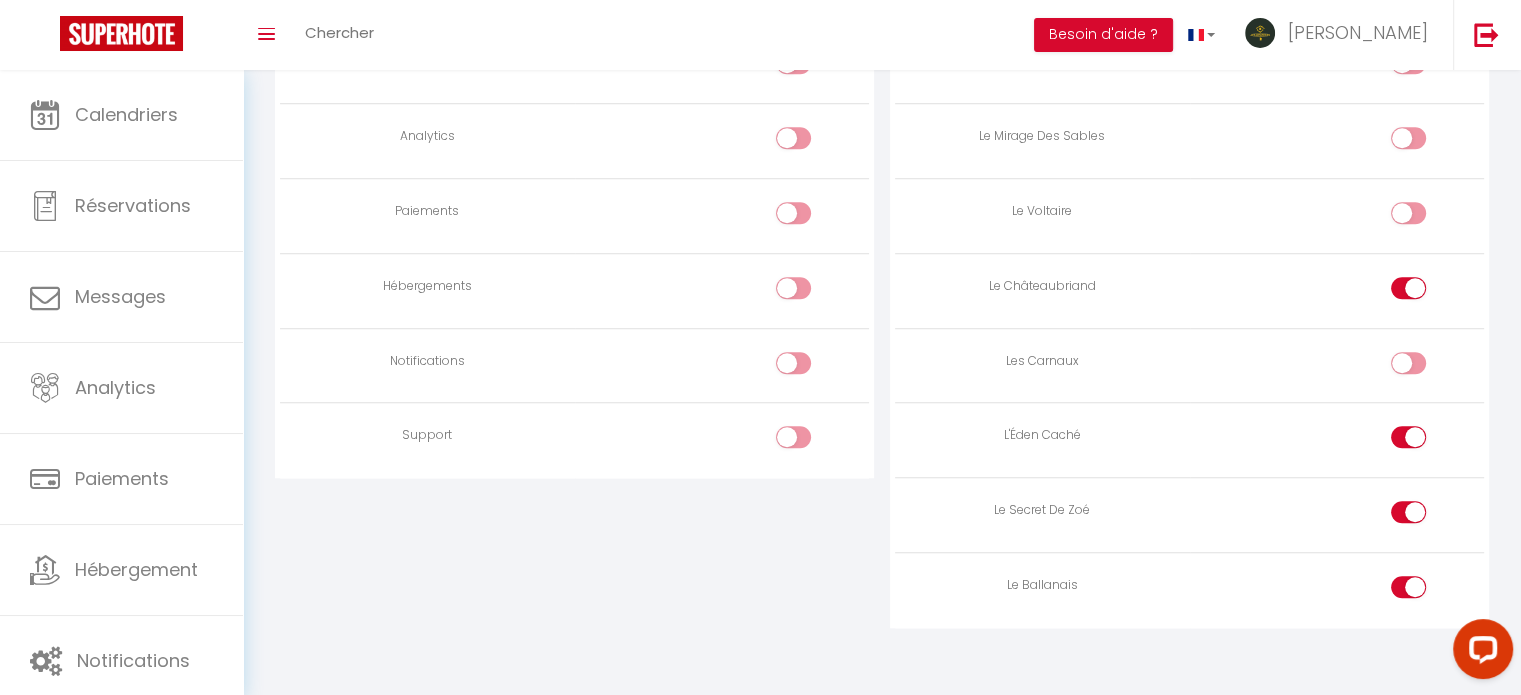 click at bounding box center [1425, 367] 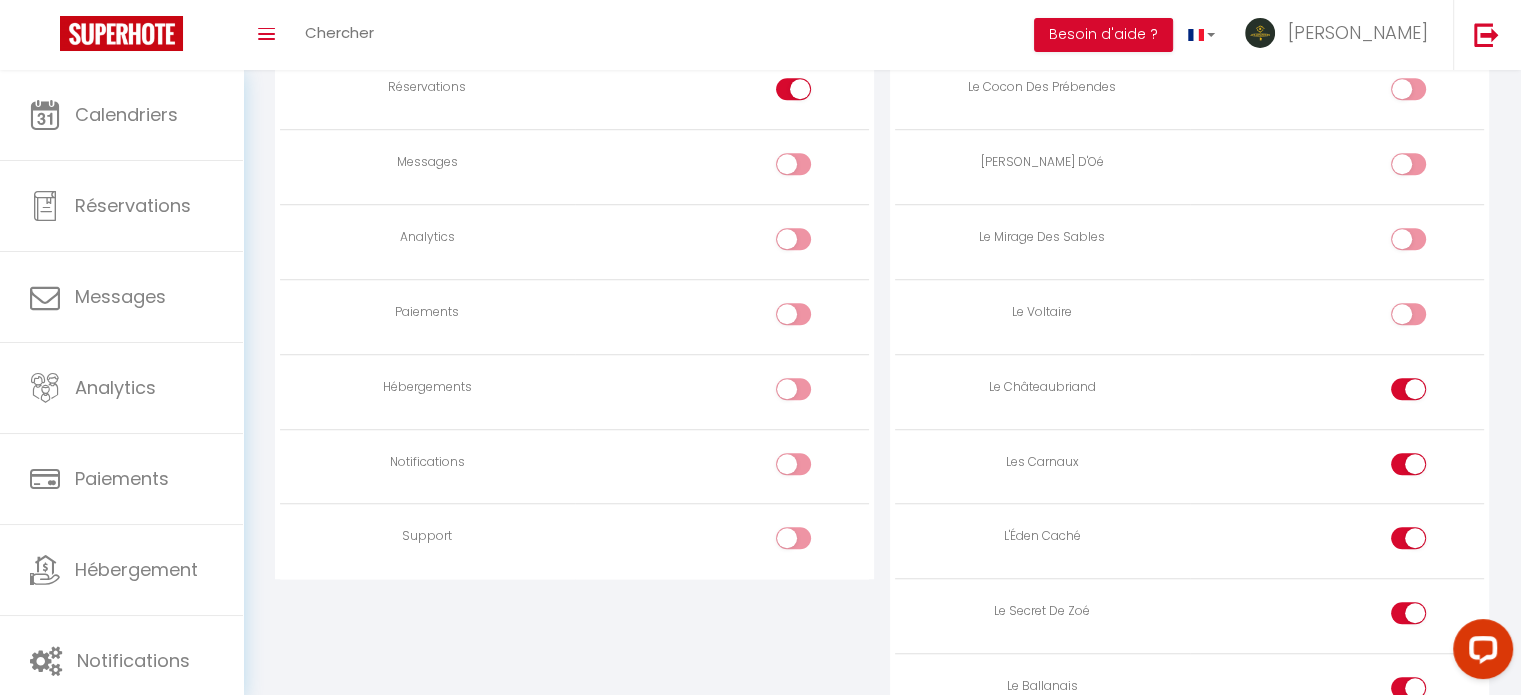 scroll, scrollTop: 1348, scrollLeft: 0, axis: vertical 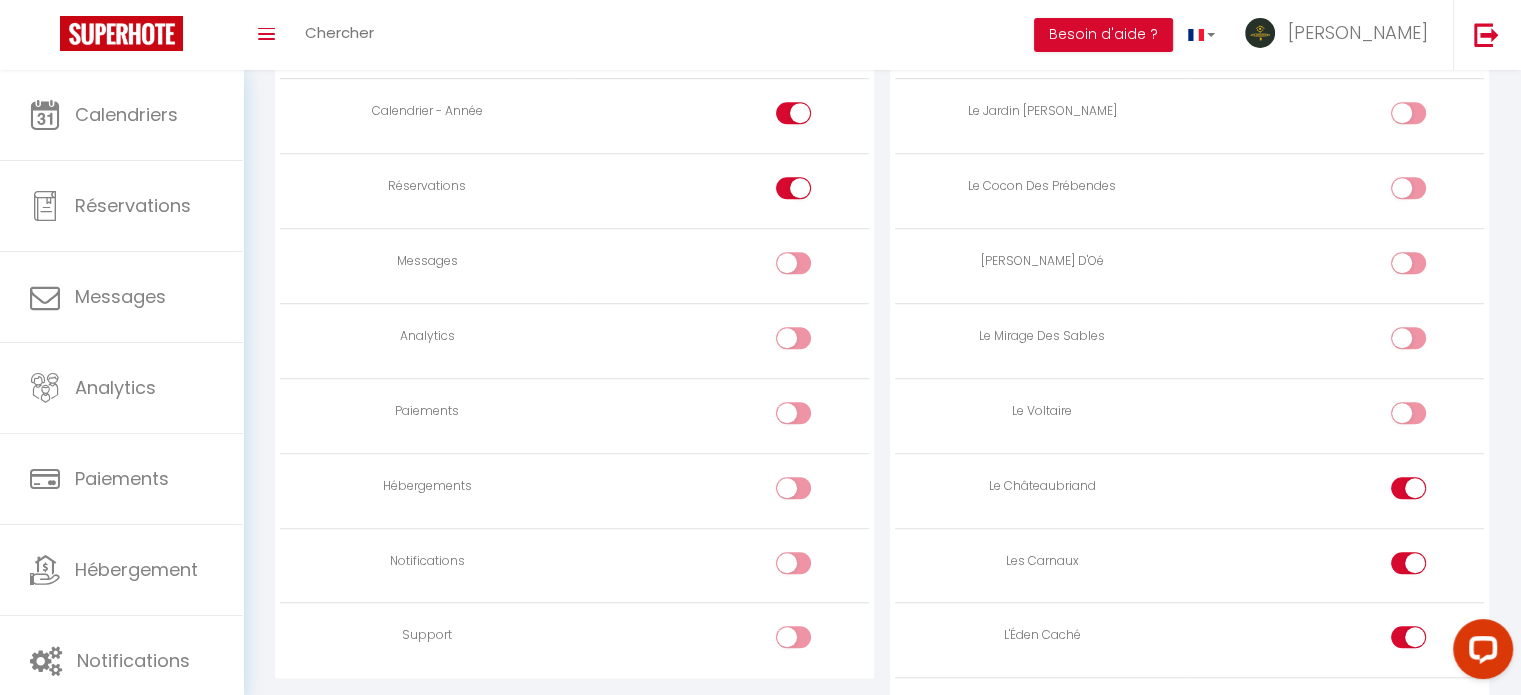 click at bounding box center (1408, 413) 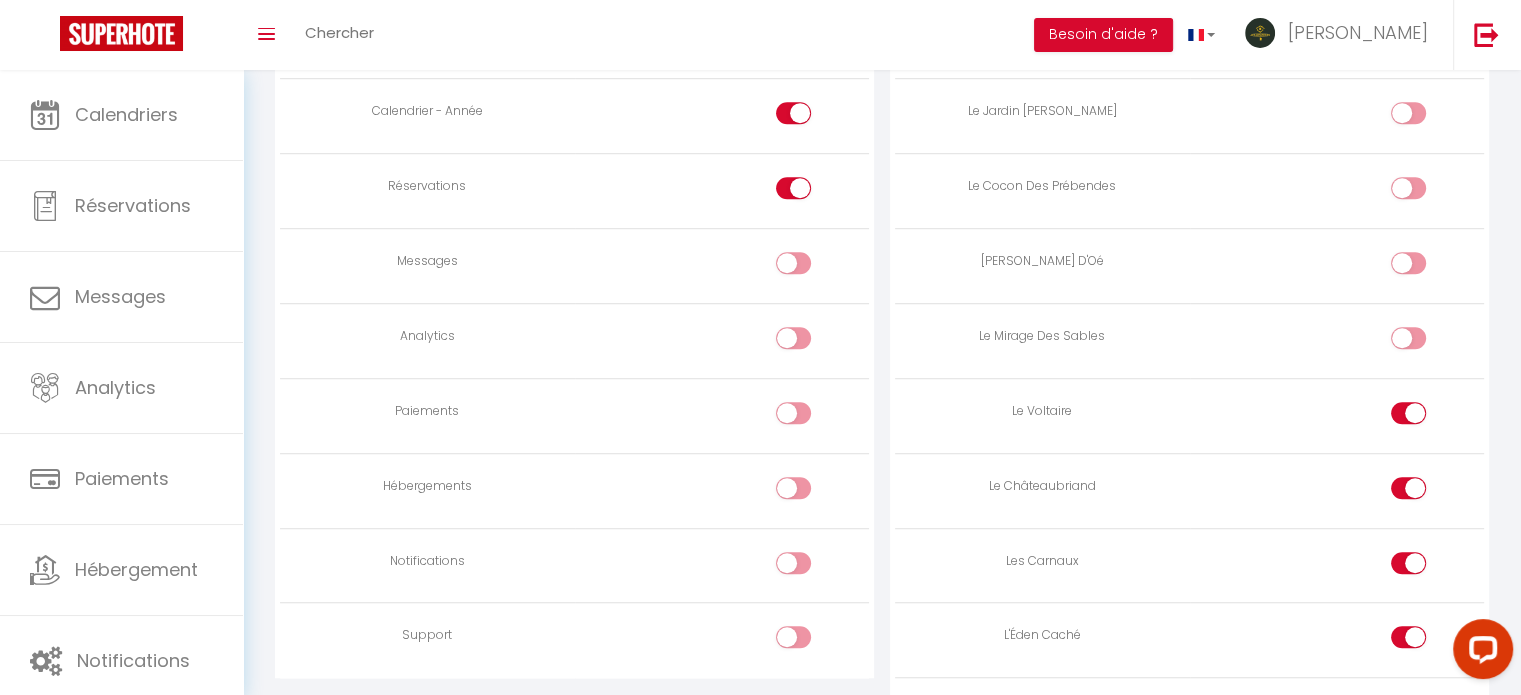 click at bounding box center (1408, 338) 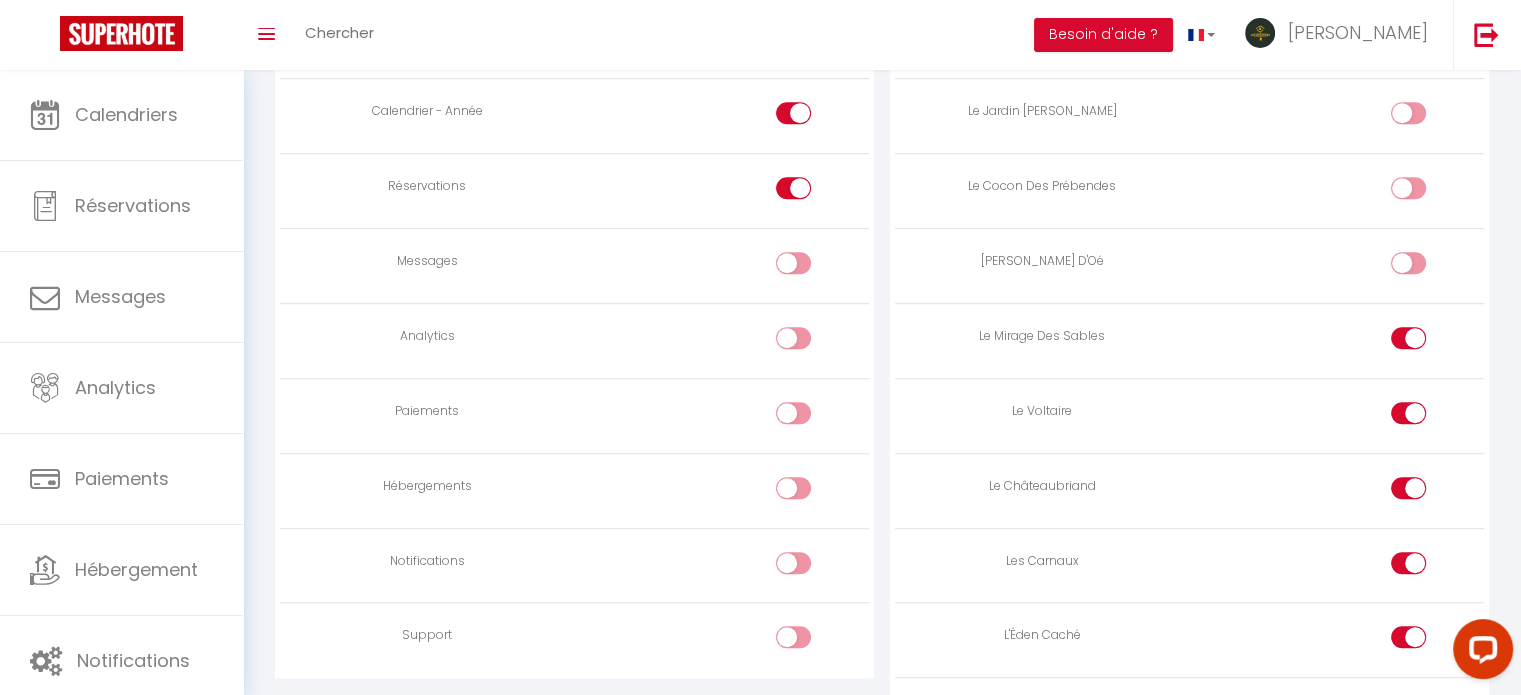 click at bounding box center (1337, 266) 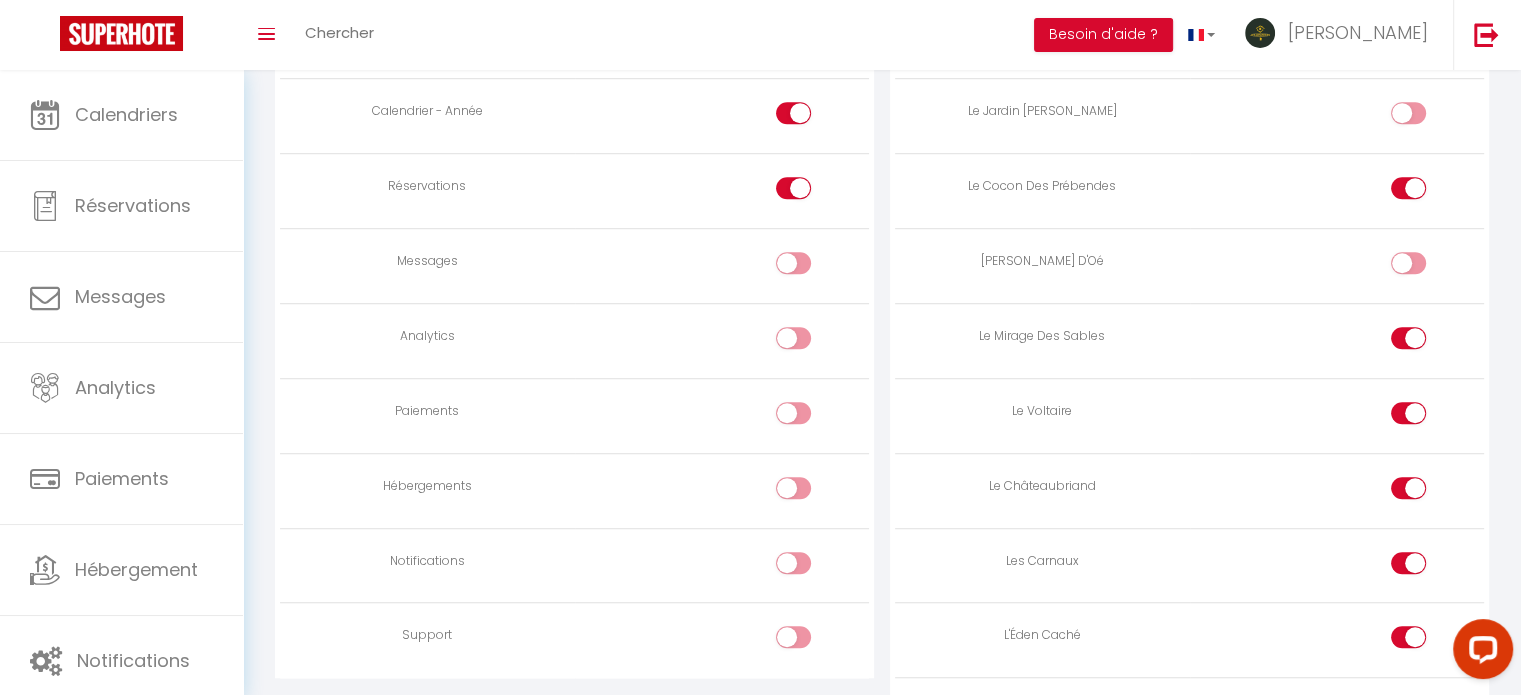 click at bounding box center (1408, 273) 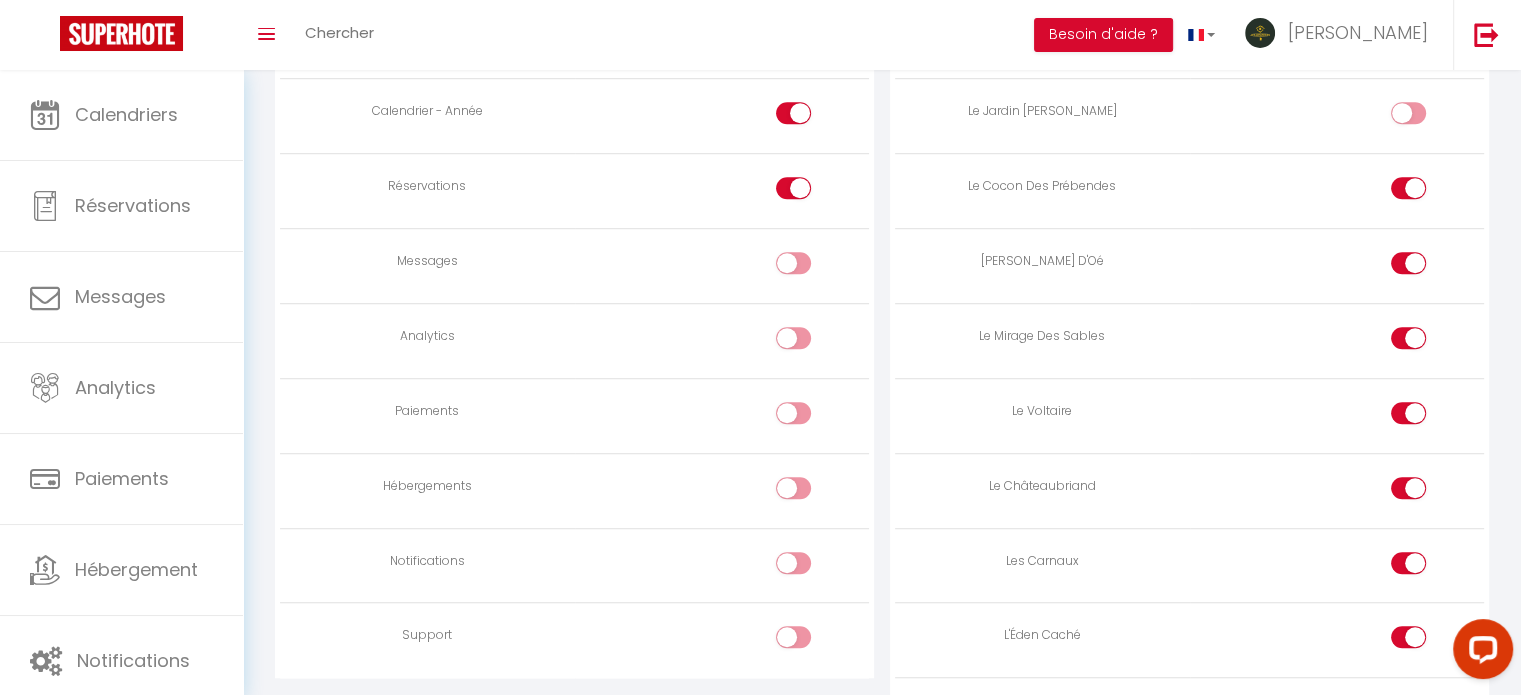 scroll, scrollTop: 1048, scrollLeft: 0, axis: vertical 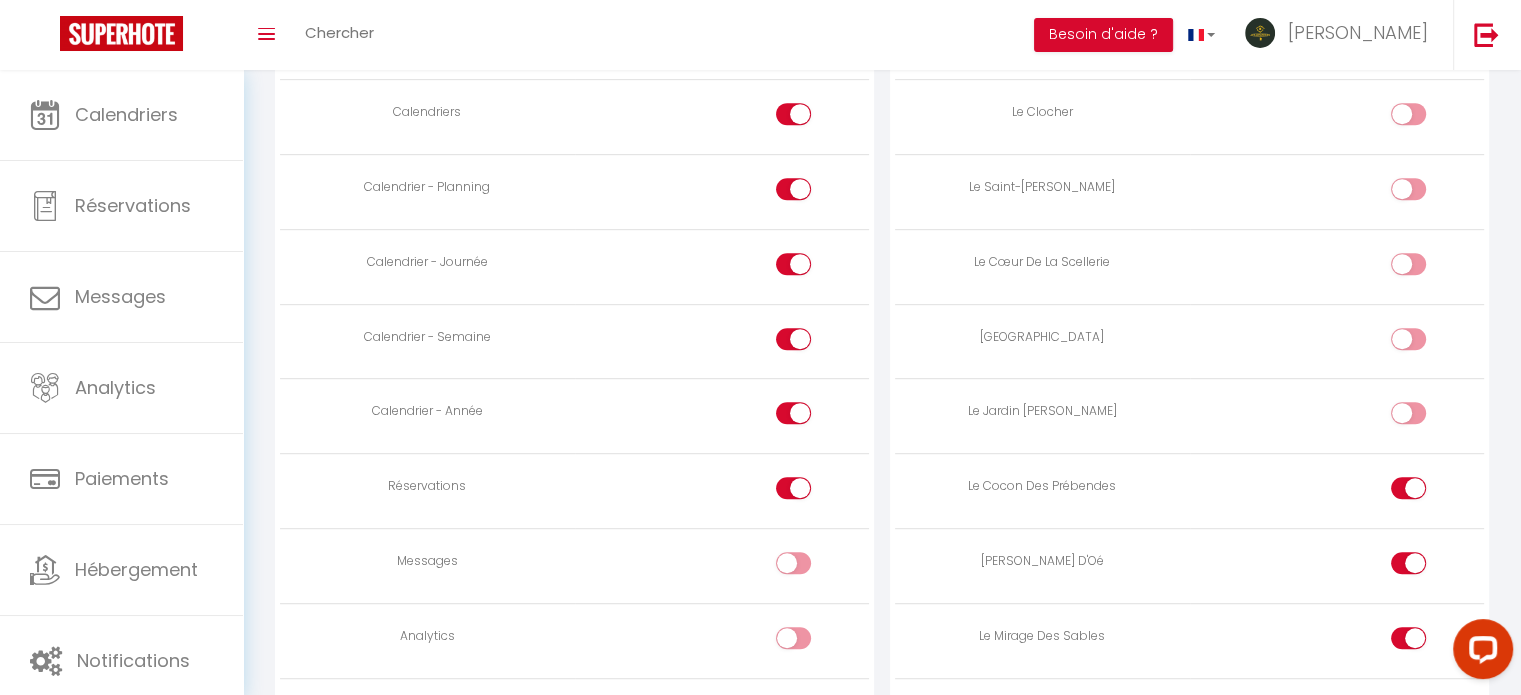 click at bounding box center (1425, 417) 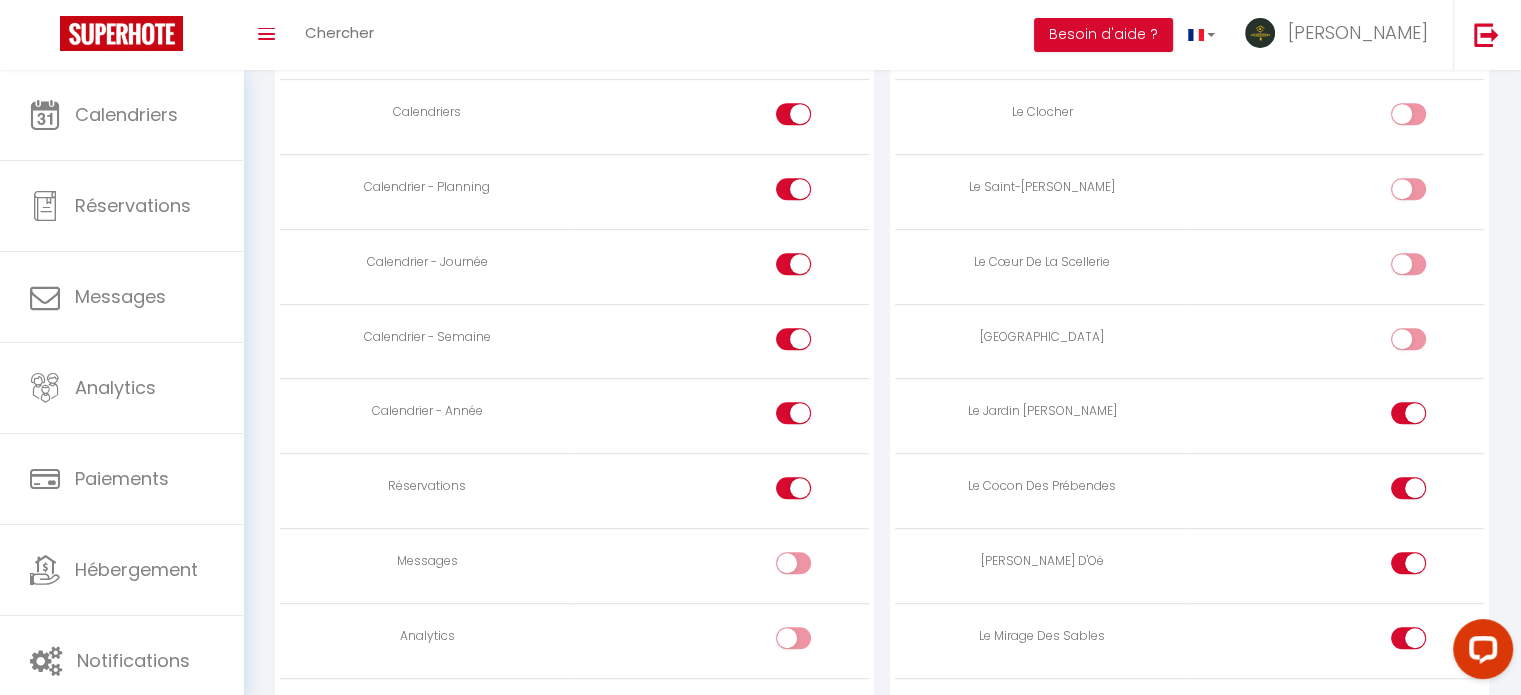click at bounding box center [1408, 339] 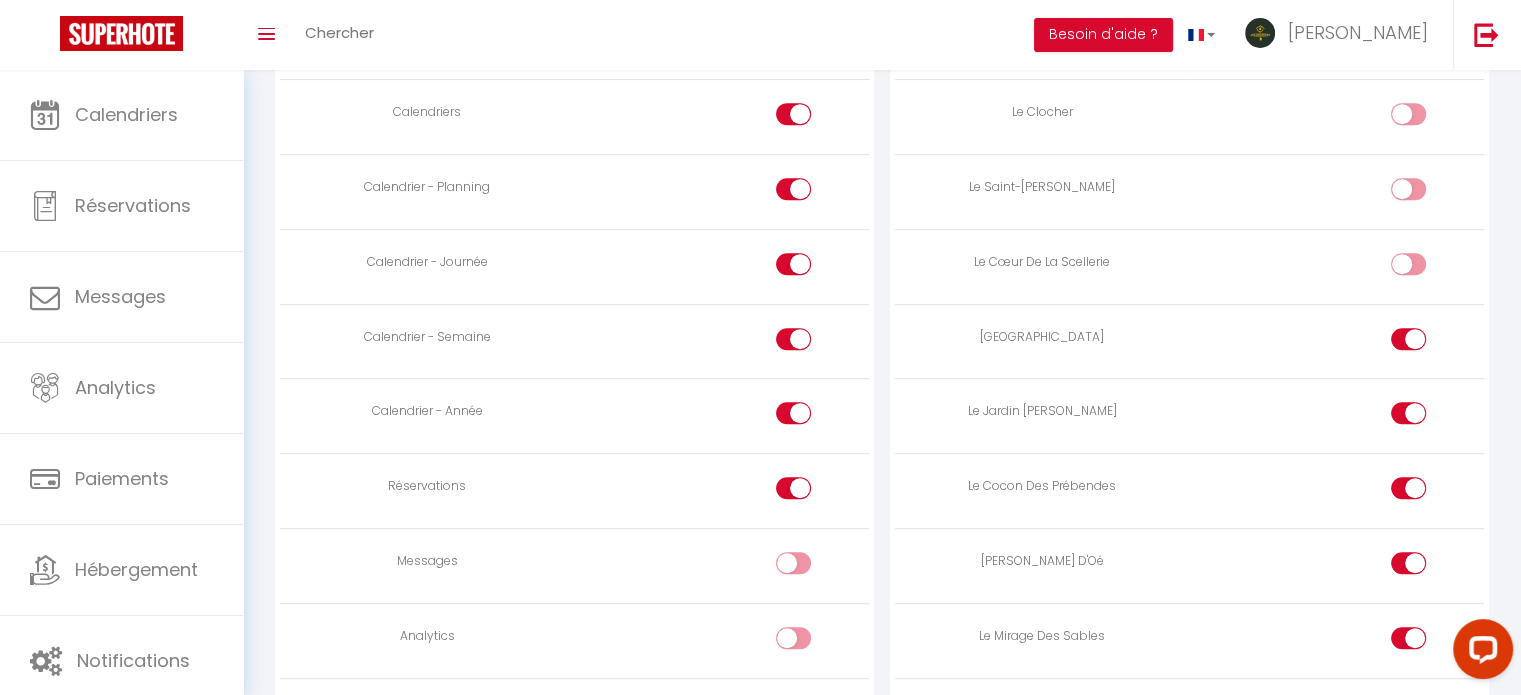 click at bounding box center (1408, 264) 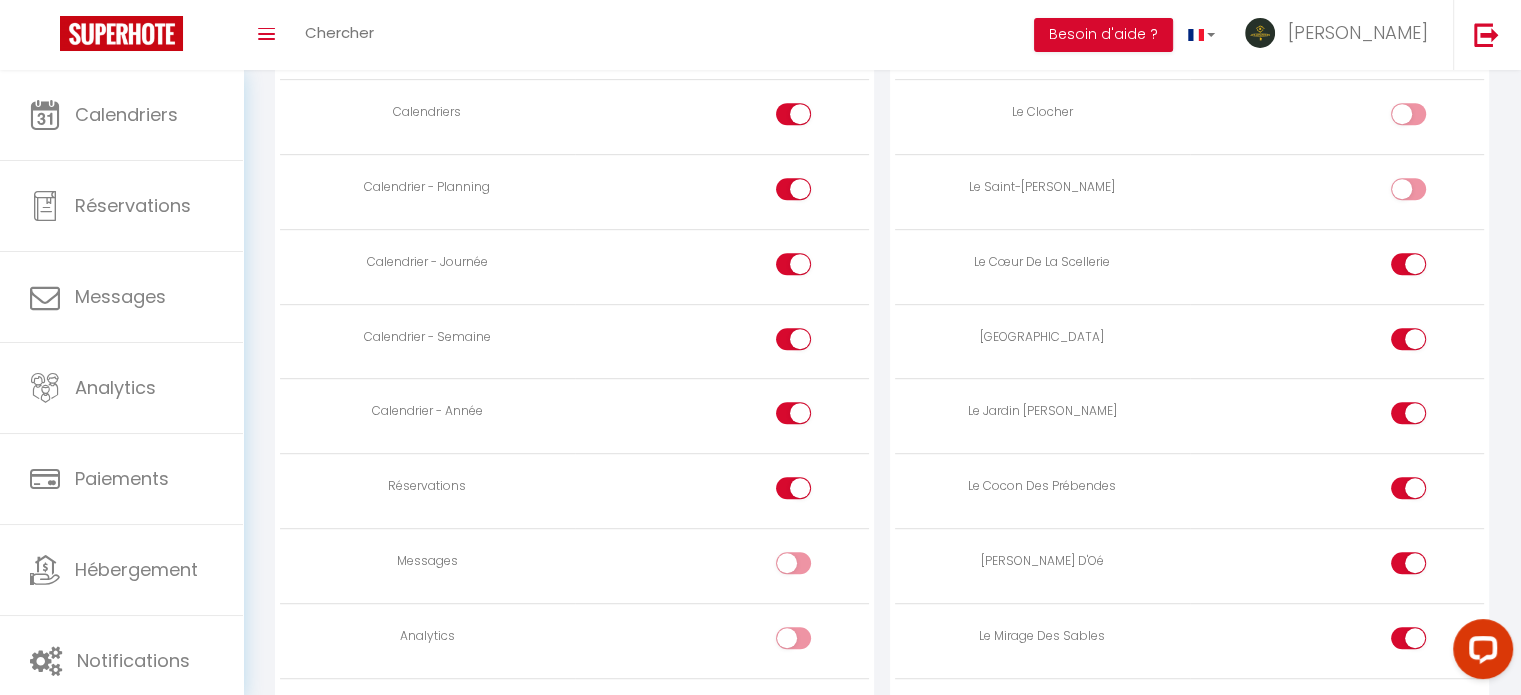 click at bounding box center (1408, 189) 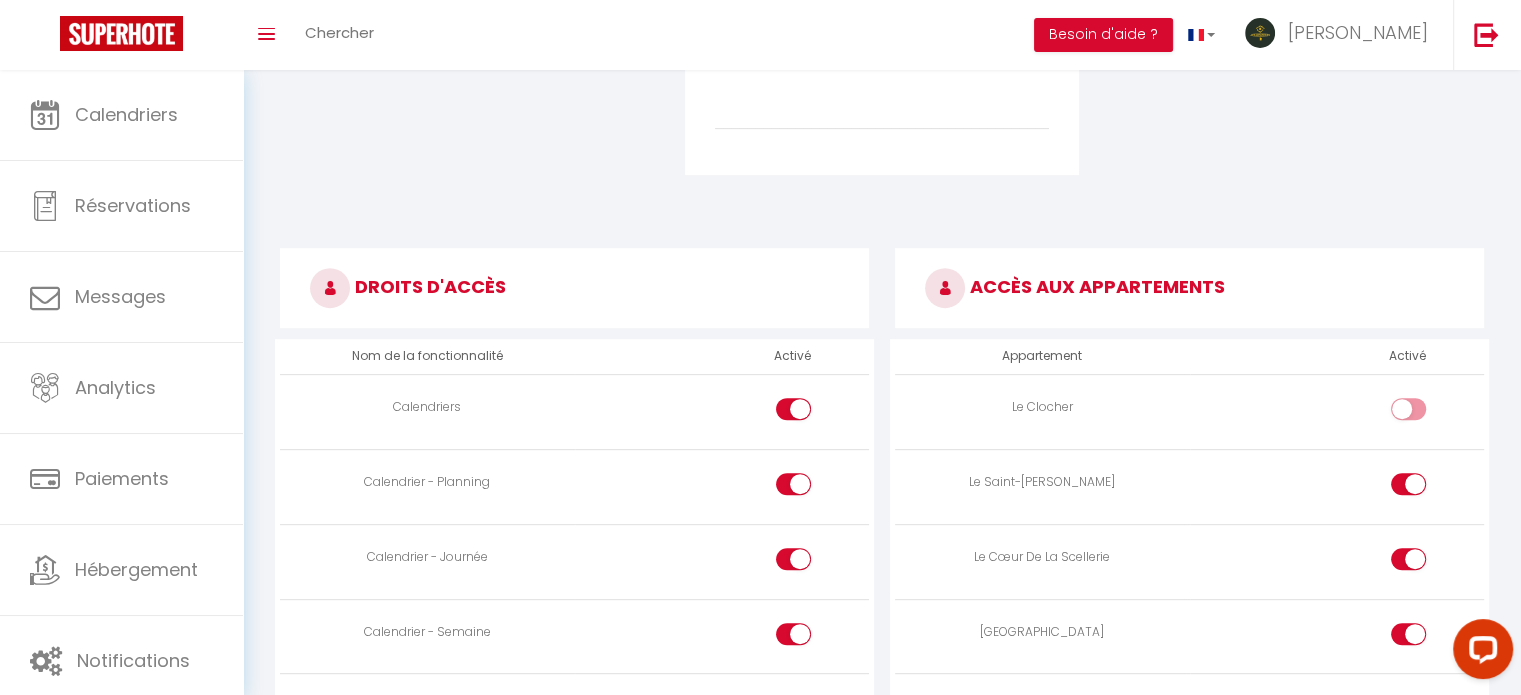 scroll, scrollTop: 748, scrollLeft: 0, axis: vertical 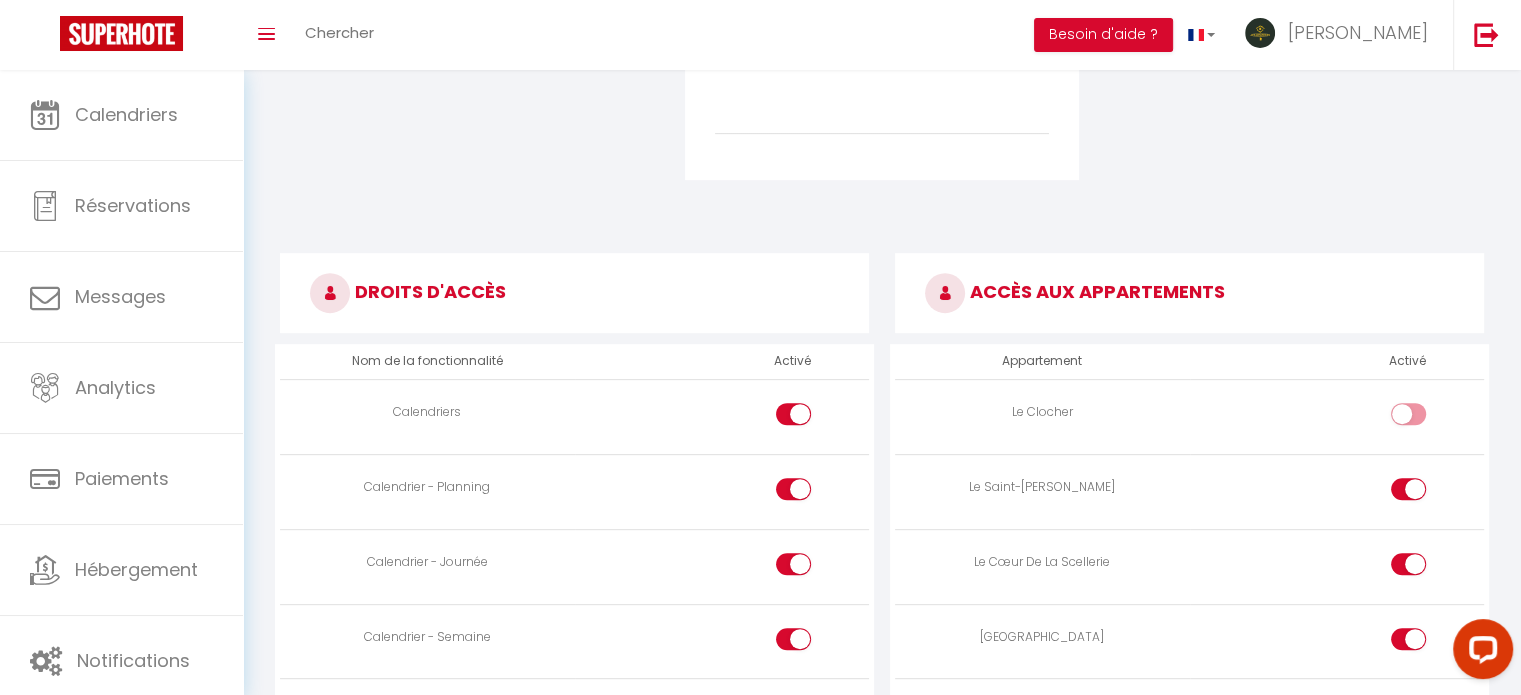 click at bounding box center (1337, 417) 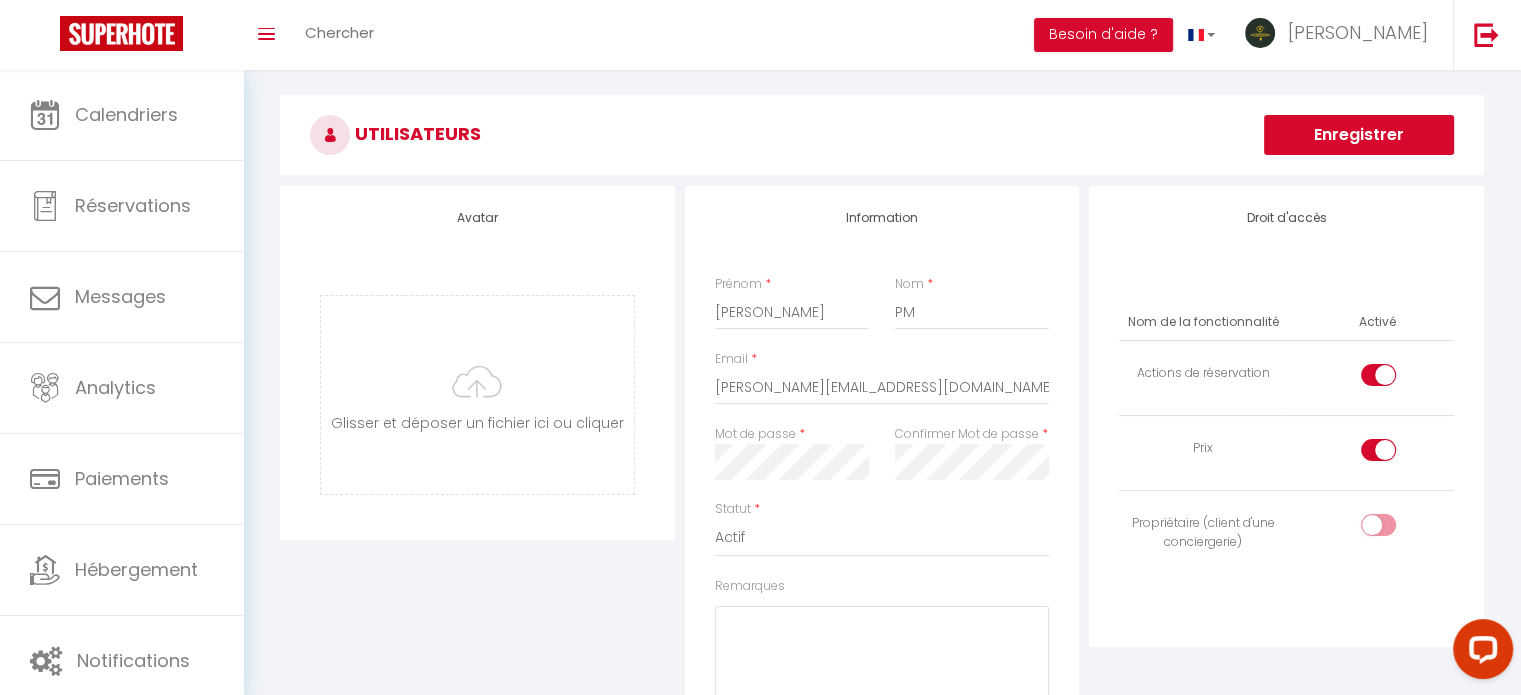 scroll, scrollTop: 0, scrollLeft: 0, axis: both 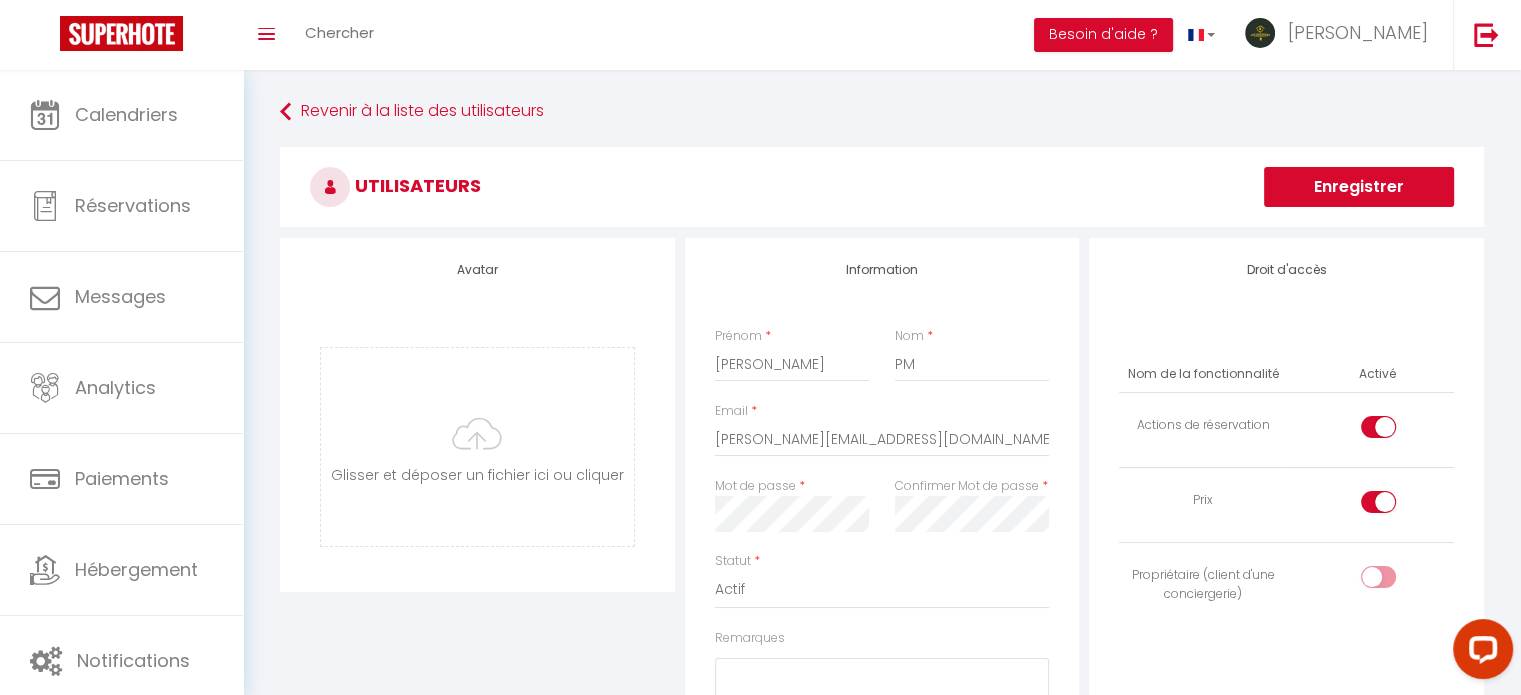 click on "Enregistrer" at bounding box center (1359, 187) 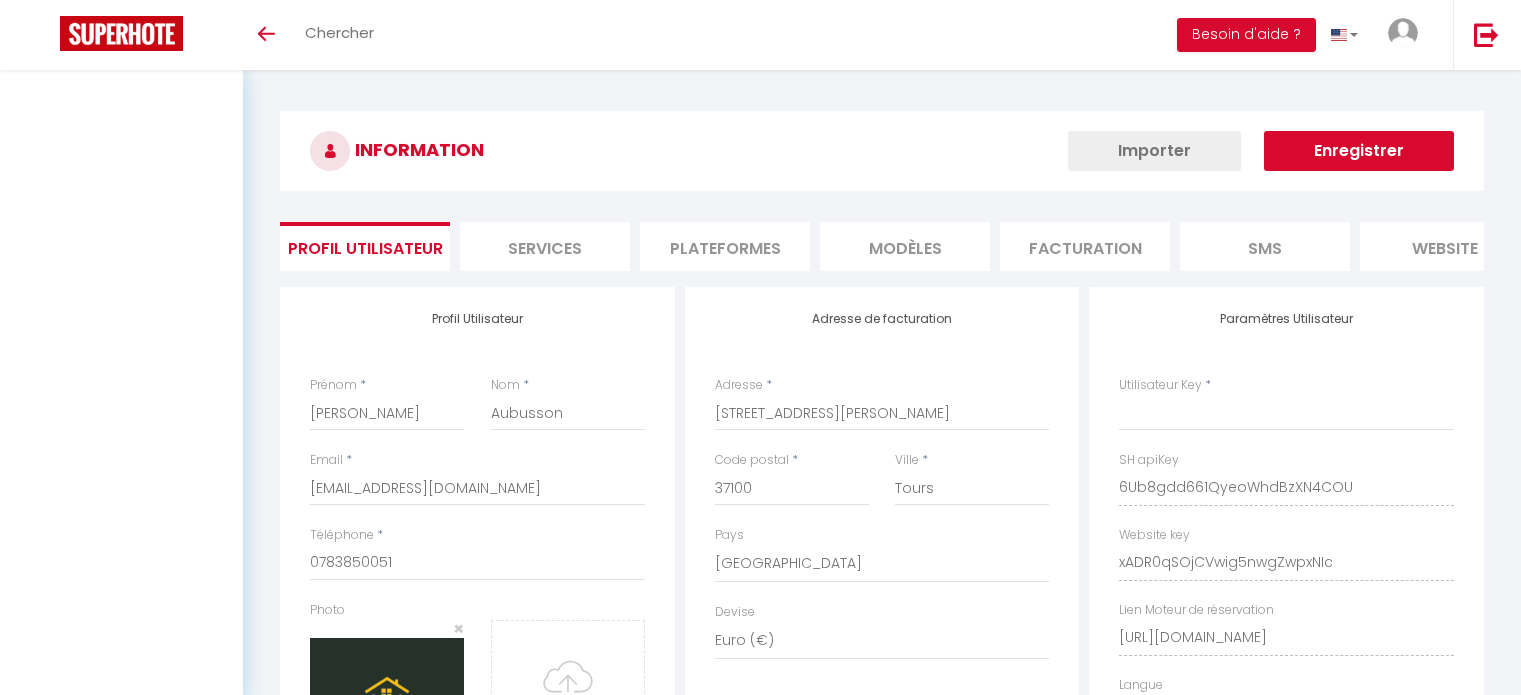 select on "28" 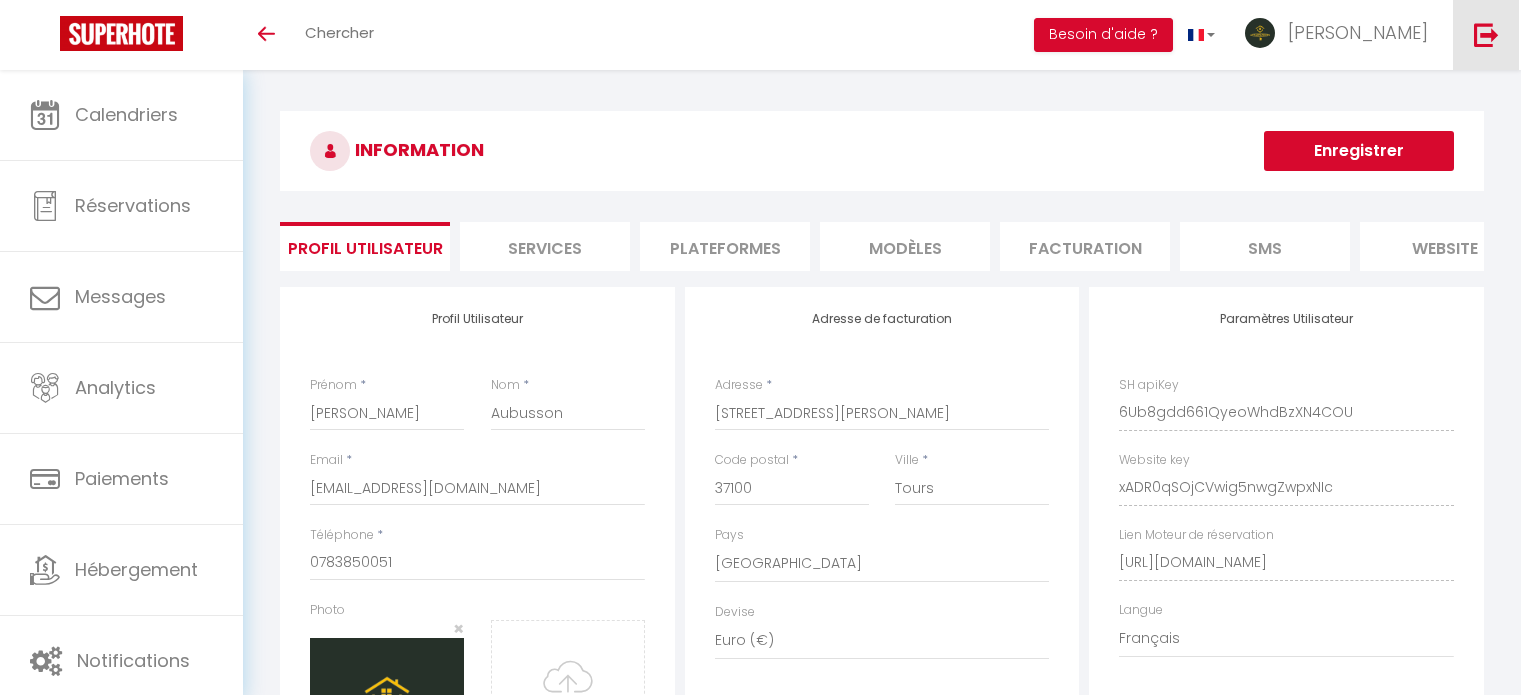 scroll, scrollTop: 0, scrollLeft: 0, axis: both 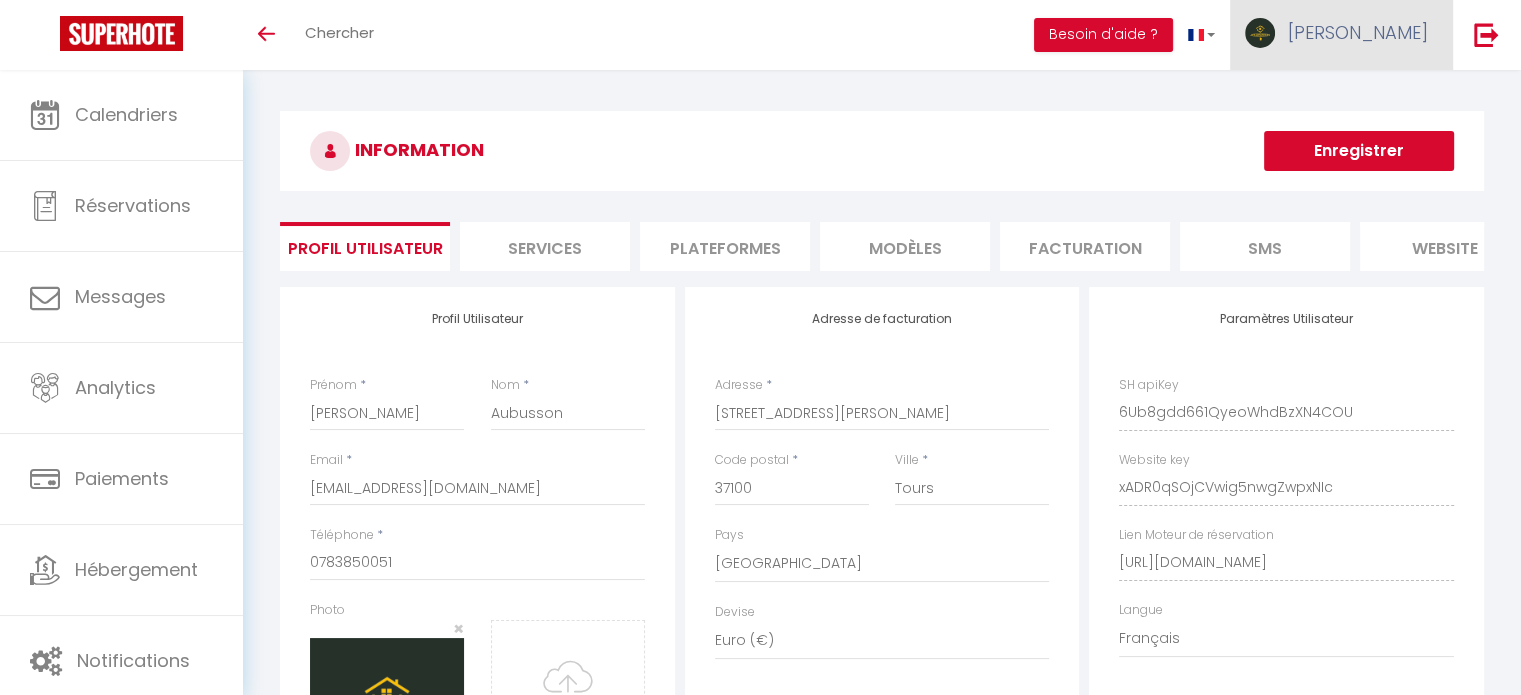 click on "[PERSON_NAME]" at bounding box center (1341, 35) 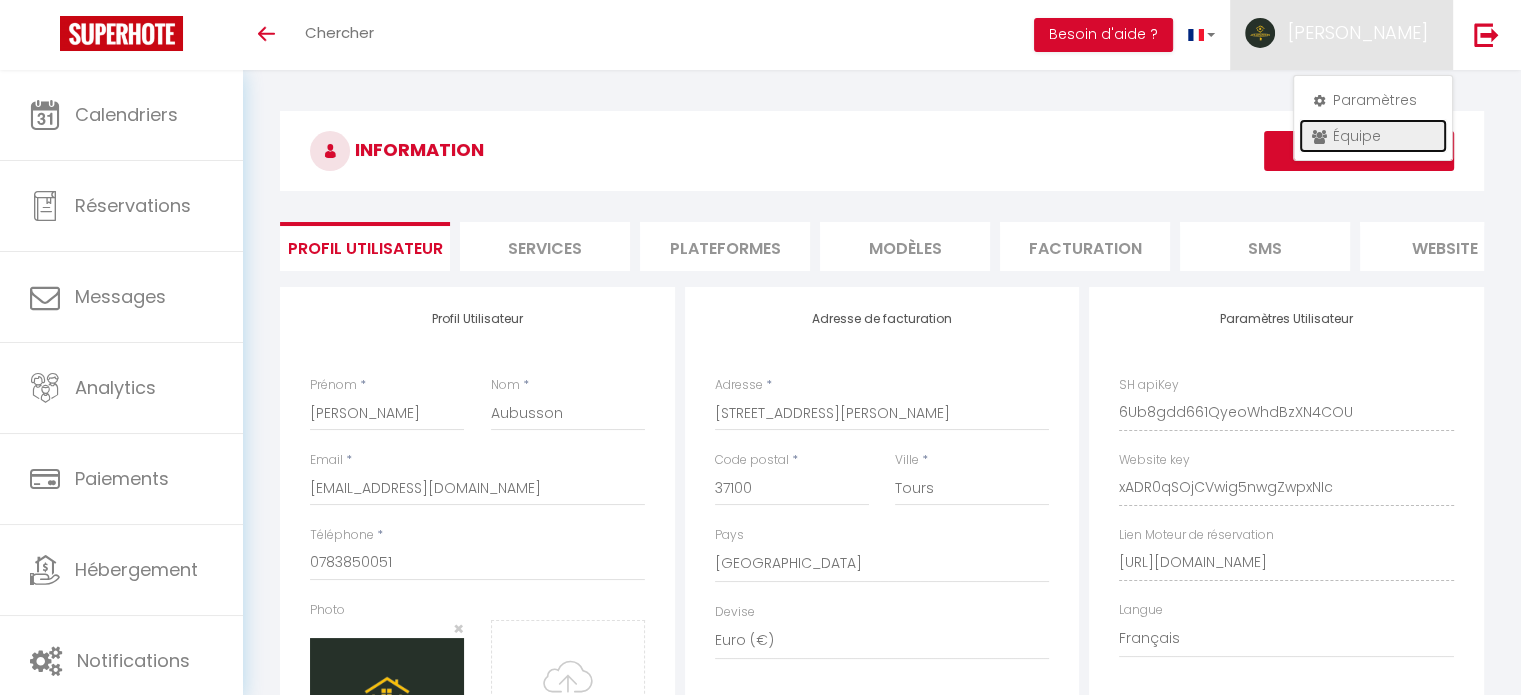 click on "Équipe" at bounding box center [1373, 136] 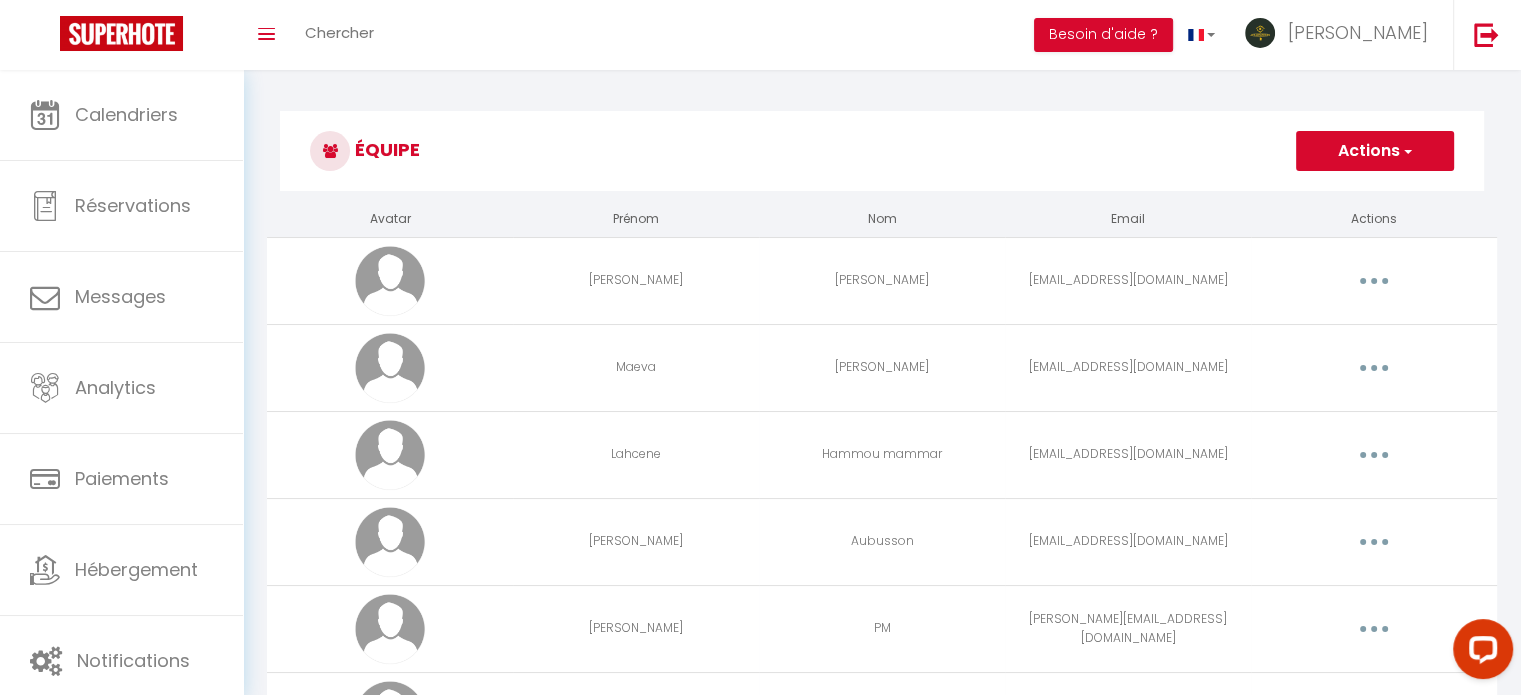 scroll, scrollTop: 0, scrollLeft: 0, axis: both 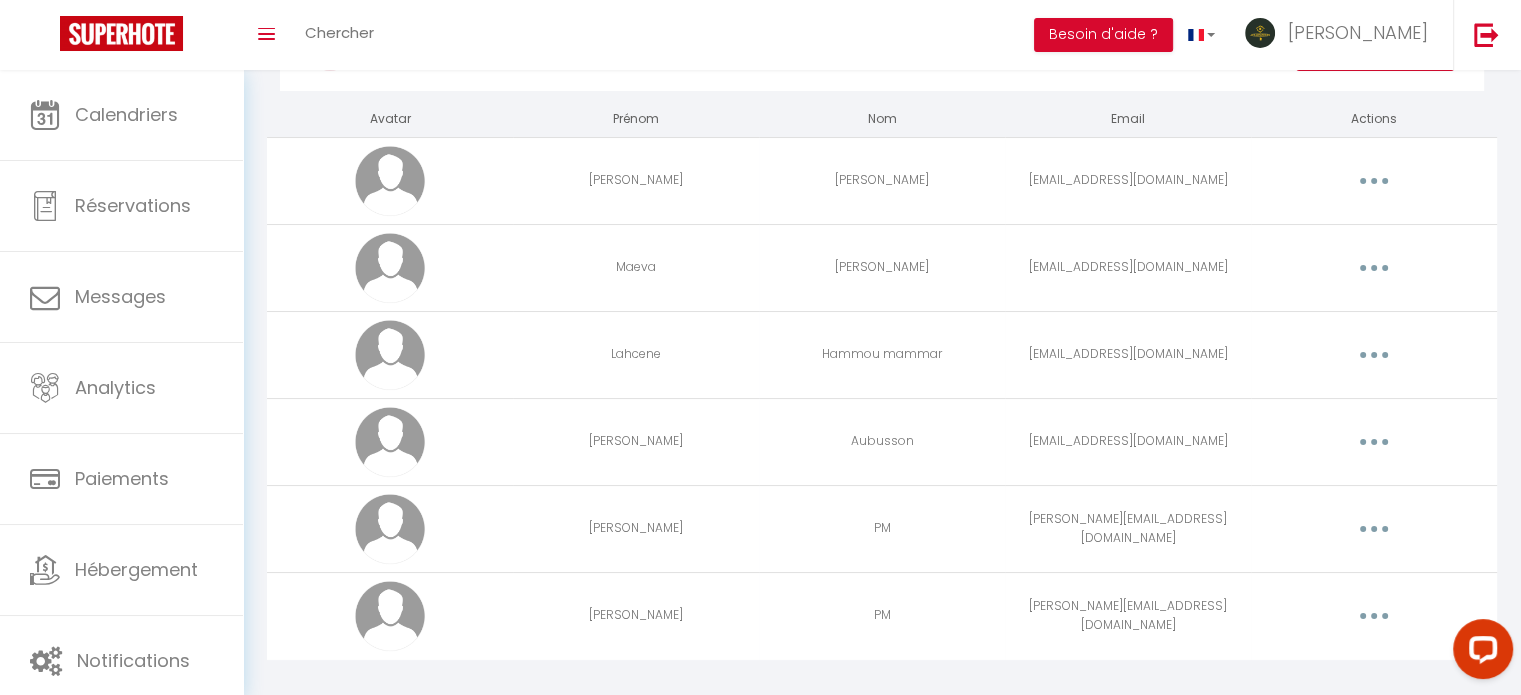 click at bounding box center [1374, 616] 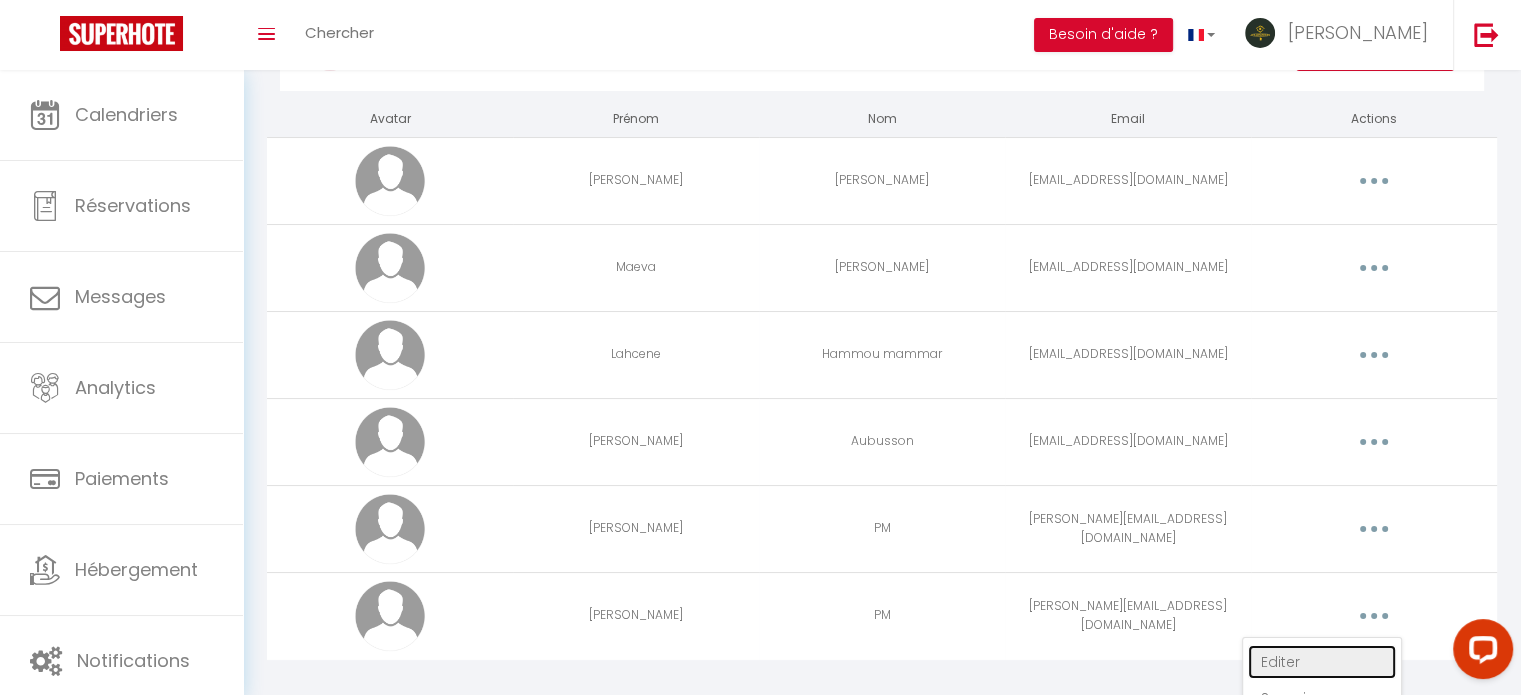 click on "Editer" at bounding box center (1322, 662) 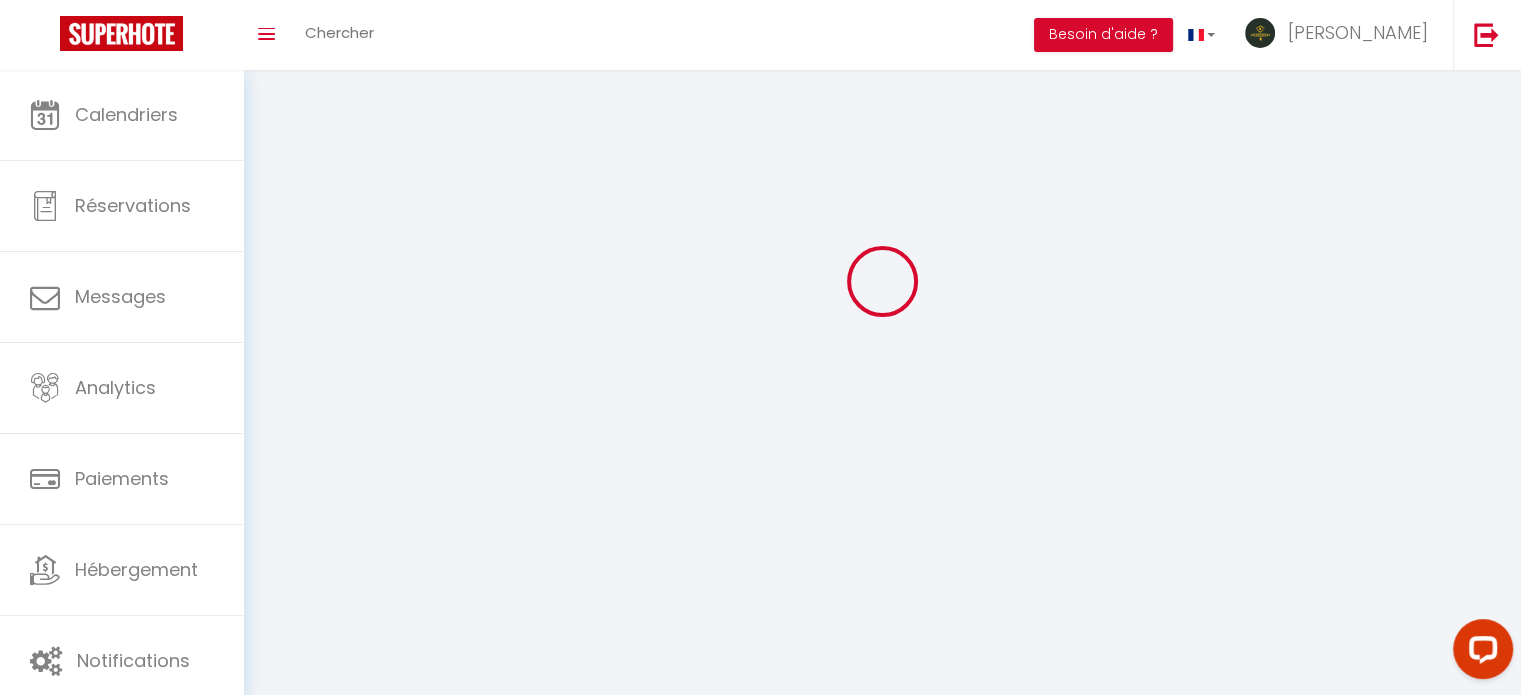 select 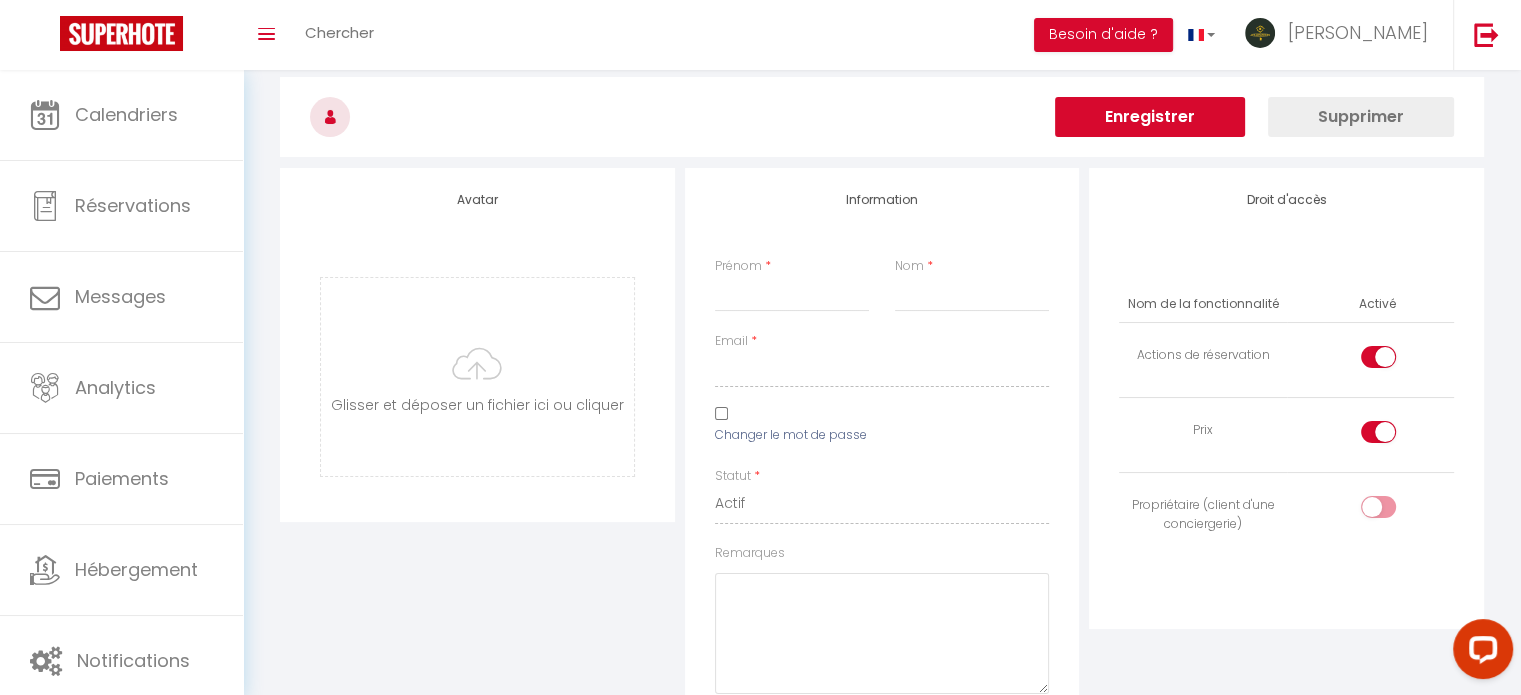 type on "[PERSON_NAME]" 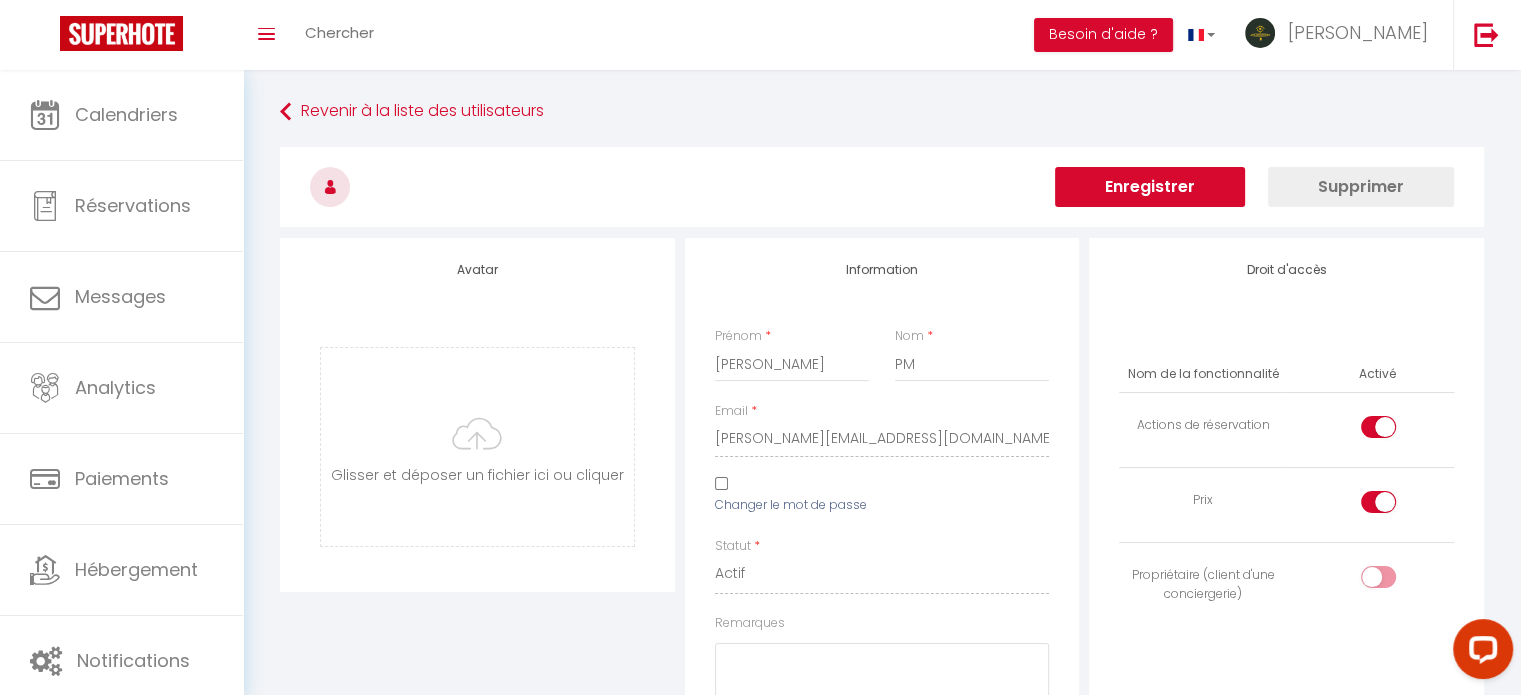 scroll, scrollTop: 100, scrollLeft: 0, axis: vertical 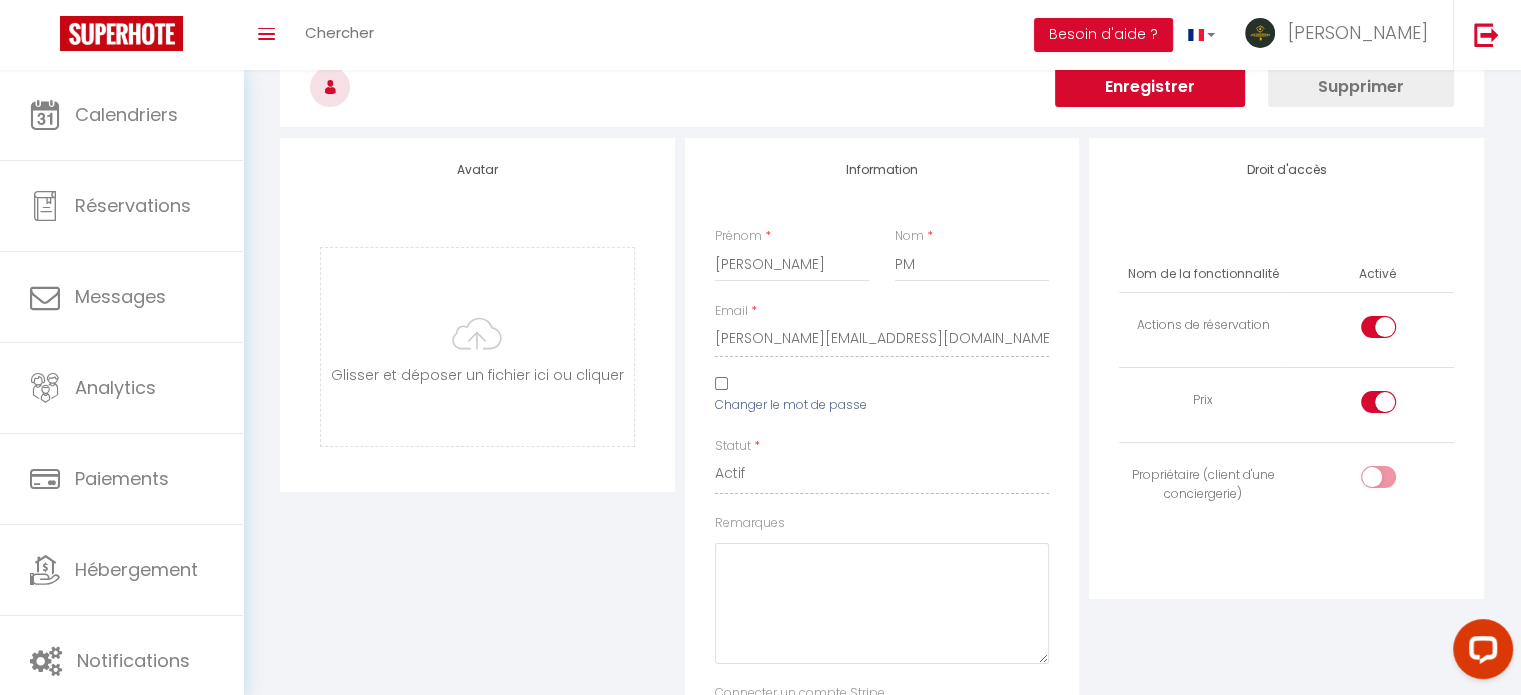 click on "Changer le mot de passe" at bounding box center (721, 383) 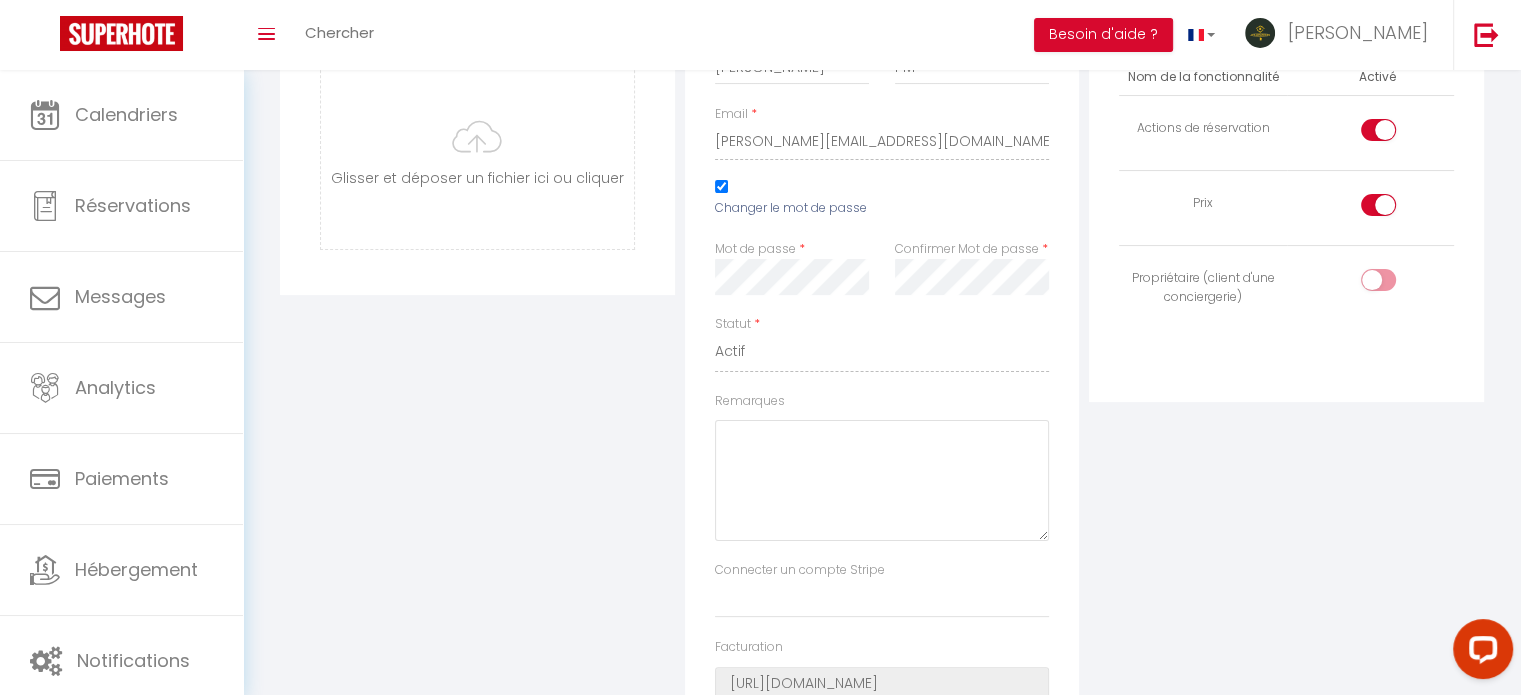scroll, scrollTop: 300, scrollLeft: 0, axis: vertical 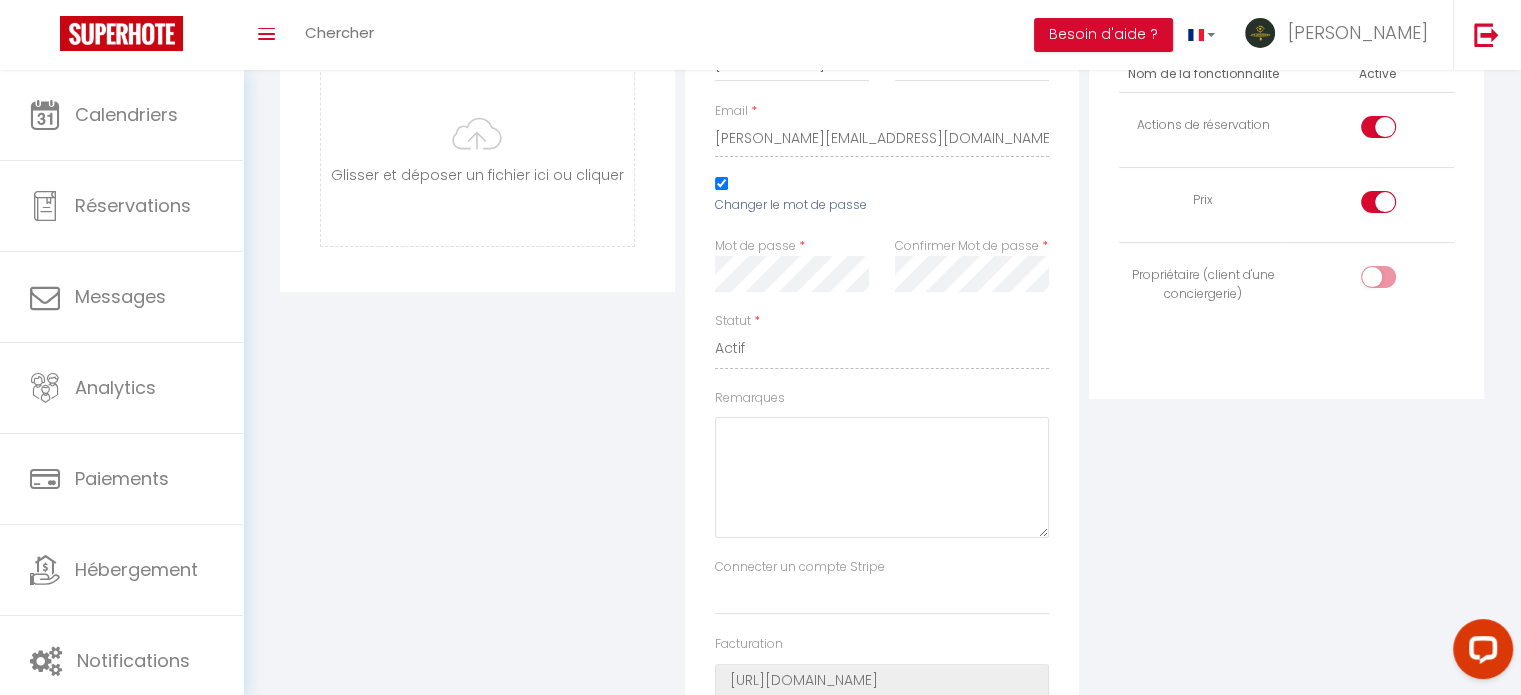 drag, startPoint x: 1361, startPoint y: 216, endPoint x: 1376, endPoint y: 209, distance: 16.552946 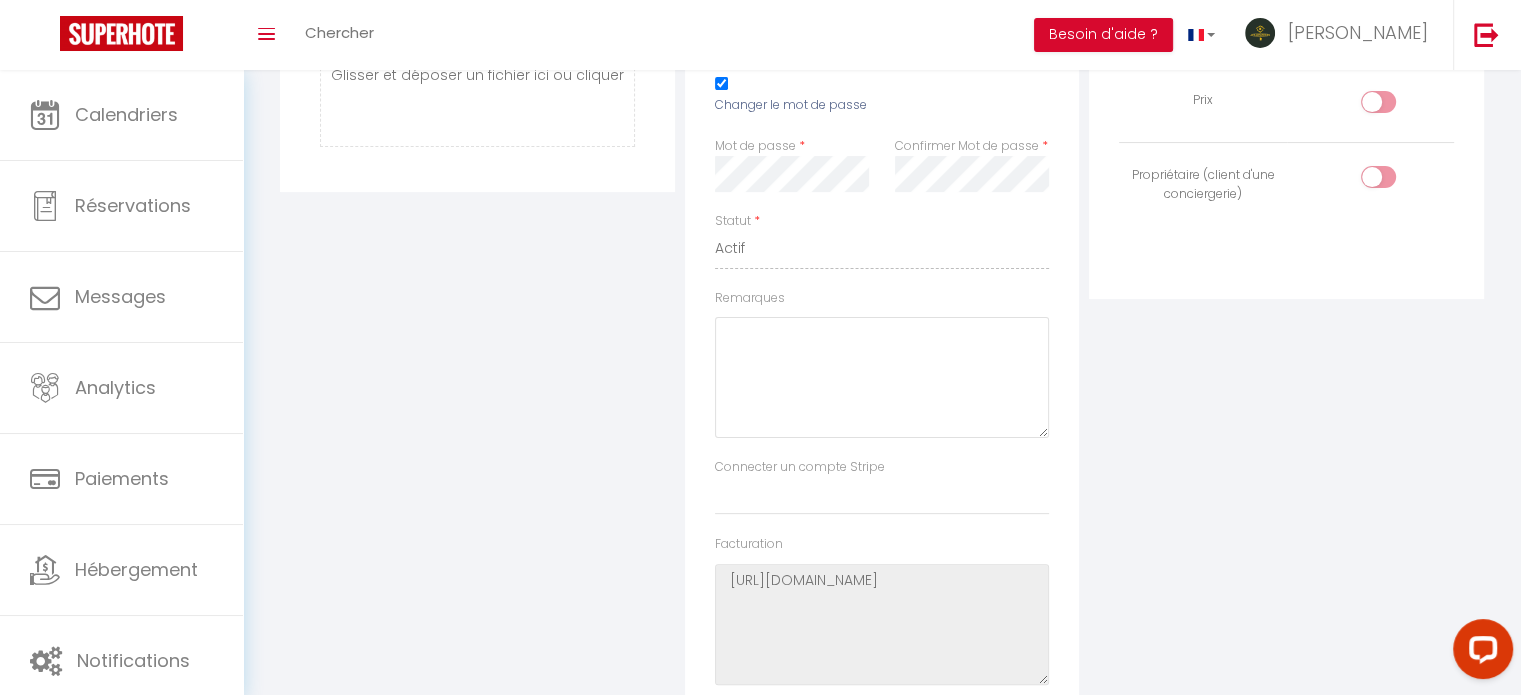 scroll, scrollTop: 0, scrollLeft: 0, axis: both 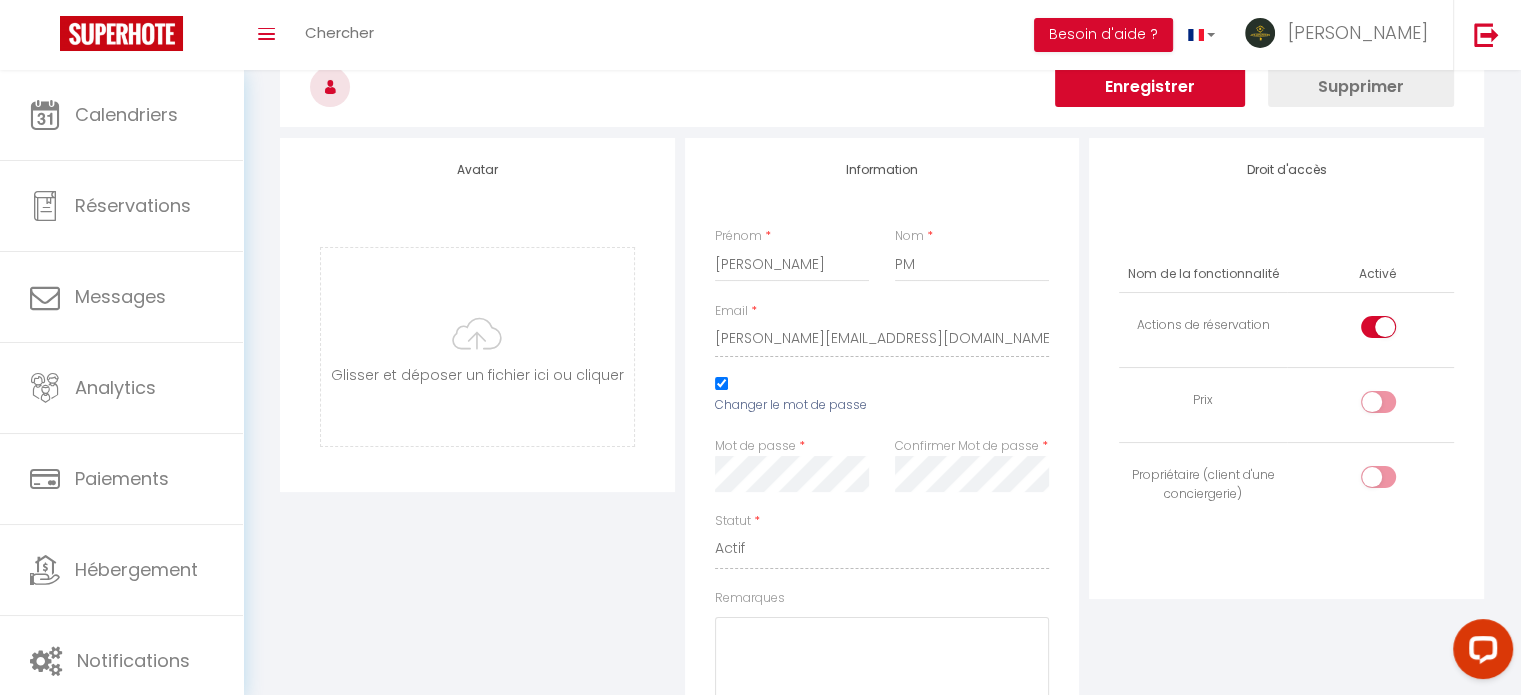 click on "Enregistrer" at bounding box center [1150, 87] 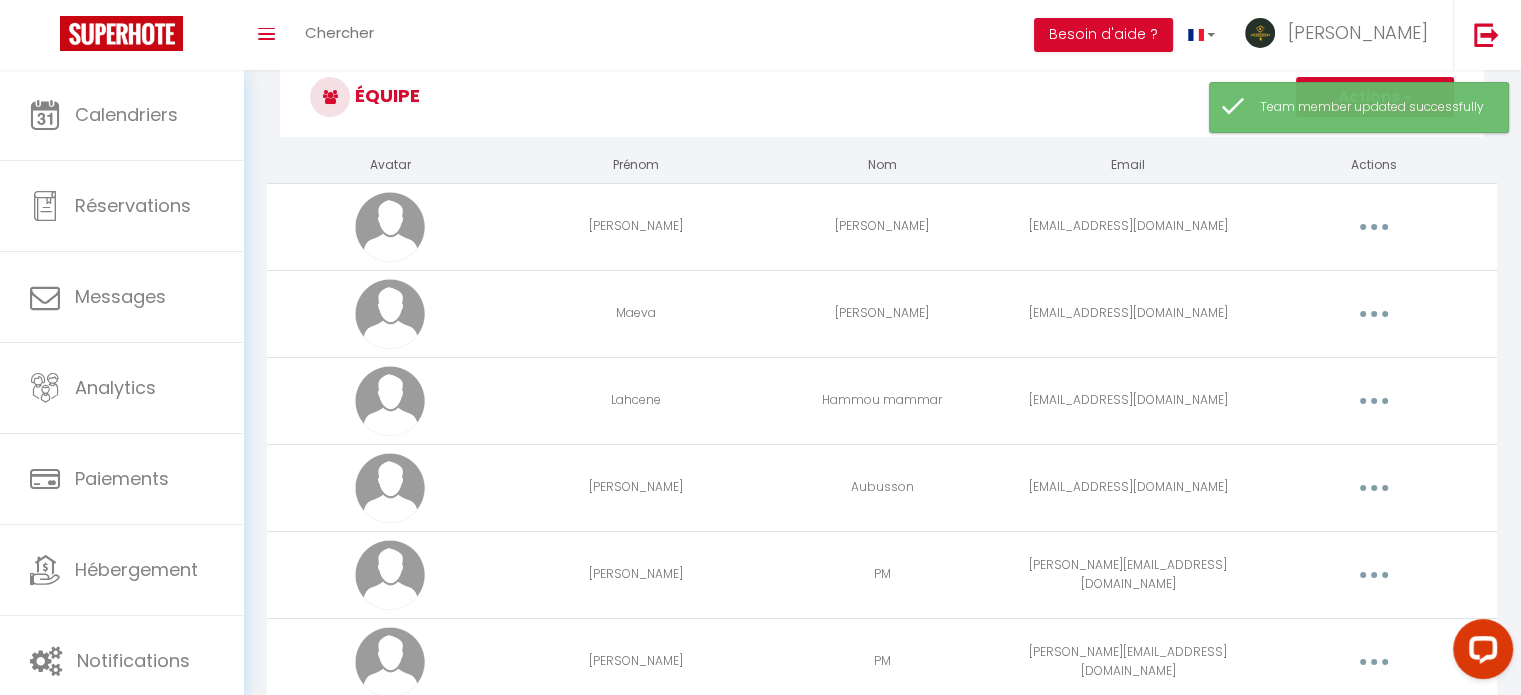 scroll, scrollTop: 100, scrollLeft: 0, axis: vertical 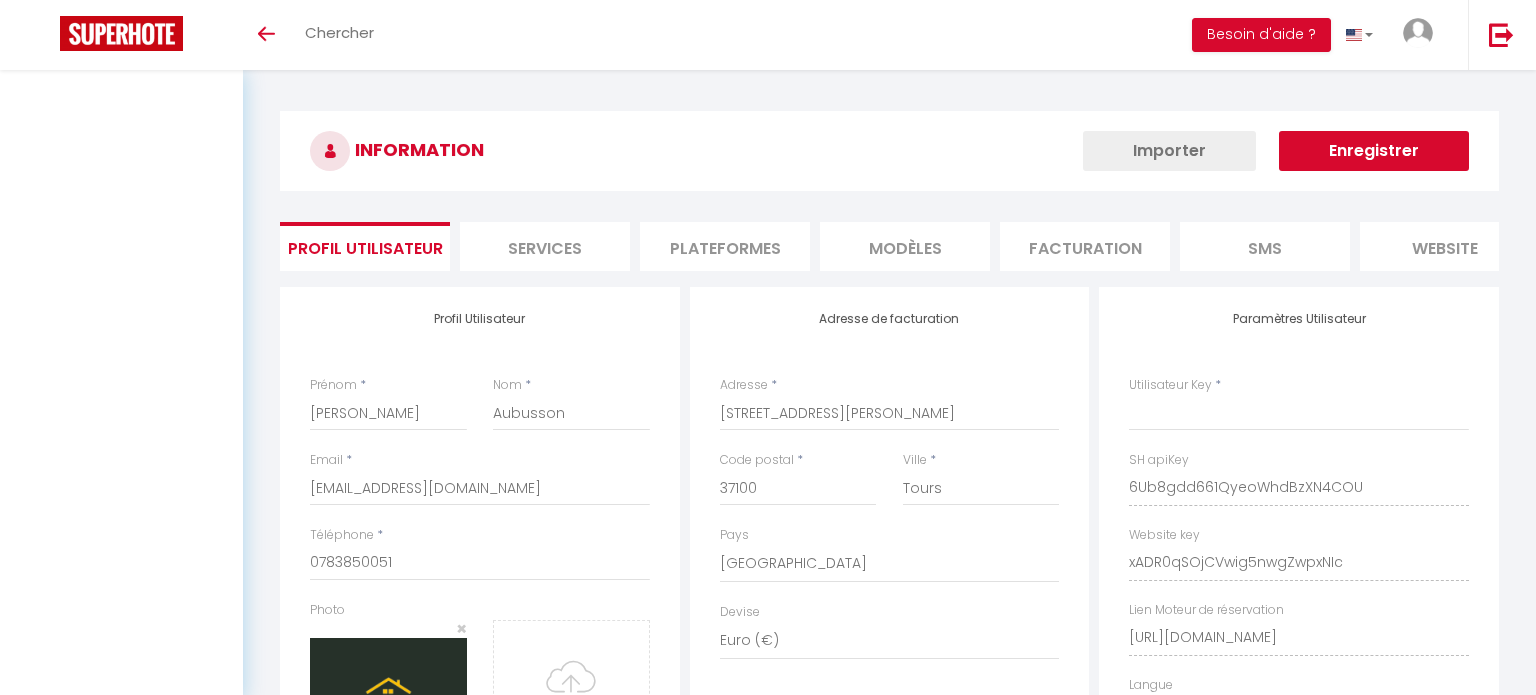 select on "28" 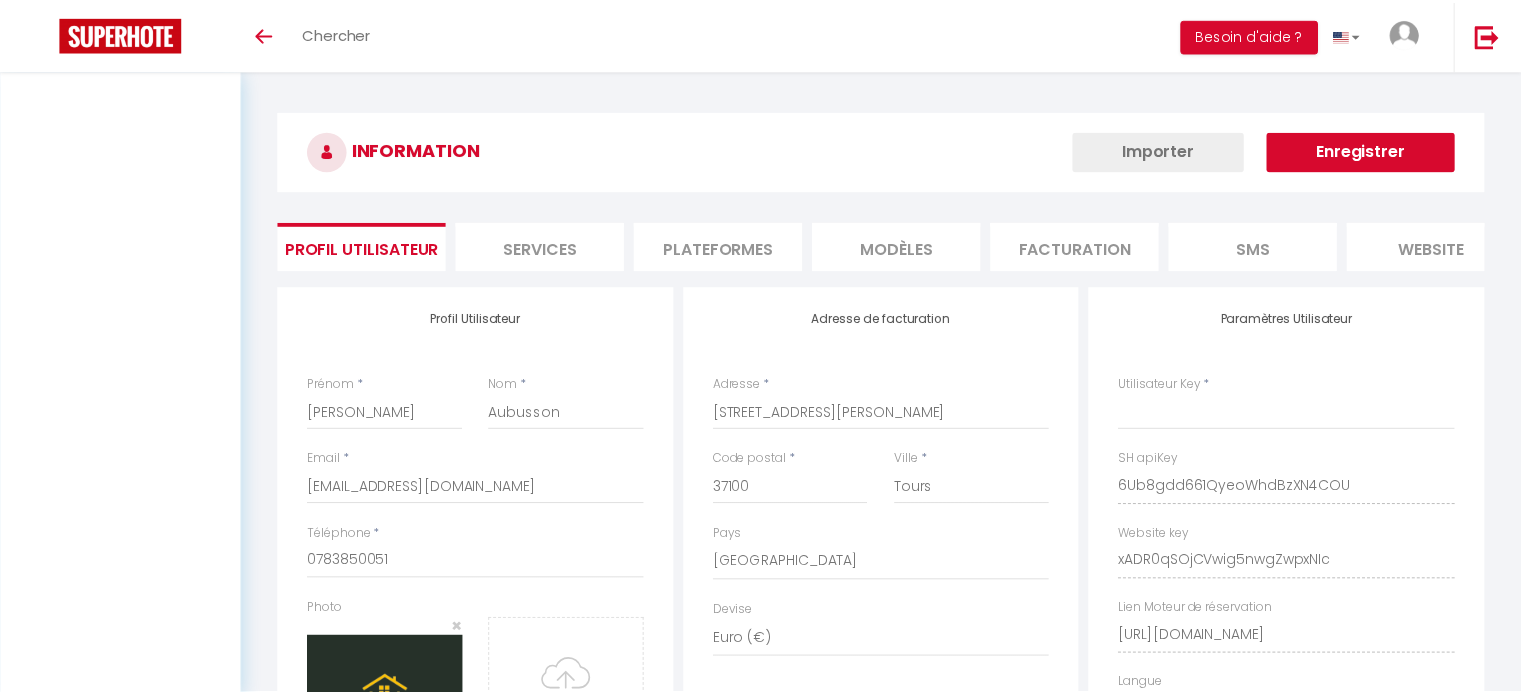 scroll, scrollTop: 0, scrollLeft: 0, axis: both 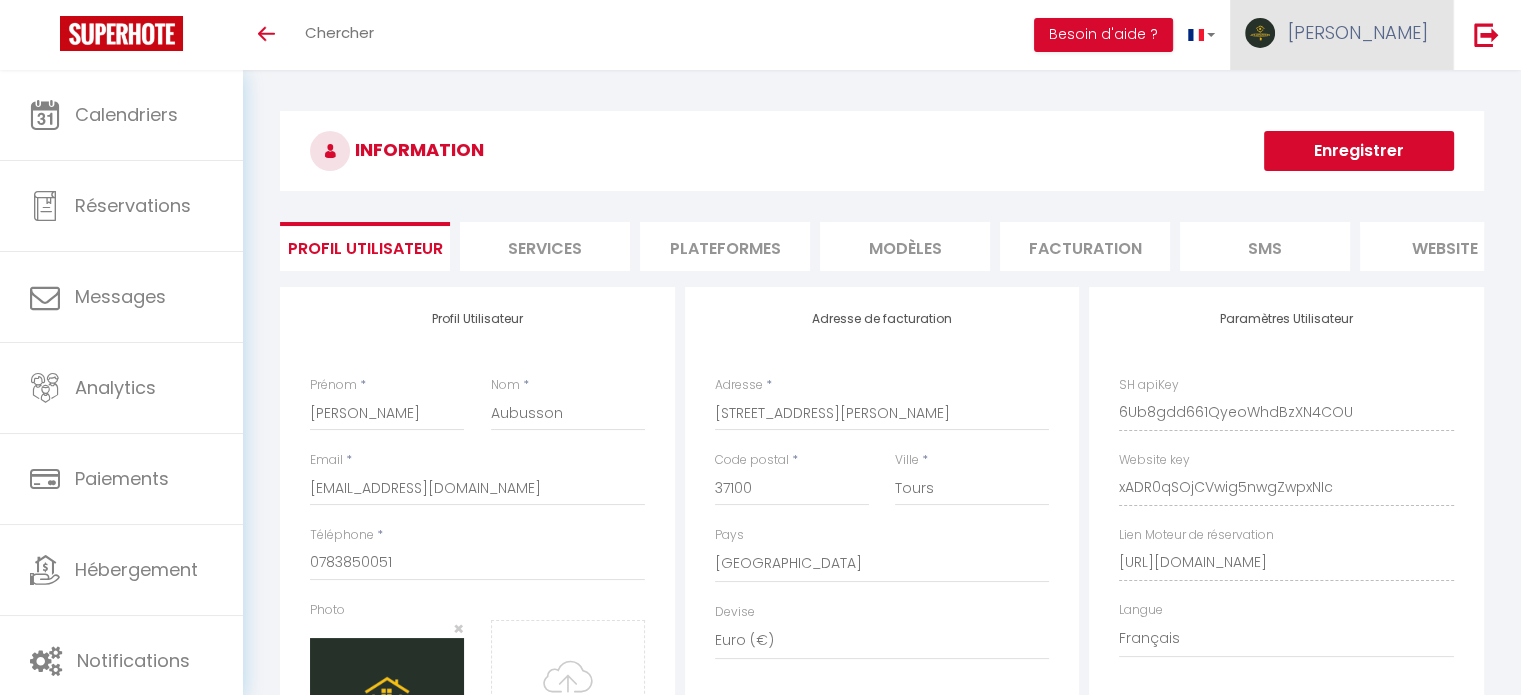 click on "[PERSON_NAME]" at bounding box center (1358, 32) 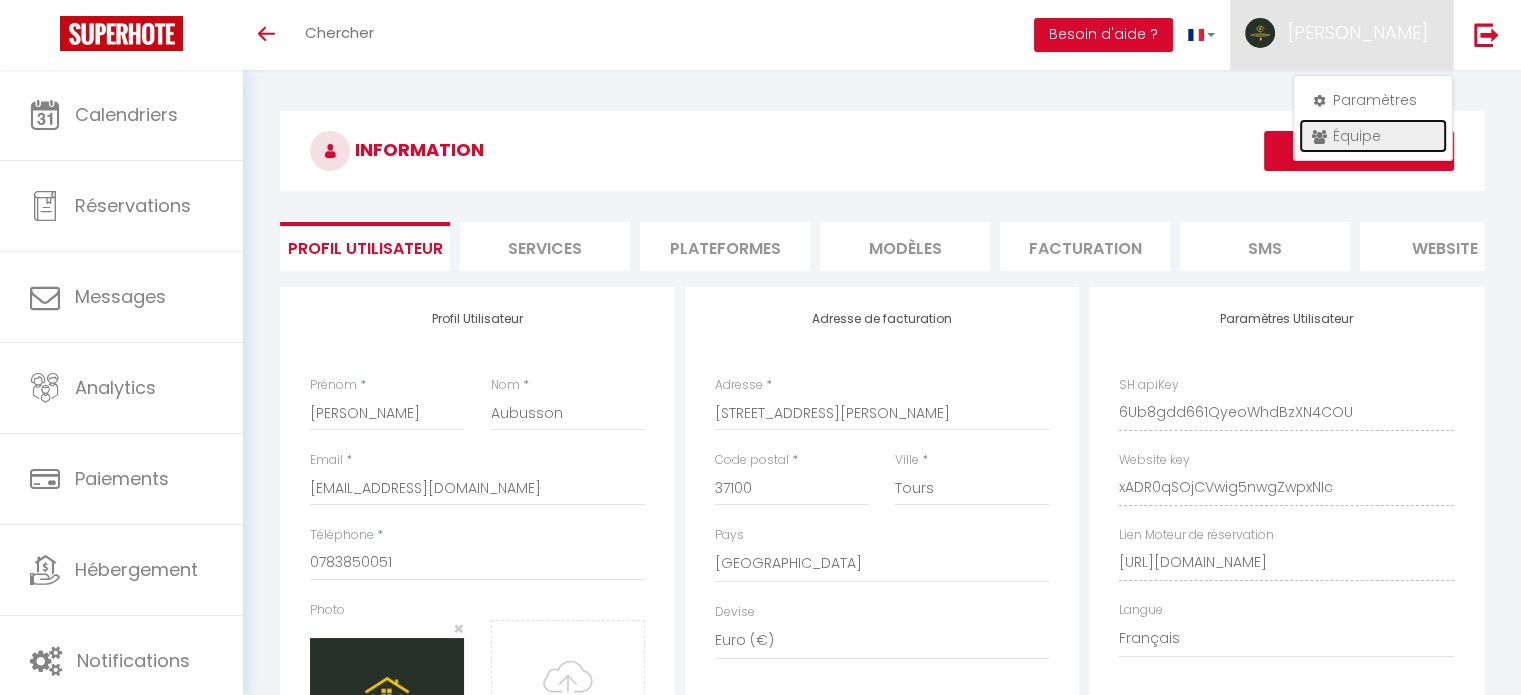 click on "Équipe" at bounding box center (1373, 136) 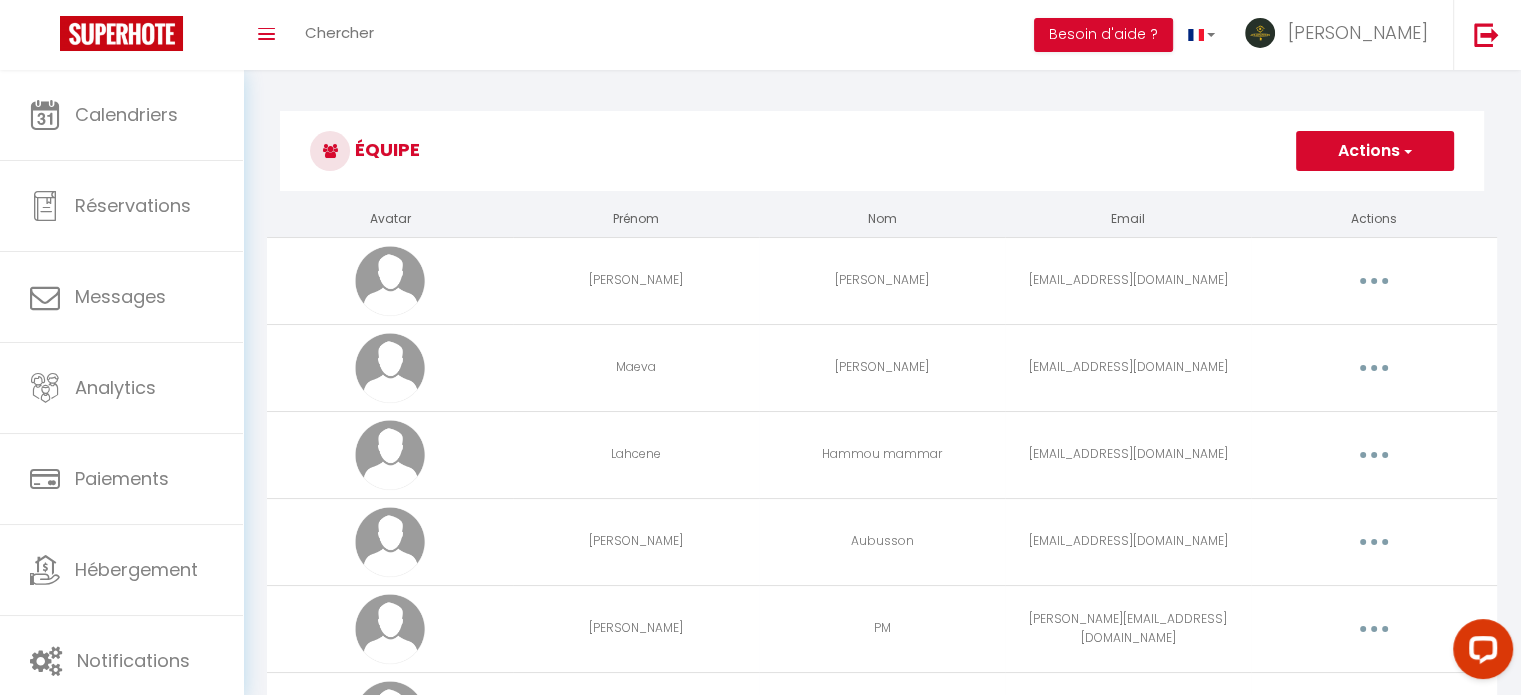 scroll, scrollTop: 0, scrollLeft: 0, axis: both 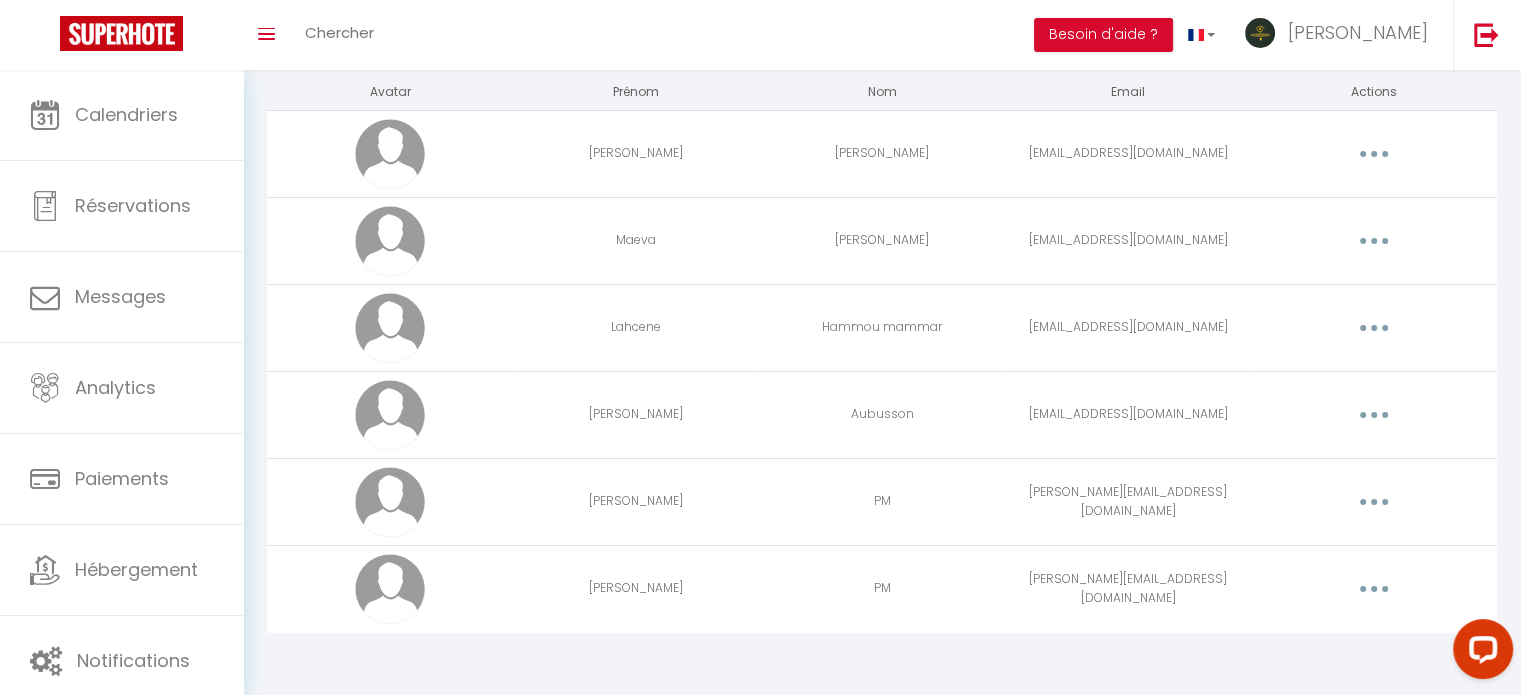 click at bounding box center [1374, 502] 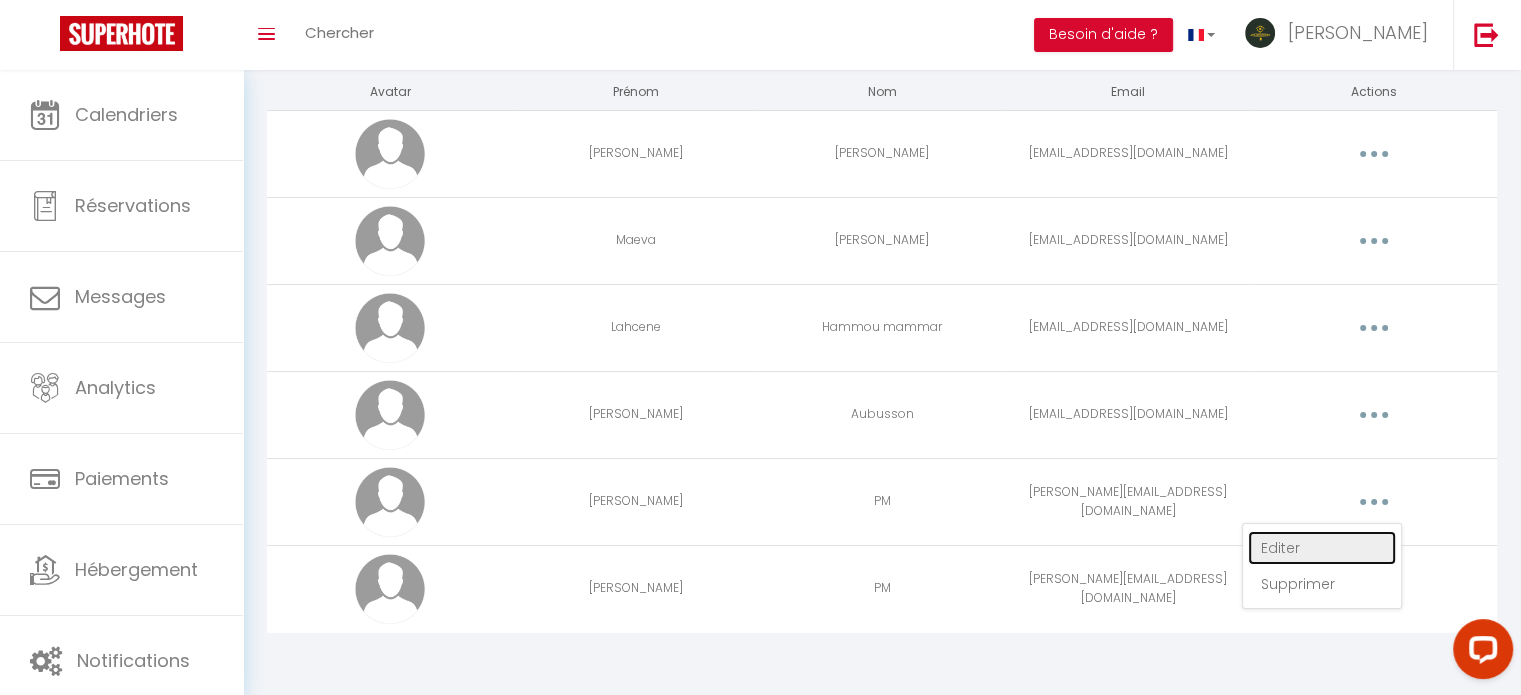 click on "Editer" at bounding box center [1322, 548] 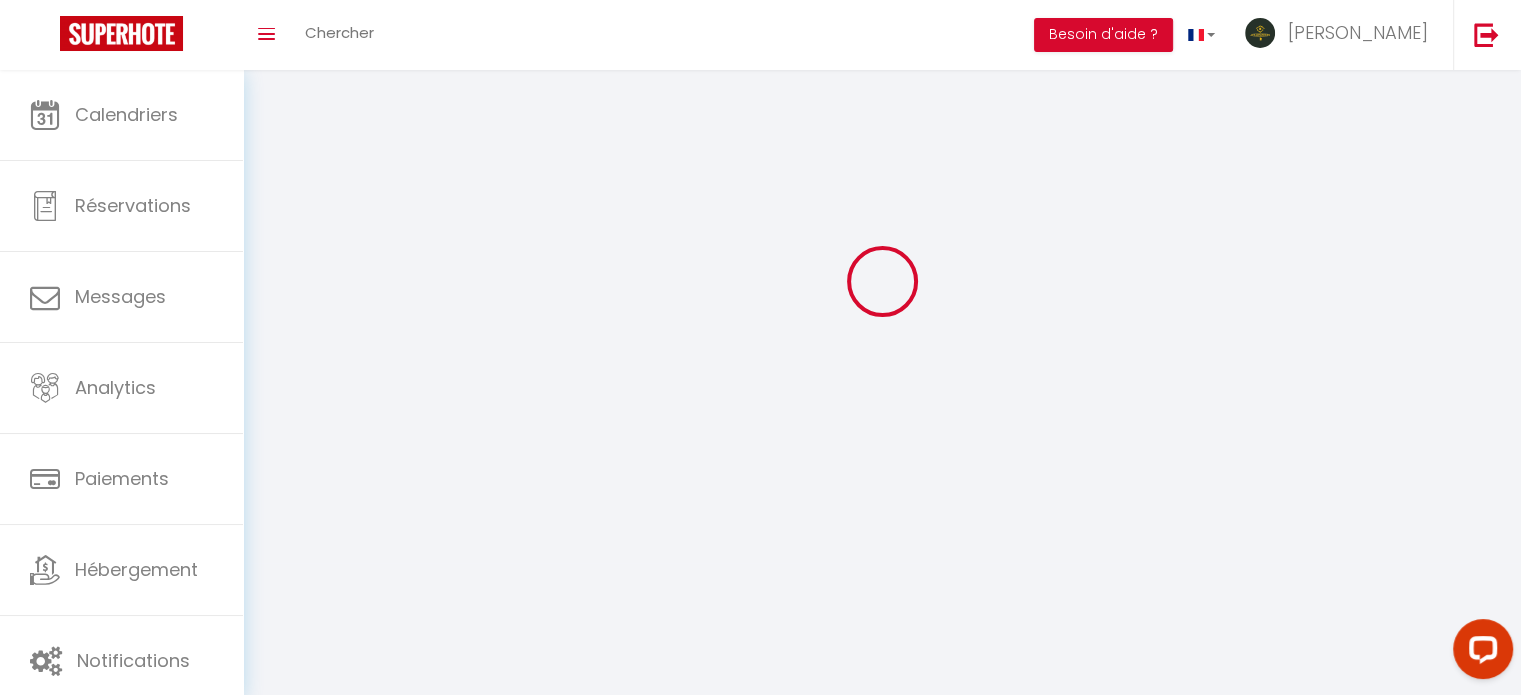 type on "[PERSON_NAME]" 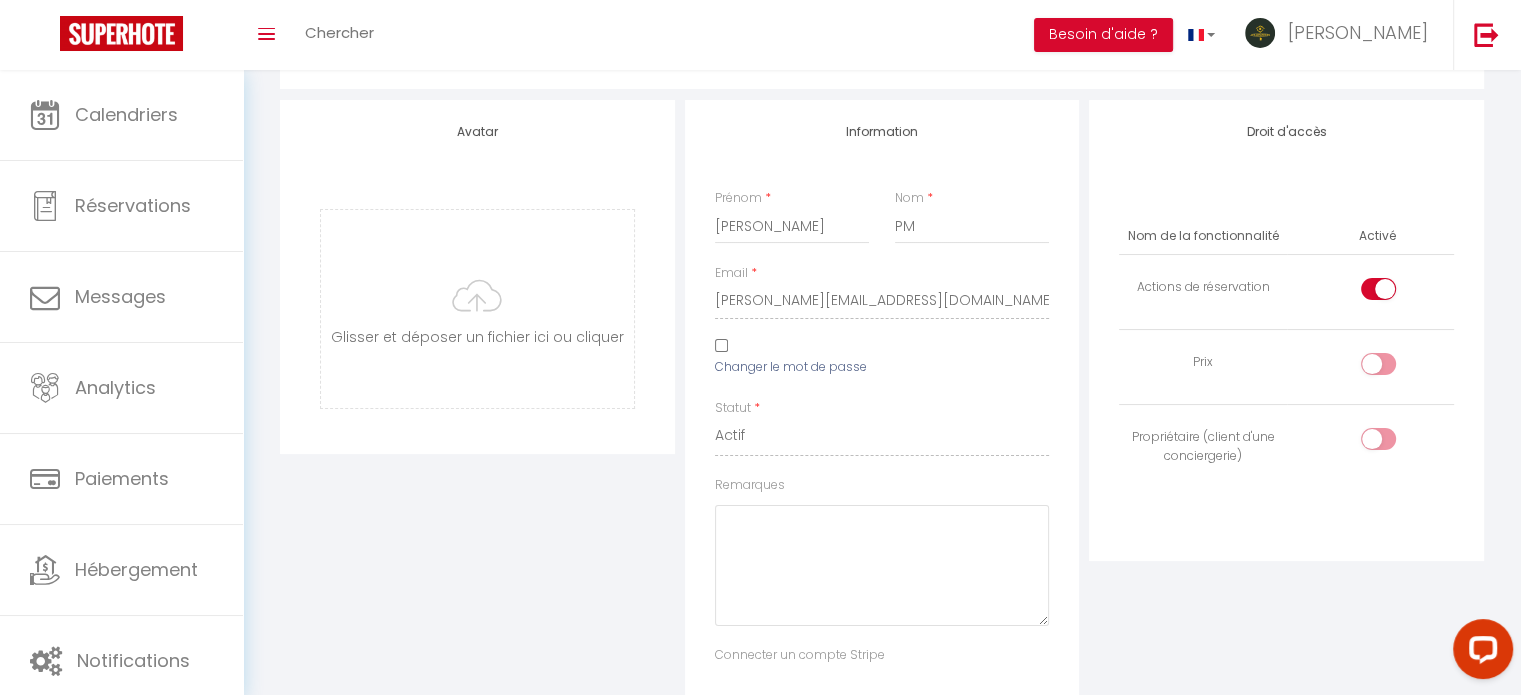 scroll, scrollTop: 0, scrollLeft: 0, axis: both 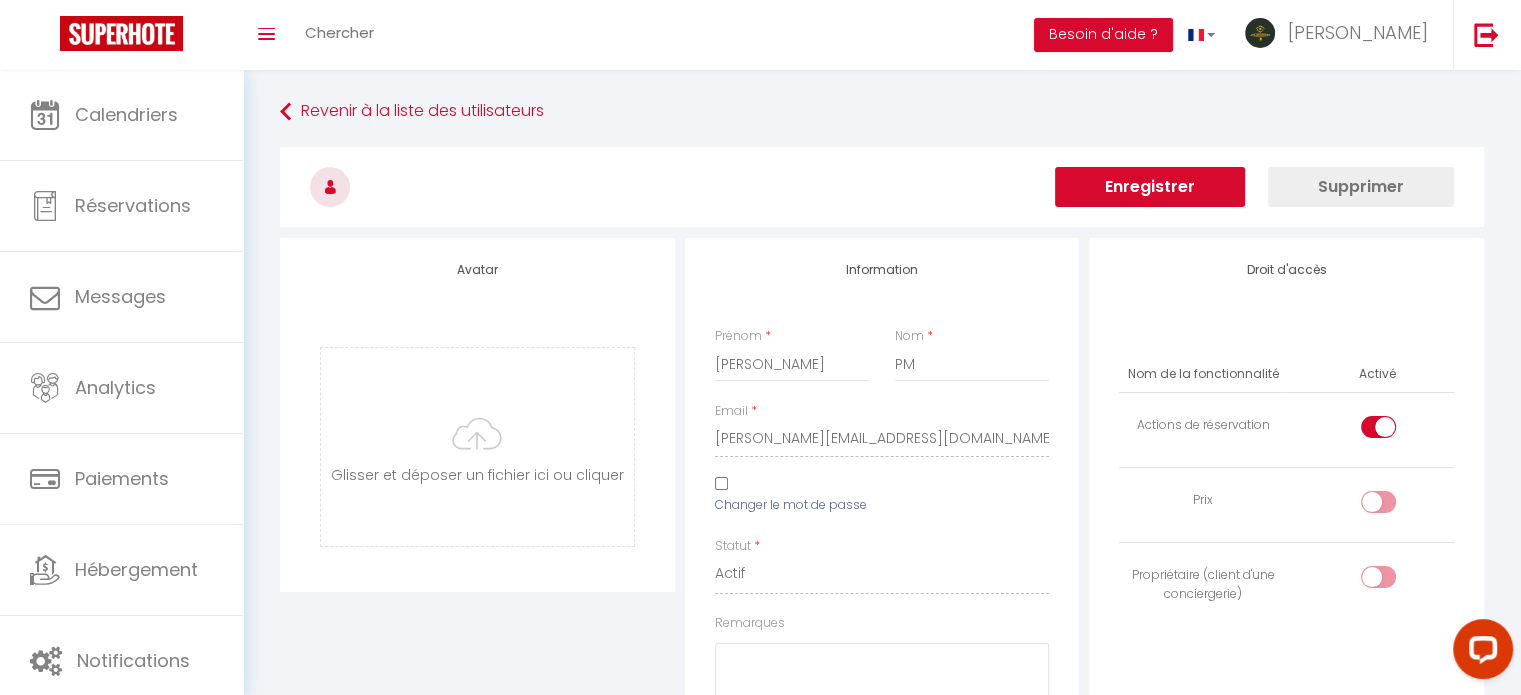 click on "Supprimer" at bounding box center (1361, 187) 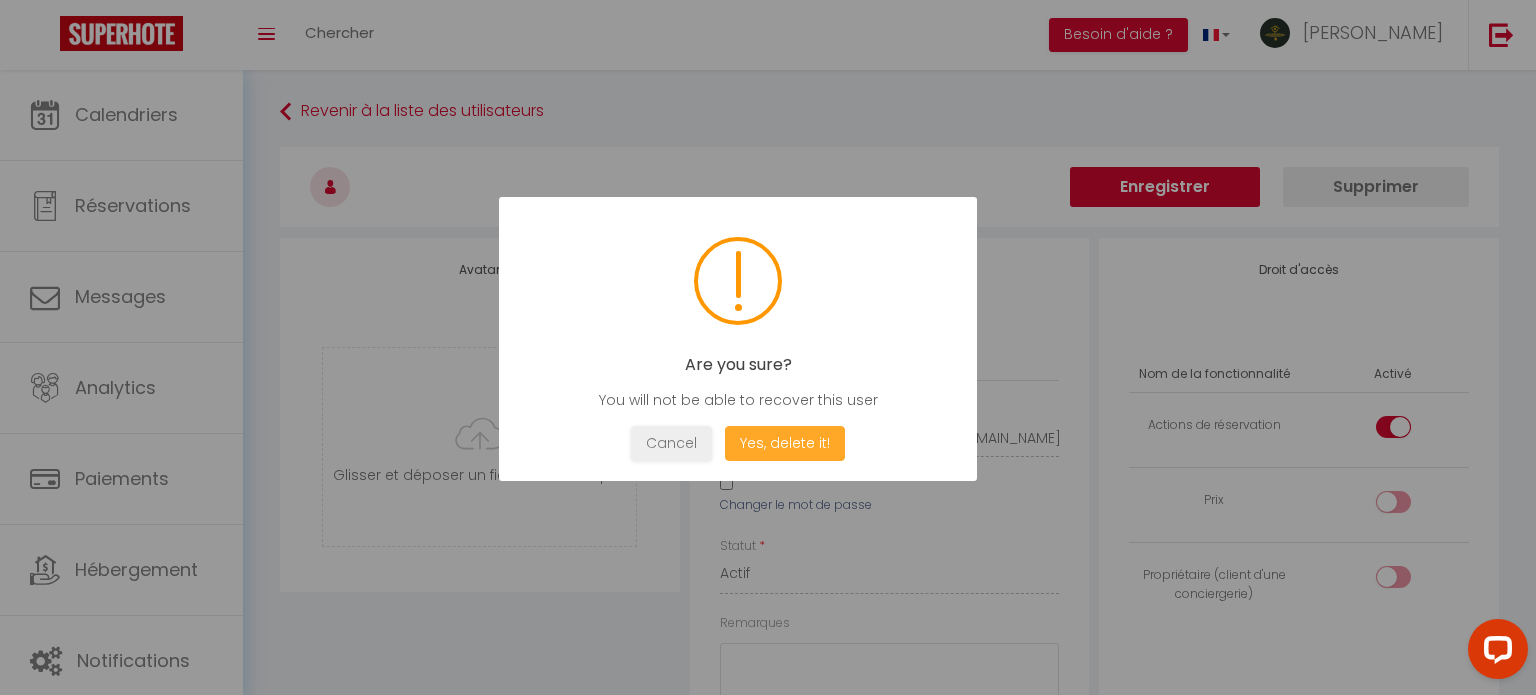 click on "Yes, delete it!" at bounding box center [785, 443] 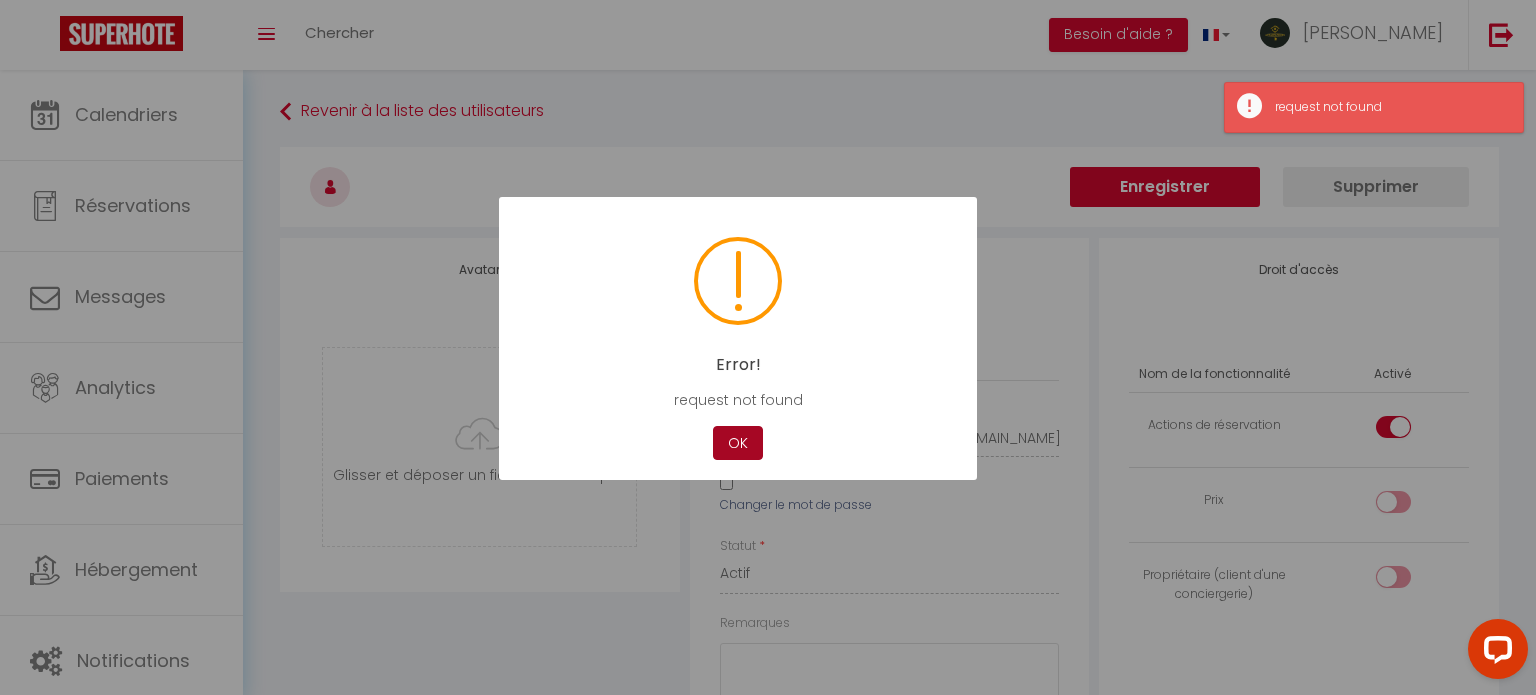 click on "OK" at bounding box center [738, 443] 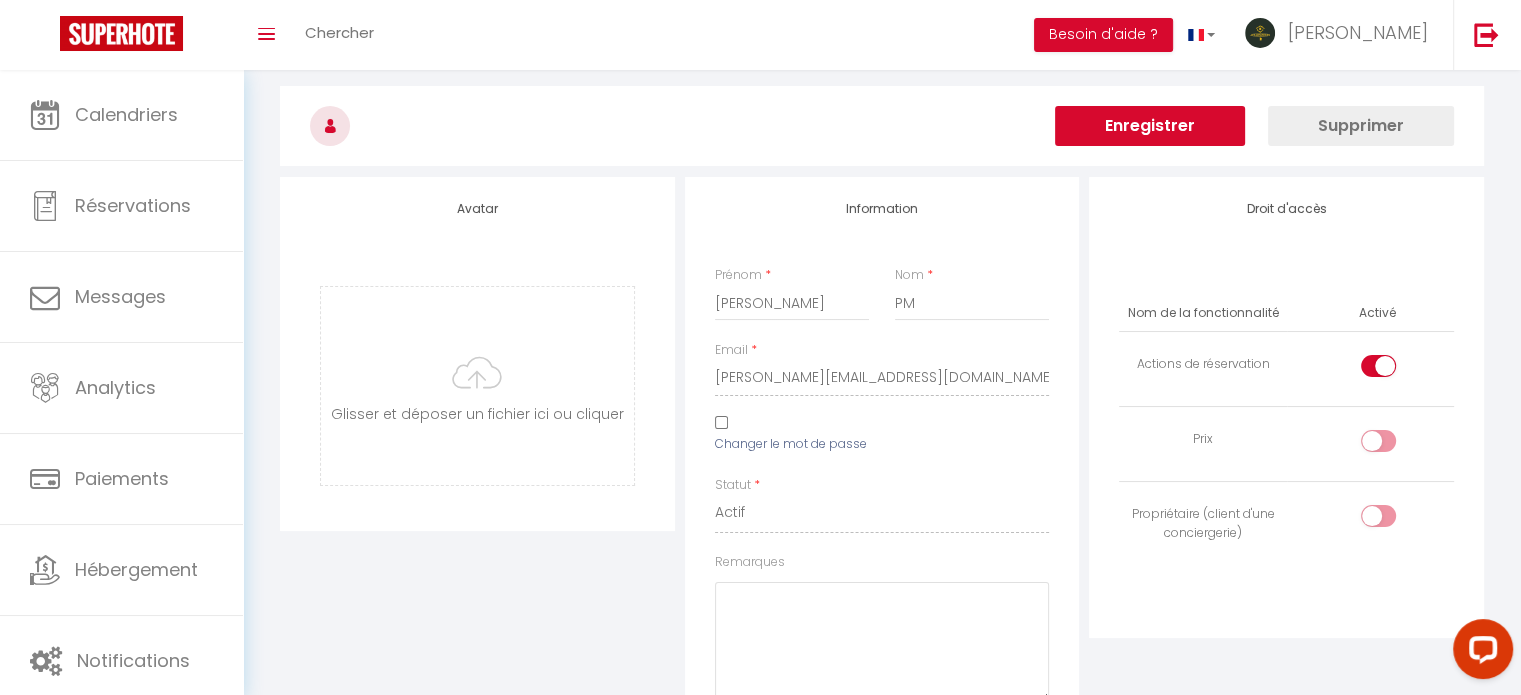 scroll, scrollTop: 0, scrollLeft: 0, axis: both 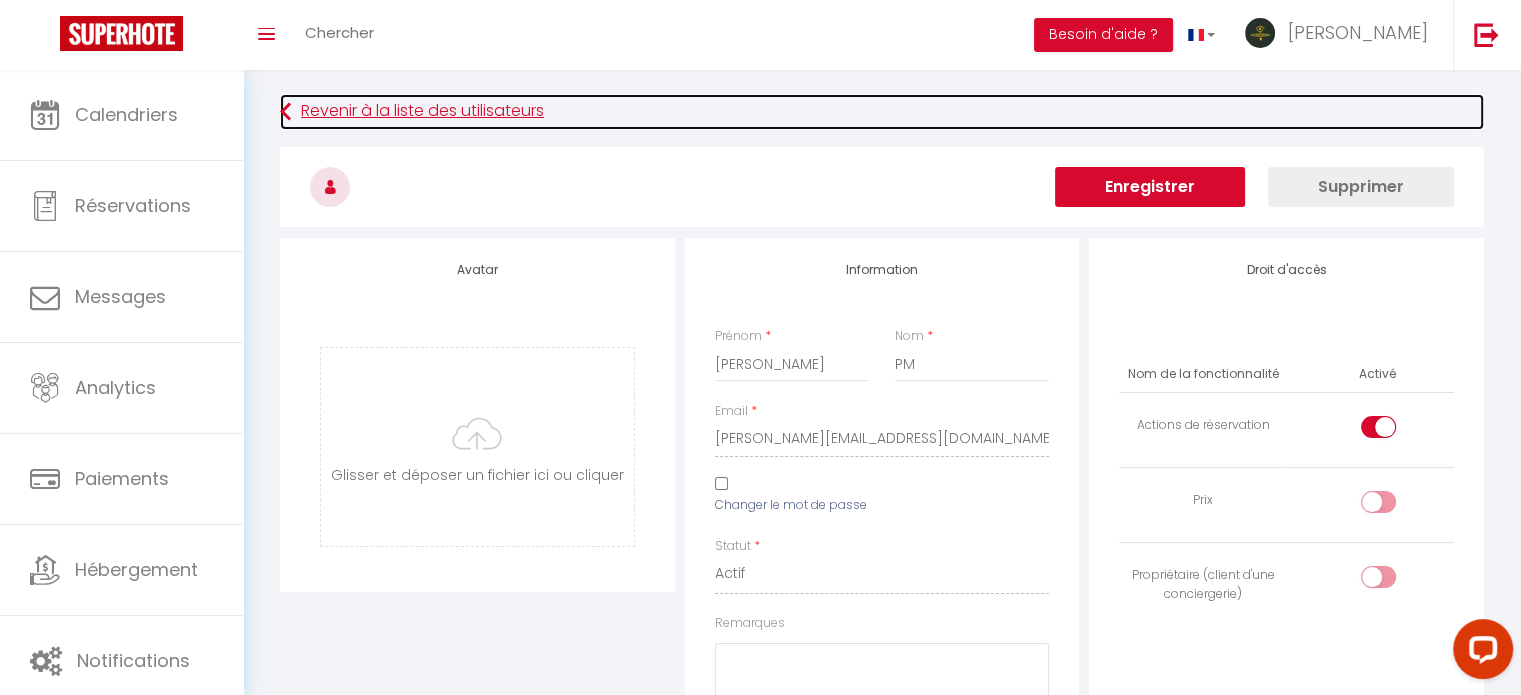 click on "Revenir à la liste des utilisateurs" at bounding box center [882, 112] 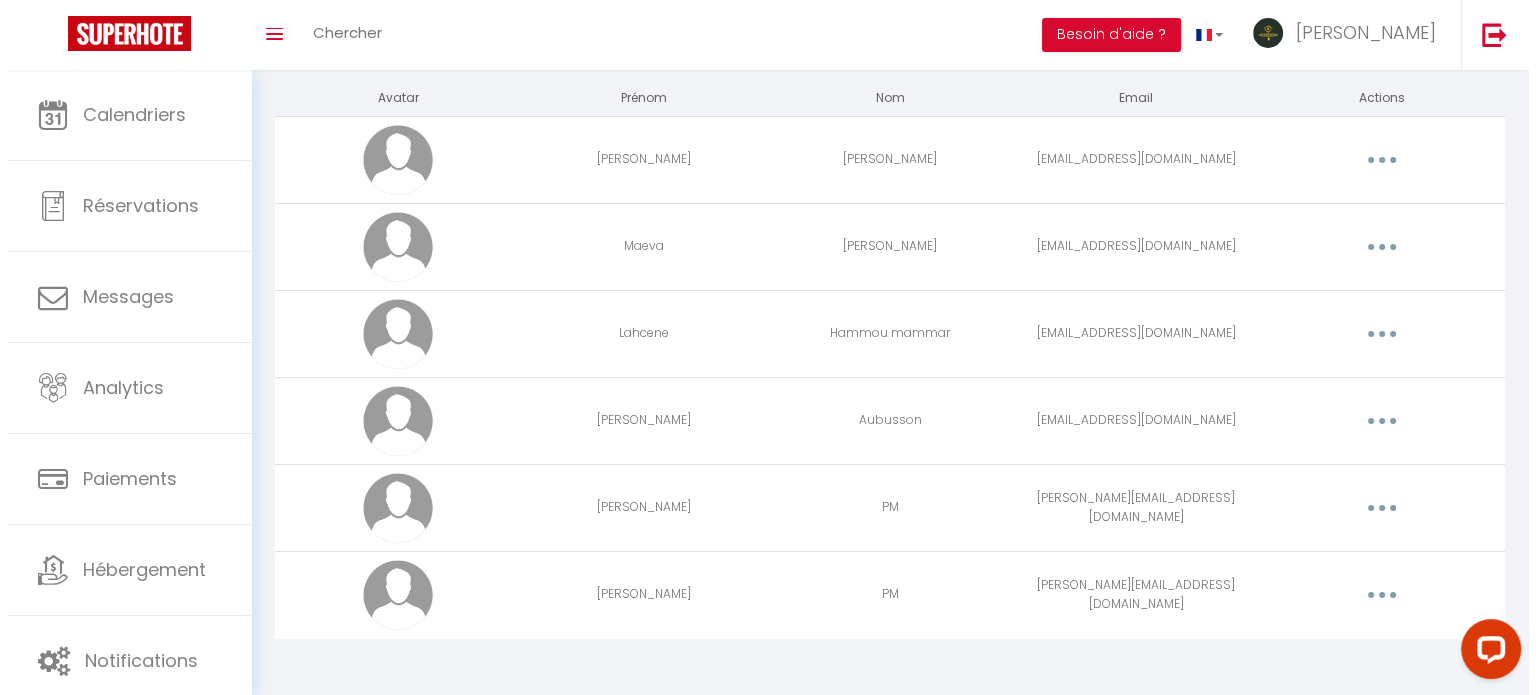 scroll, scrollTop: 127, scrollLeft: 0, axis: vertical 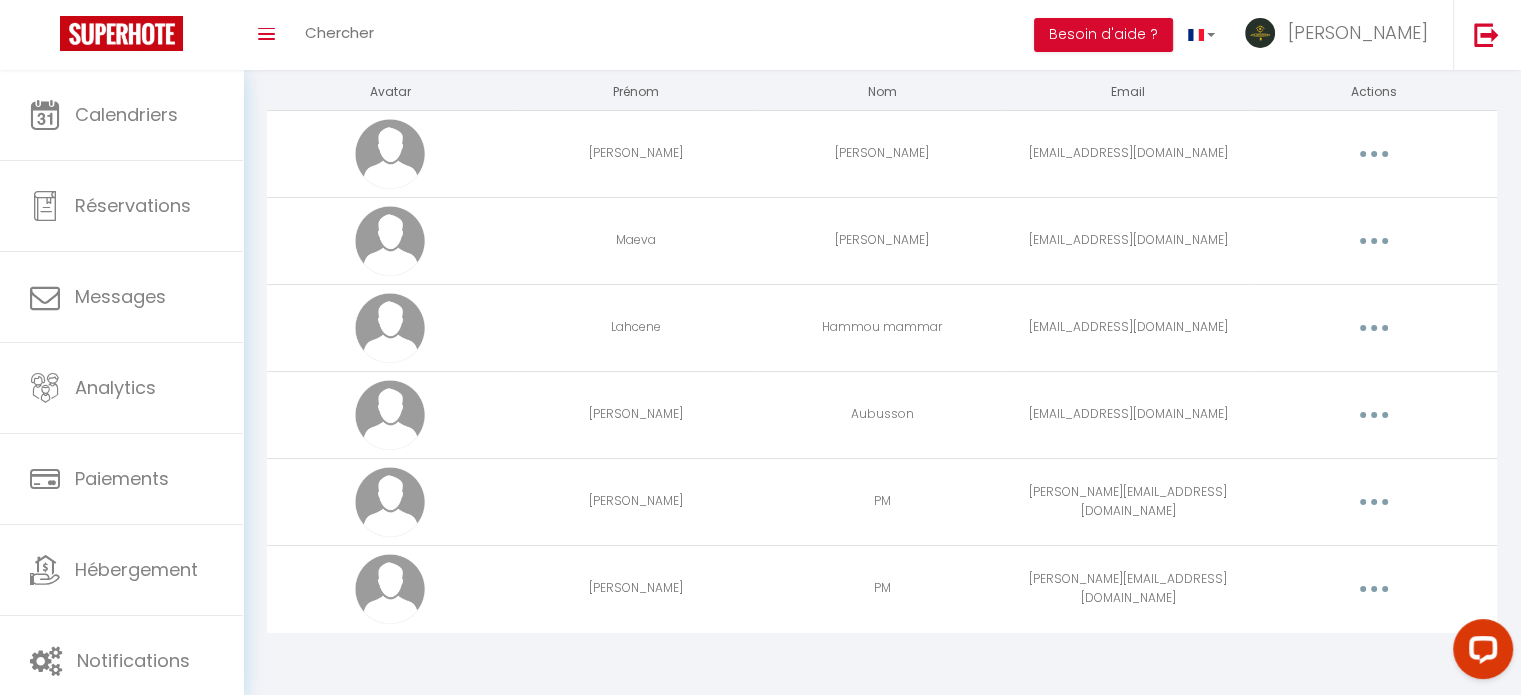 click at bounding box center [1374, 502] 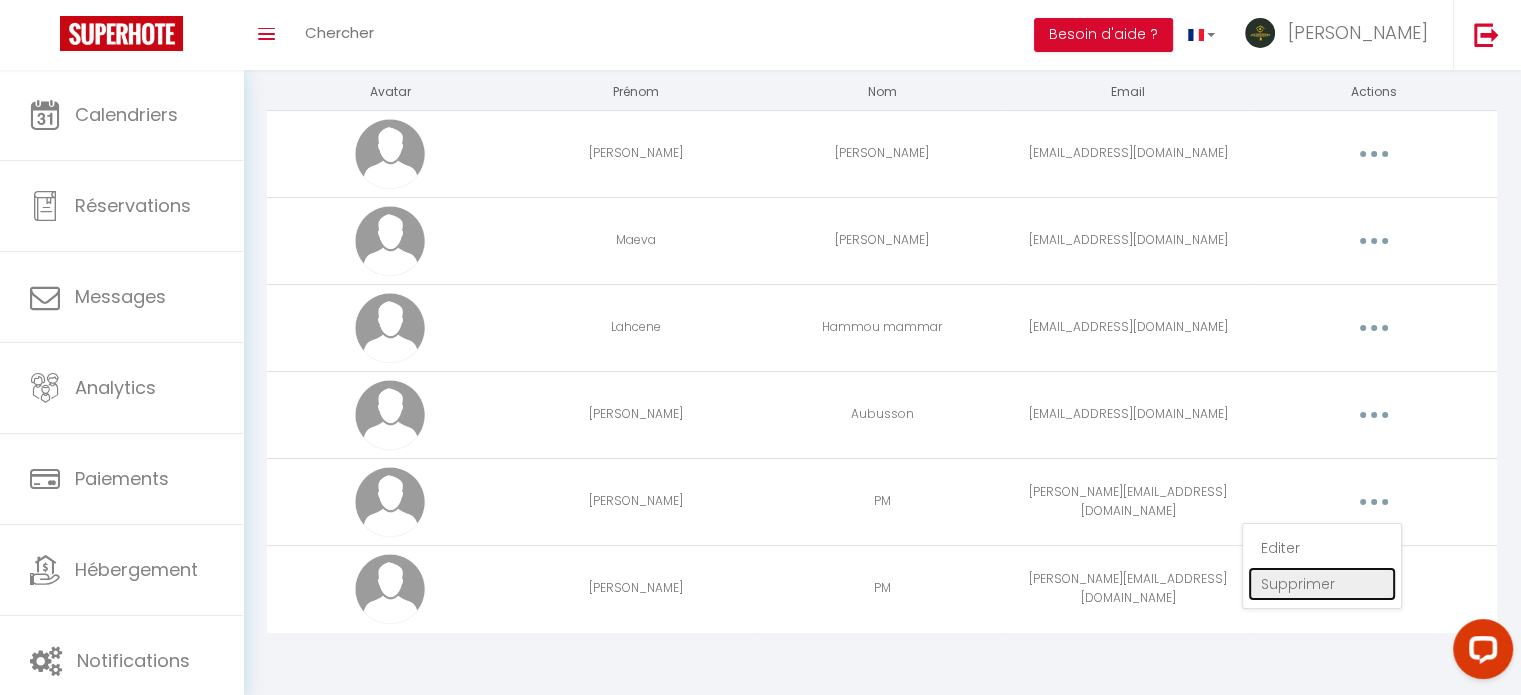 click on "Supprimer" at bounding box center (1322, 584) 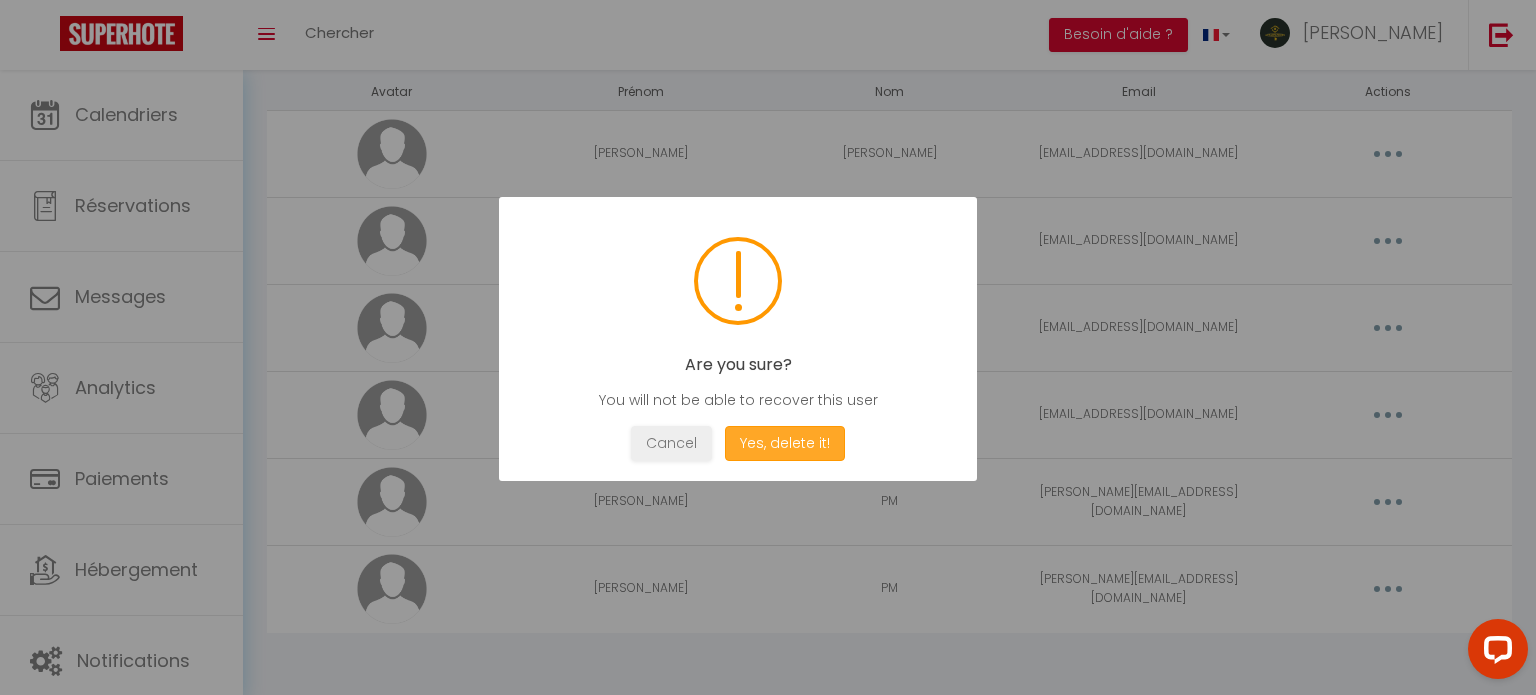 click on "Yes, delete it!" at bounding box center (785, 443) 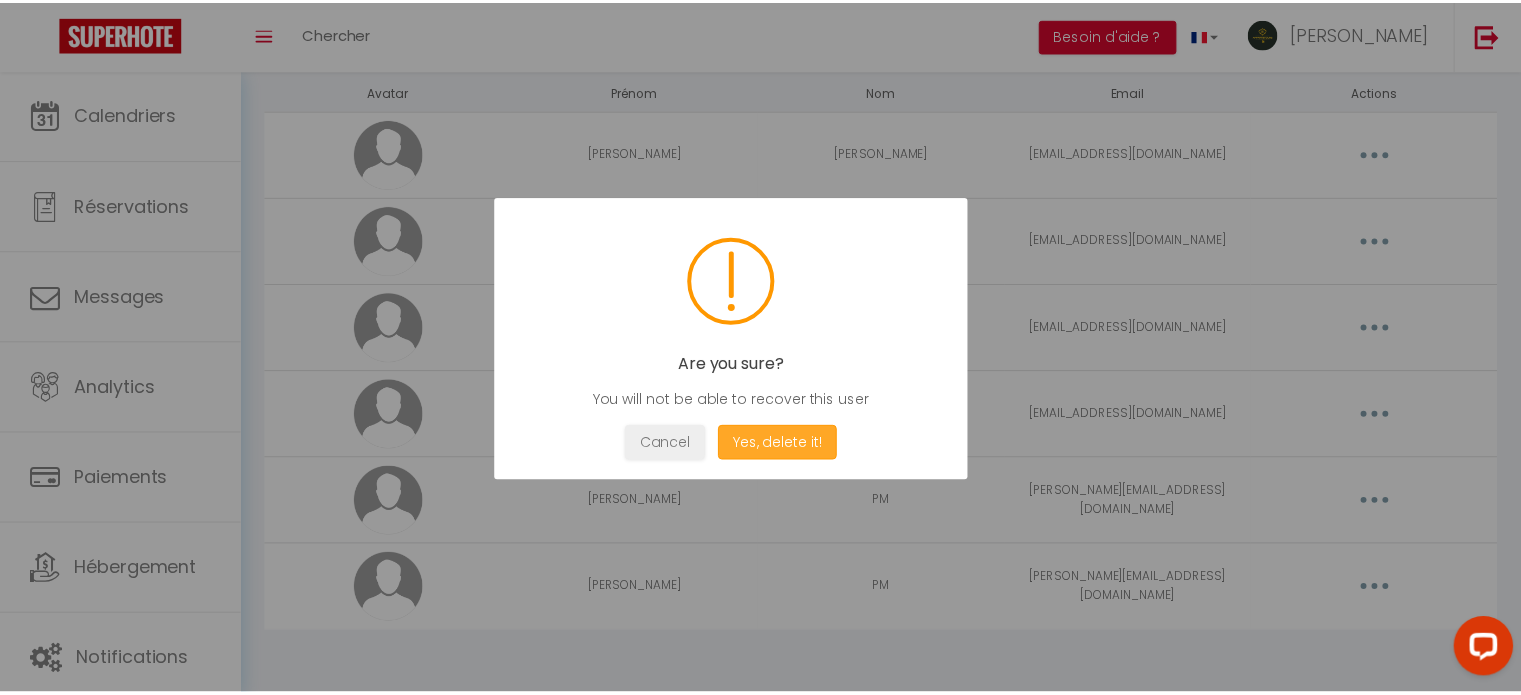 scroll, scrollTop: 70, scrollLeft: 0, axis: vertical 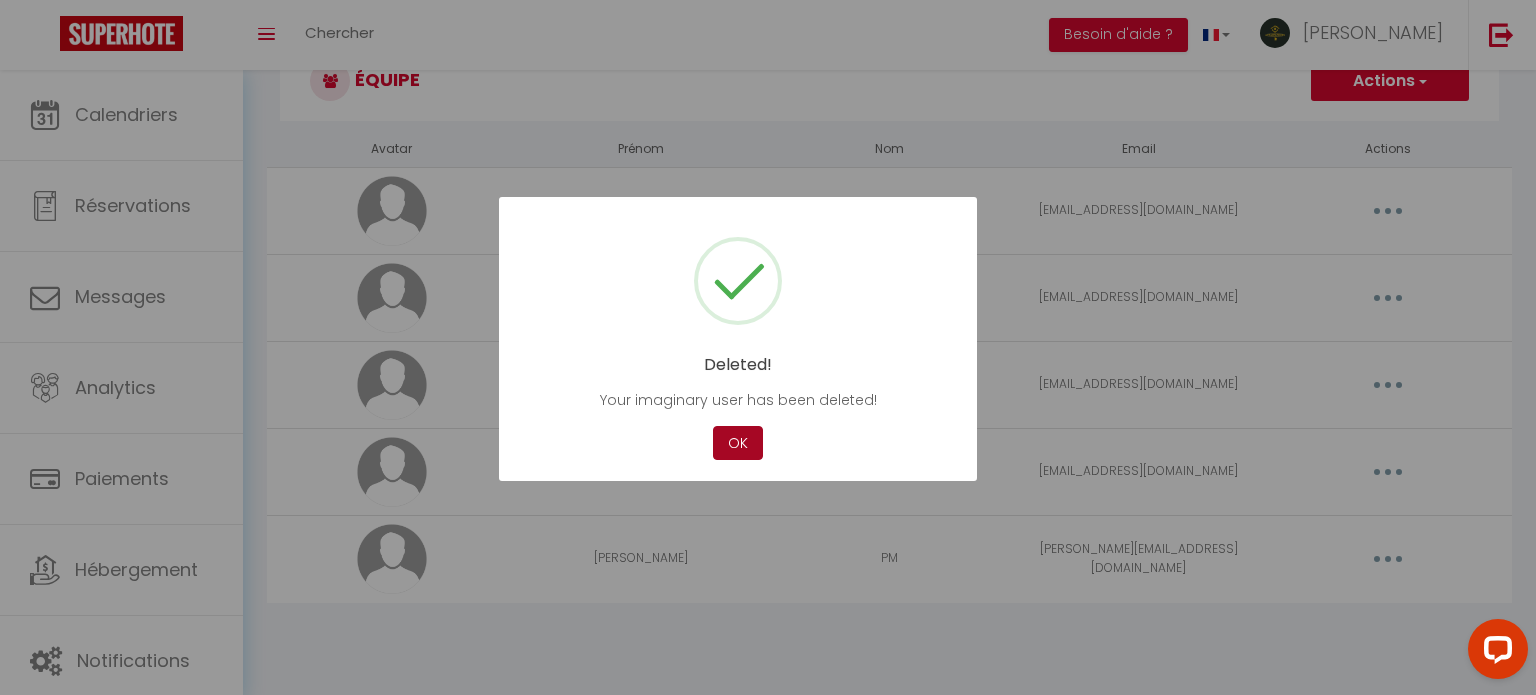 click on "OK" at bounding box center (738, 443) 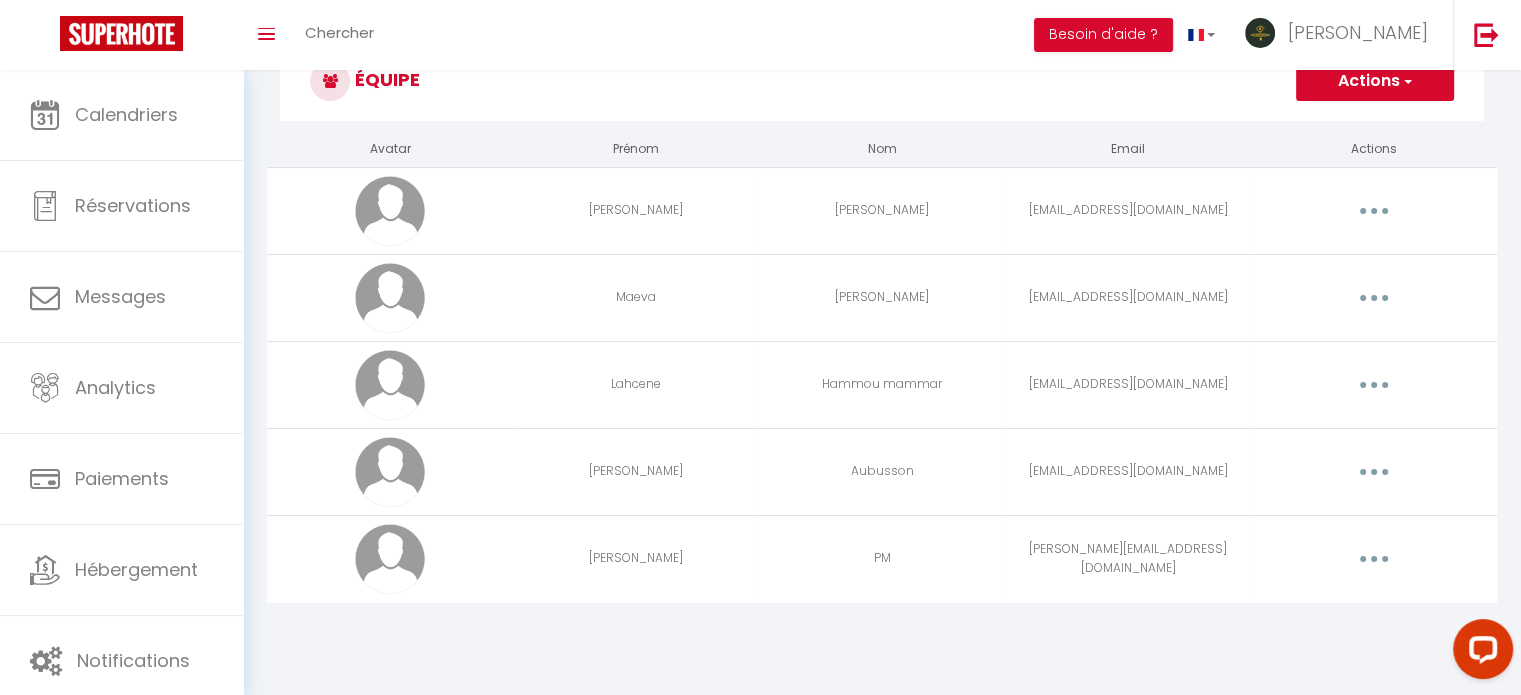 click on "Actions" at bounding box center [1375, 81] 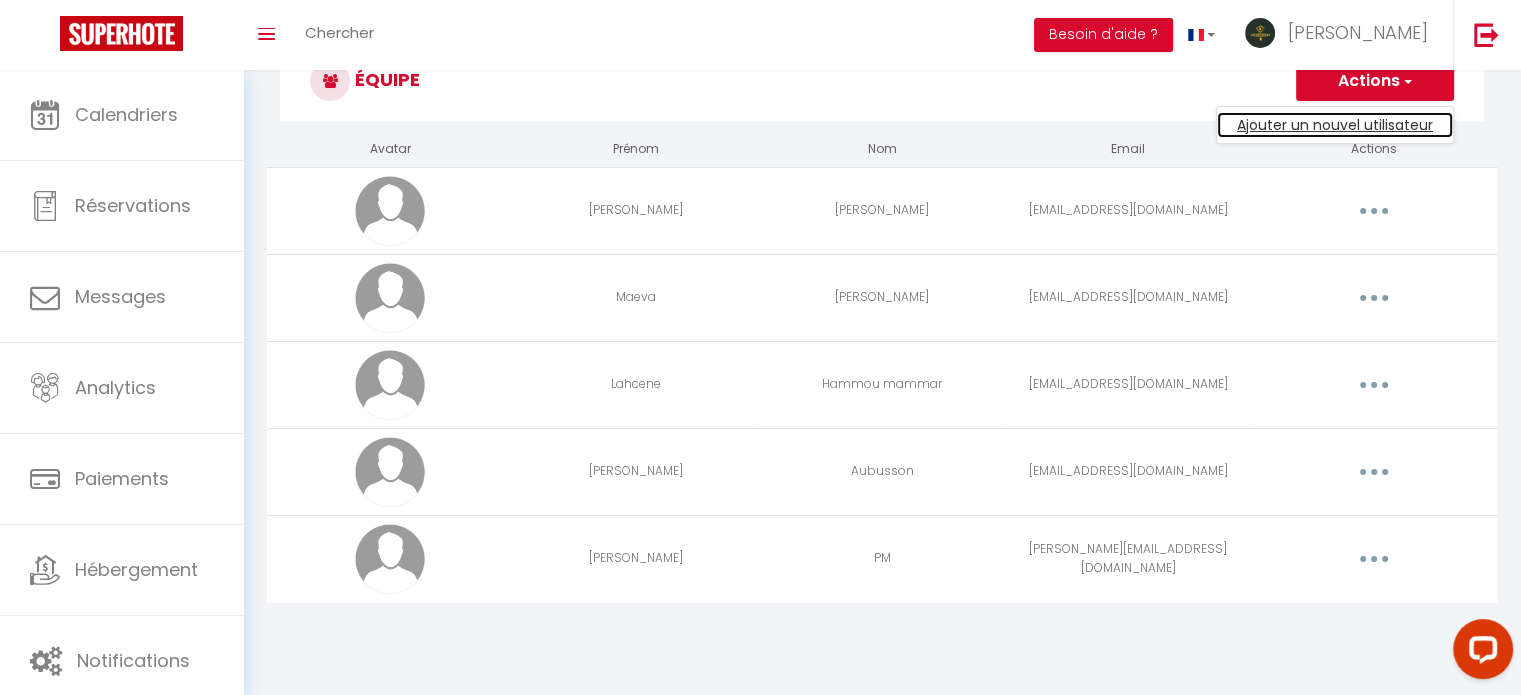 click on "Ajouter un nouvel utilisateur" at bounding box center [1335, 125] 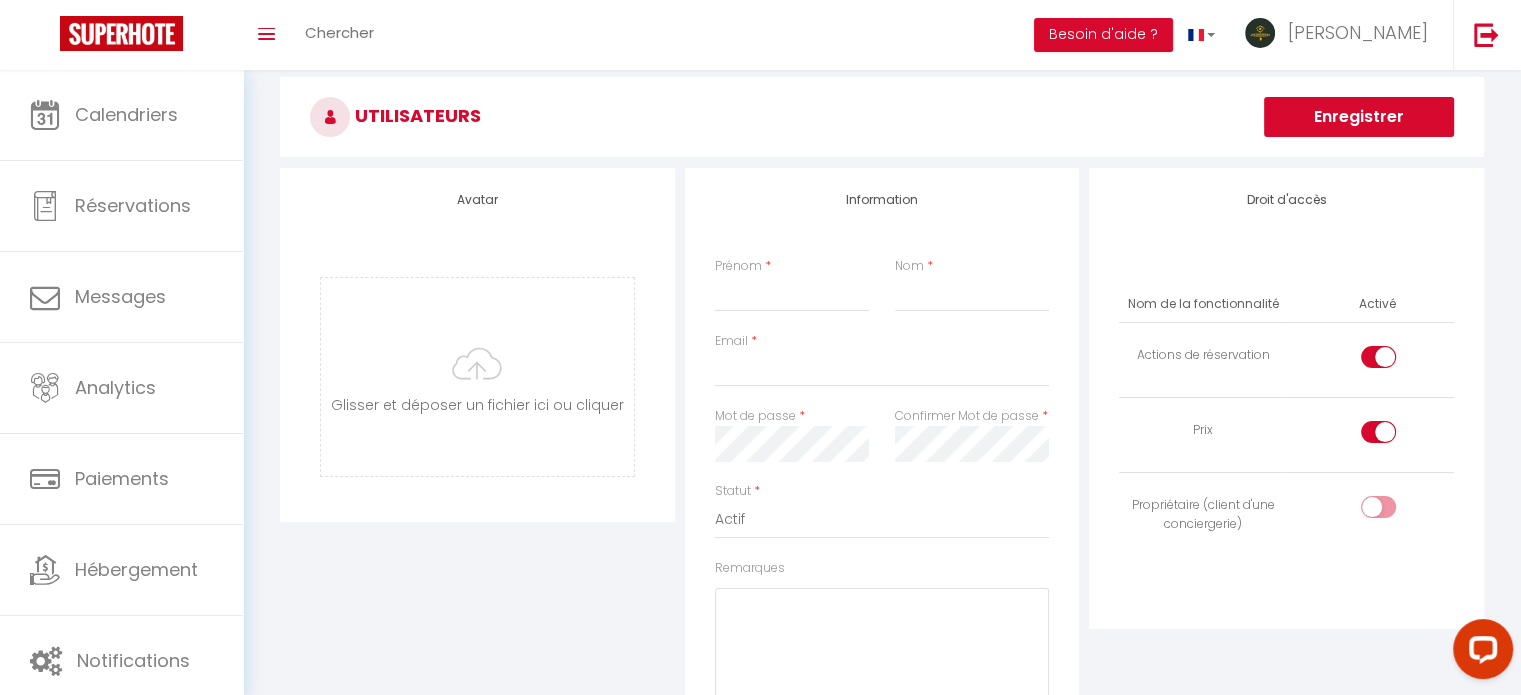 scroll, scrollTop: 1696, scrollLeft: 0, axis: vertical 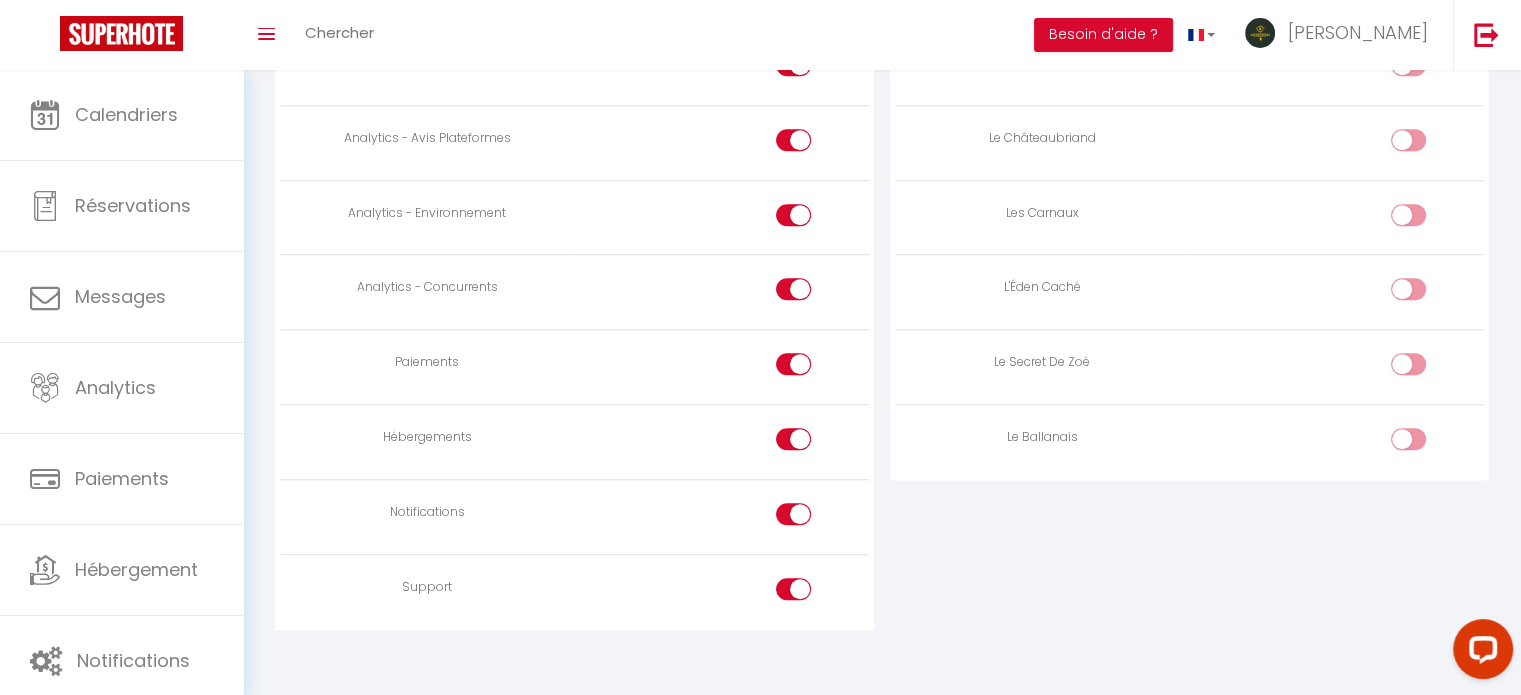 click at bounding box center [793, 589] 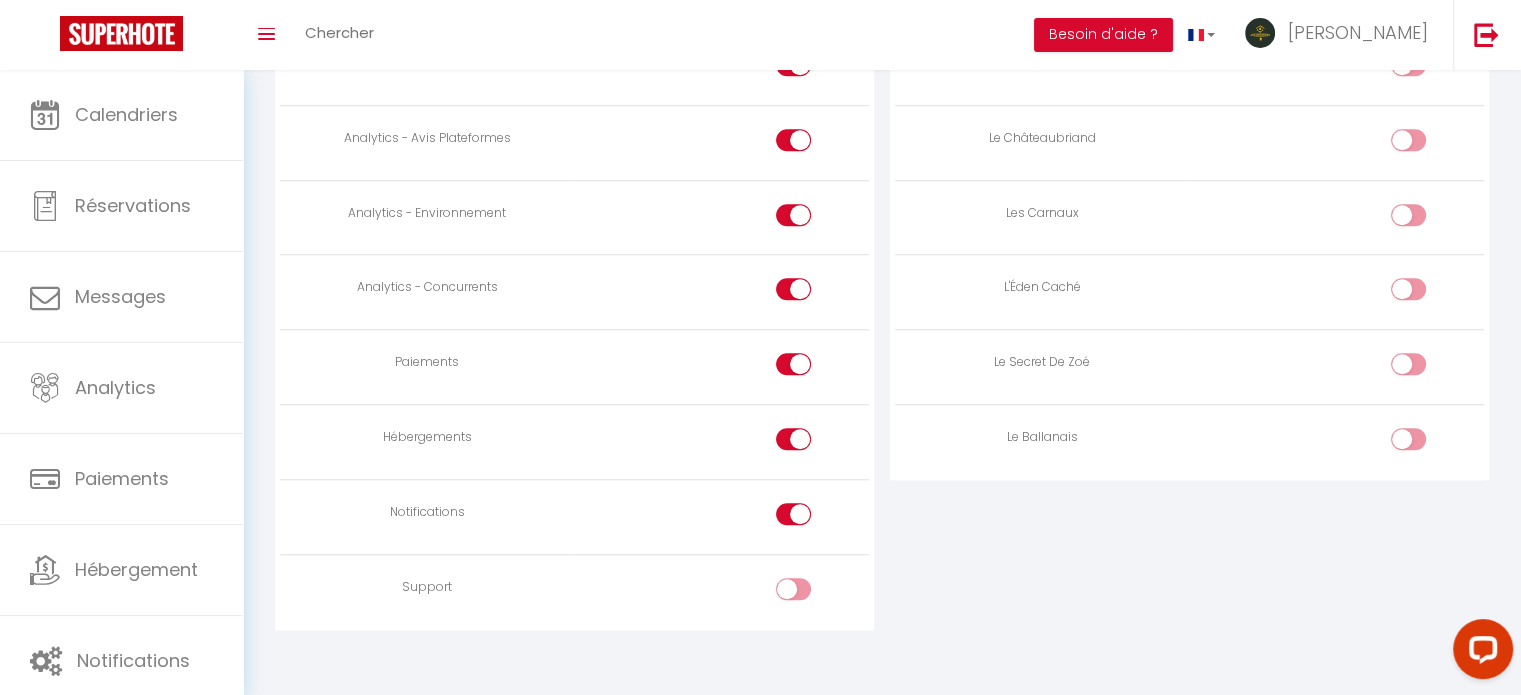 click at bounding box center [722, 516] 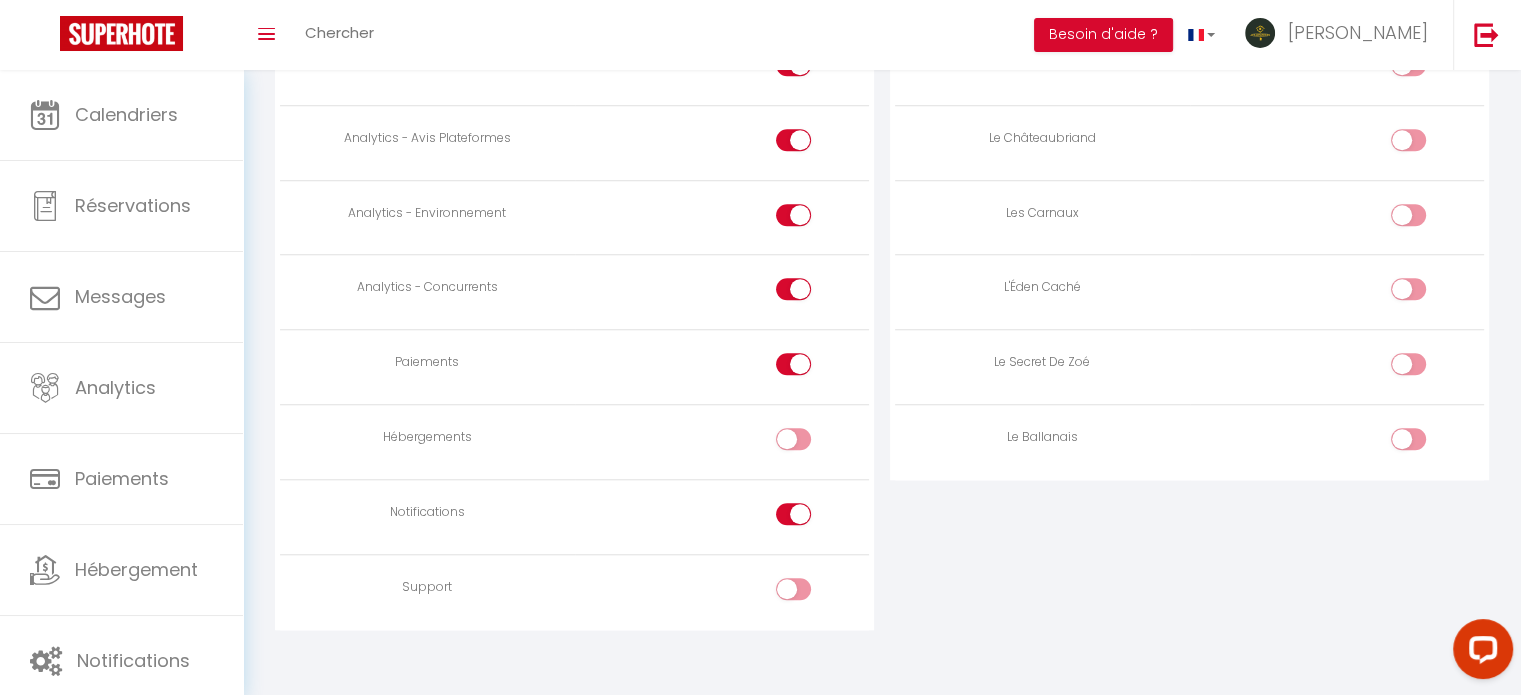 click at bounding box center [810, 518] 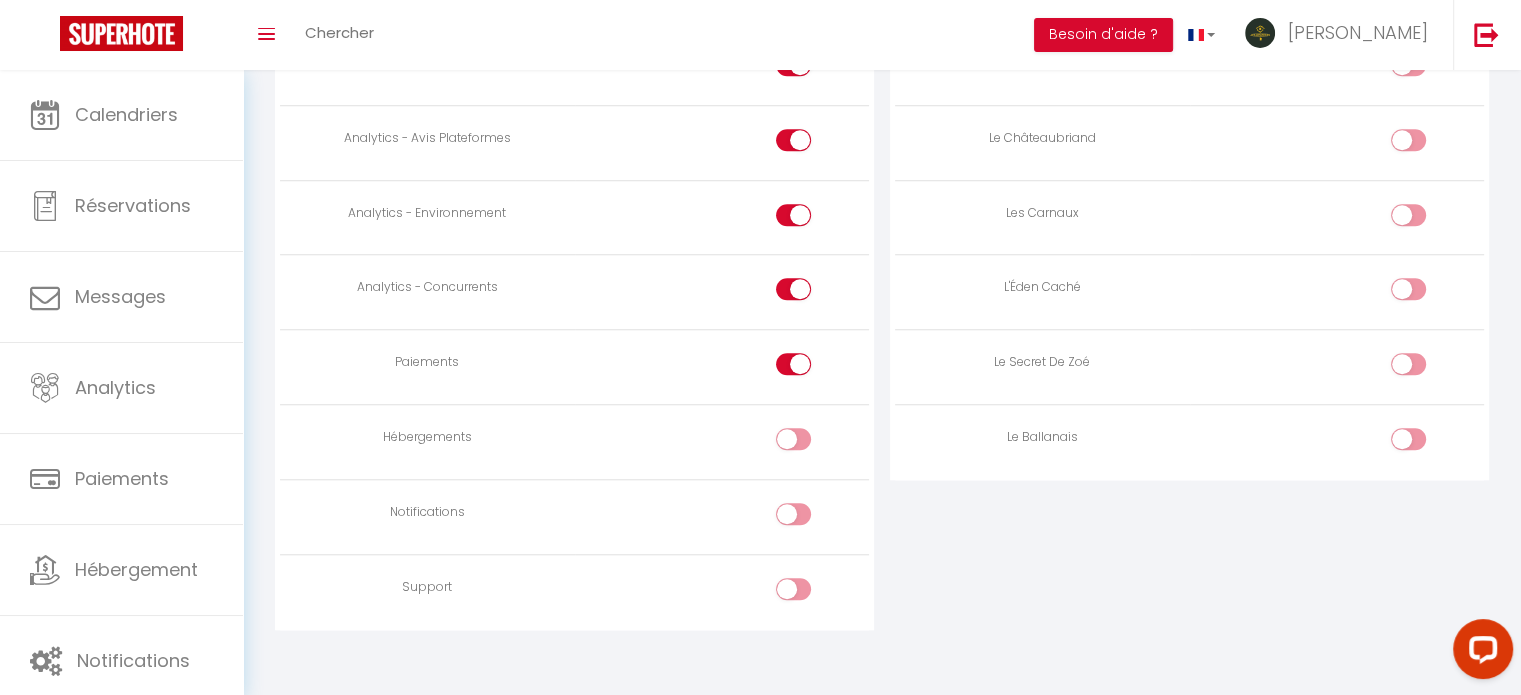 click at bounding box center [793, 364] 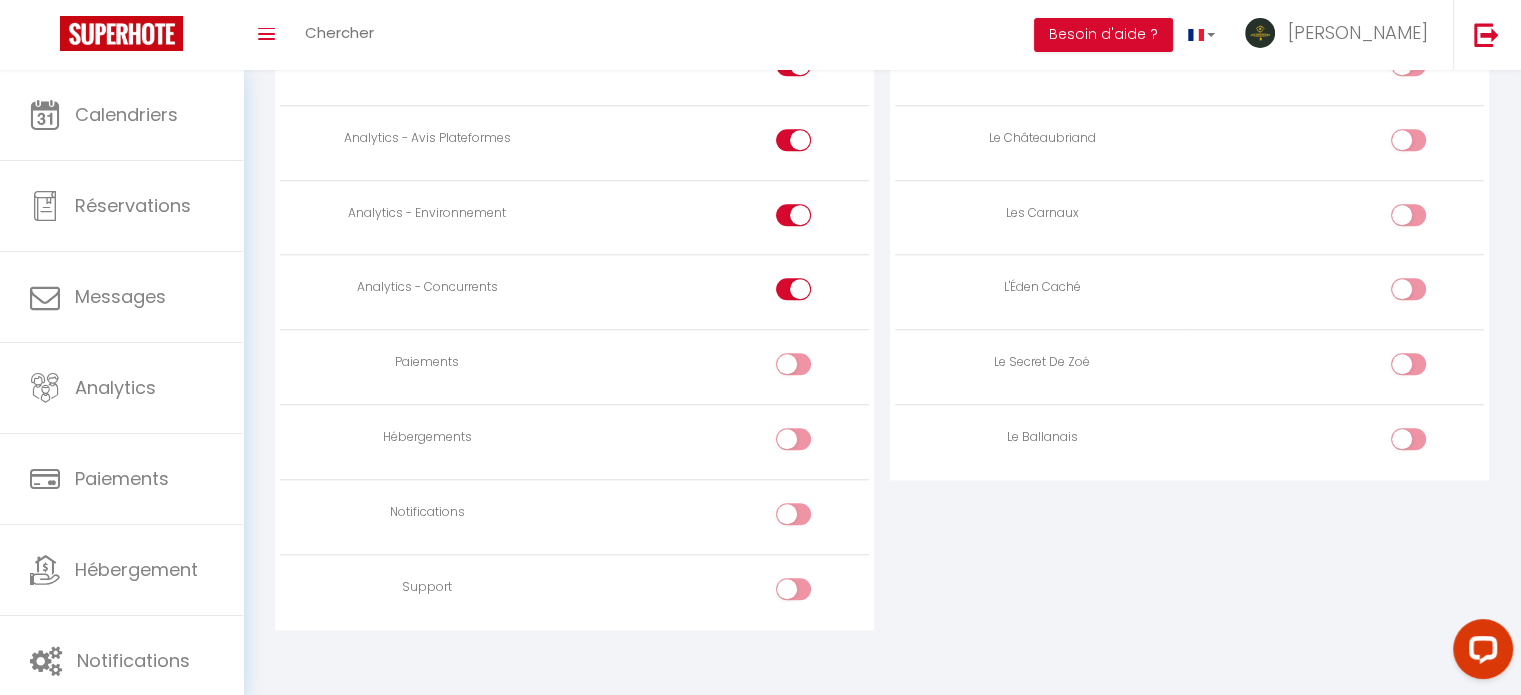 click at bounding box center (793, 289) 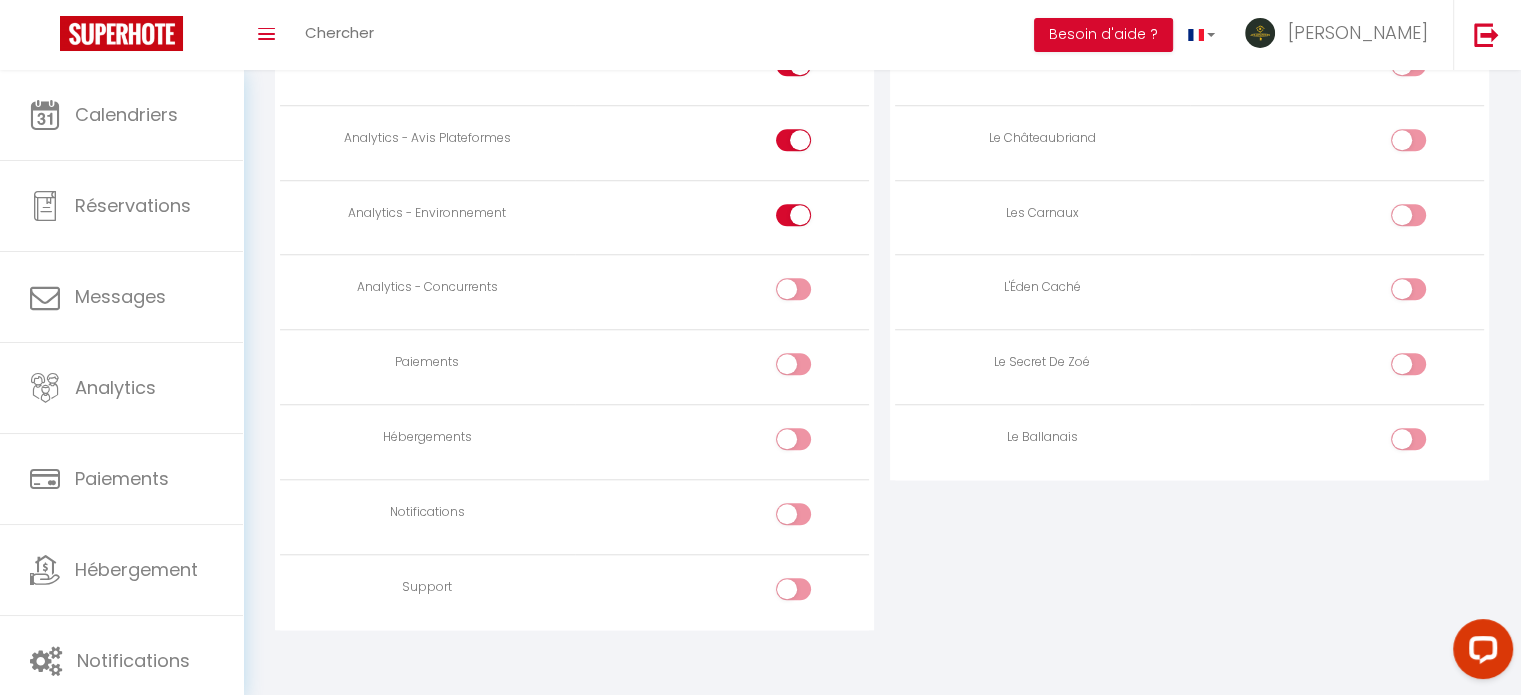 click at bounding box center (722, 217) 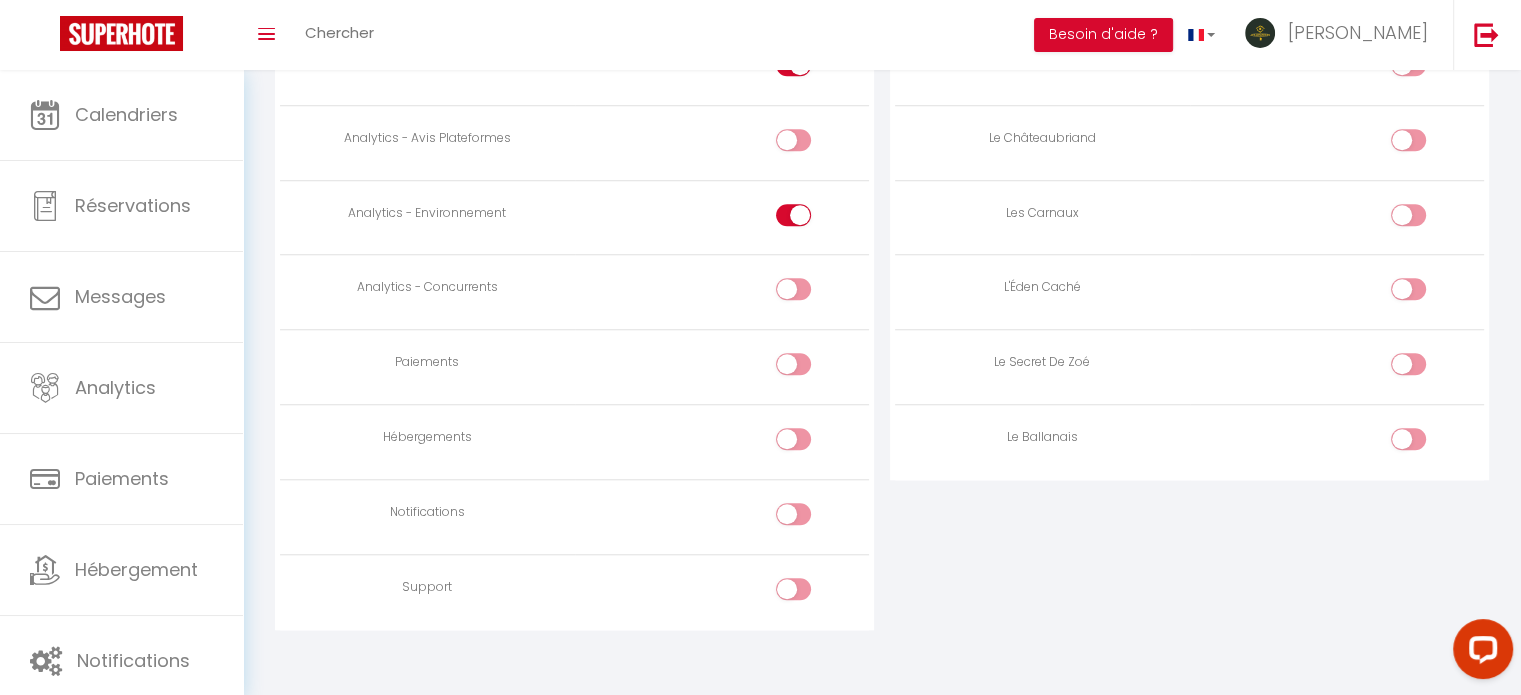 click at bounding box center [722, 217] 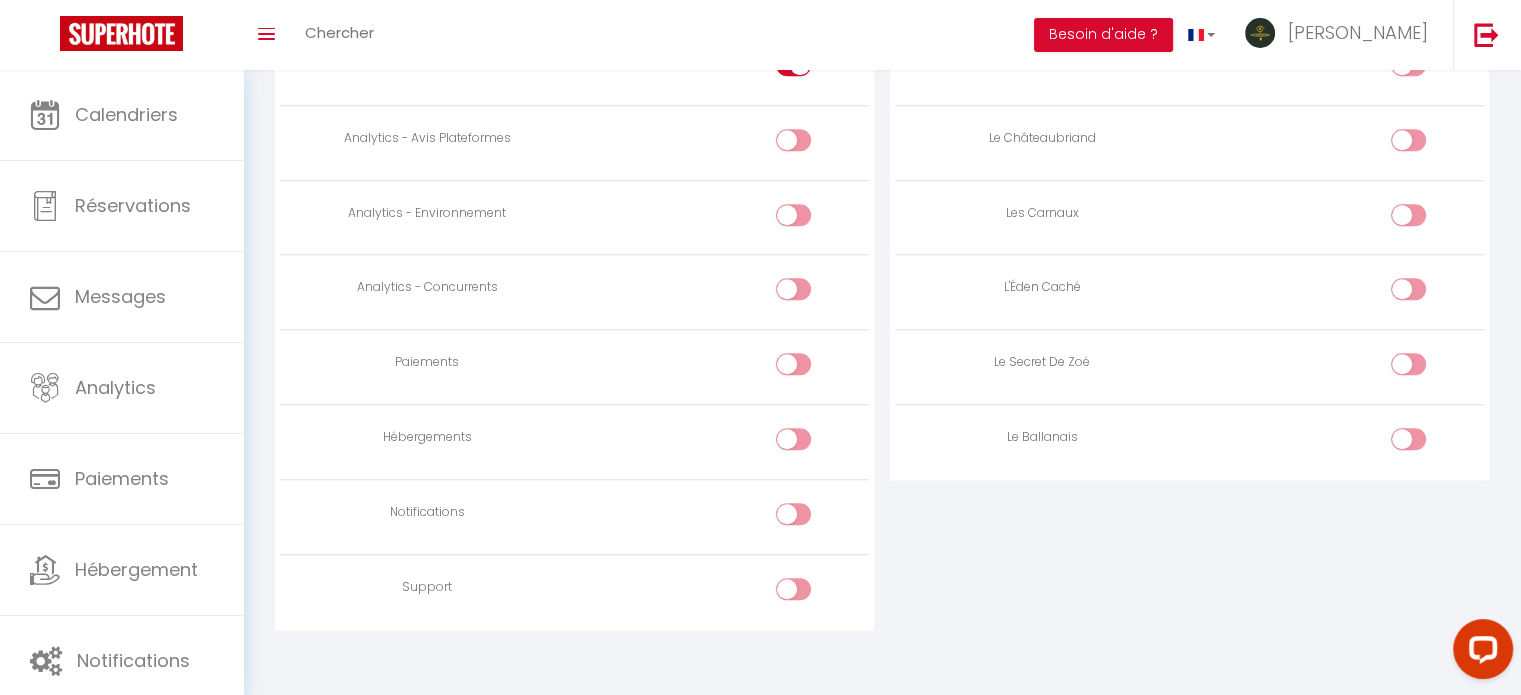 scroll, scrollTop: 1396, scrollLeft: 0, axis: vertical 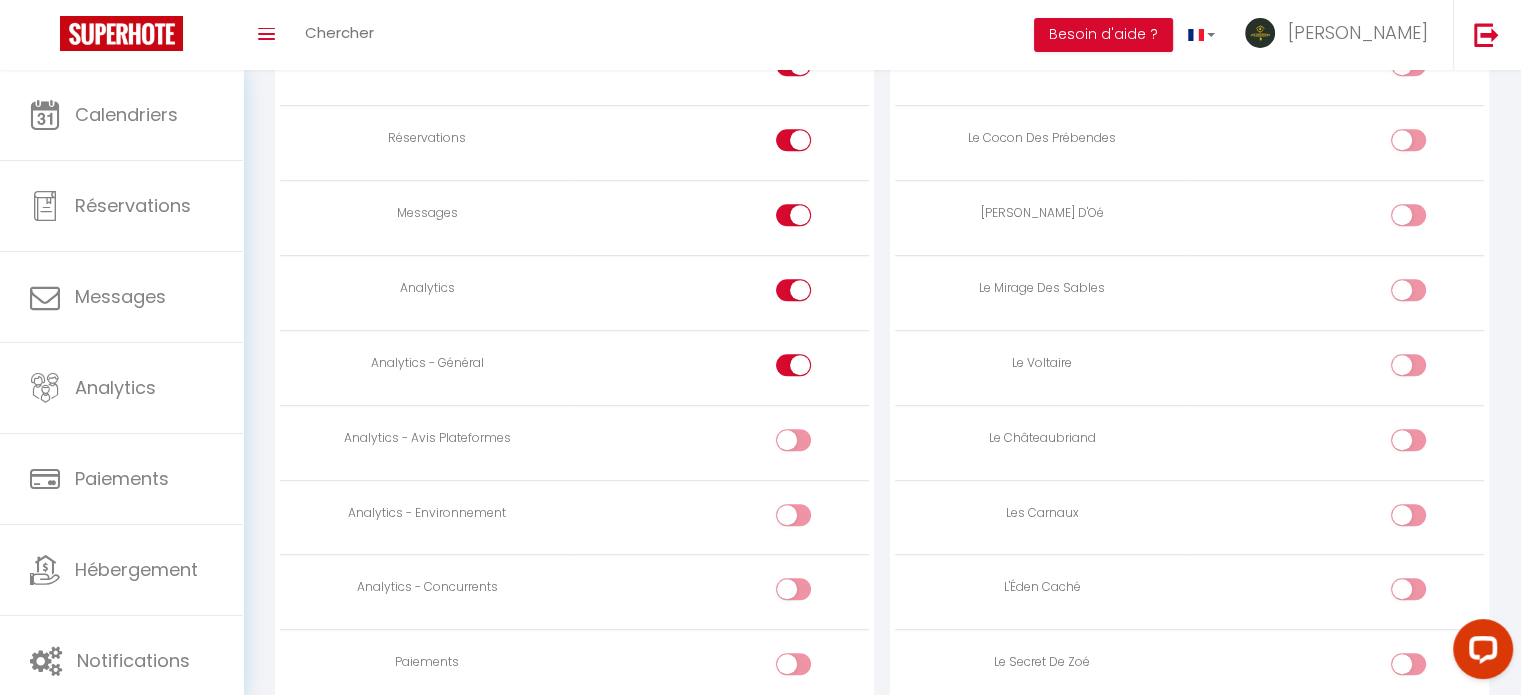 click at bounding box center [793, 365] 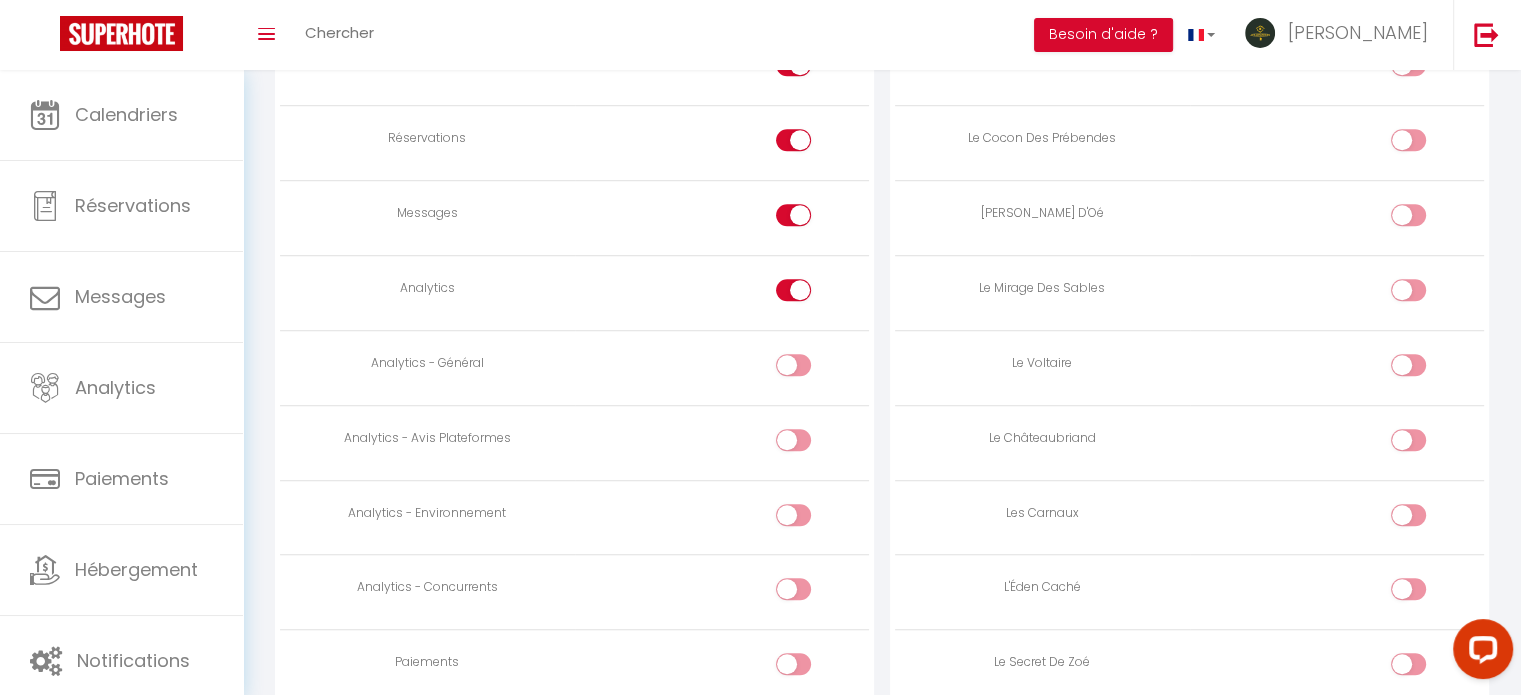 click at bounding box center (793, 290) 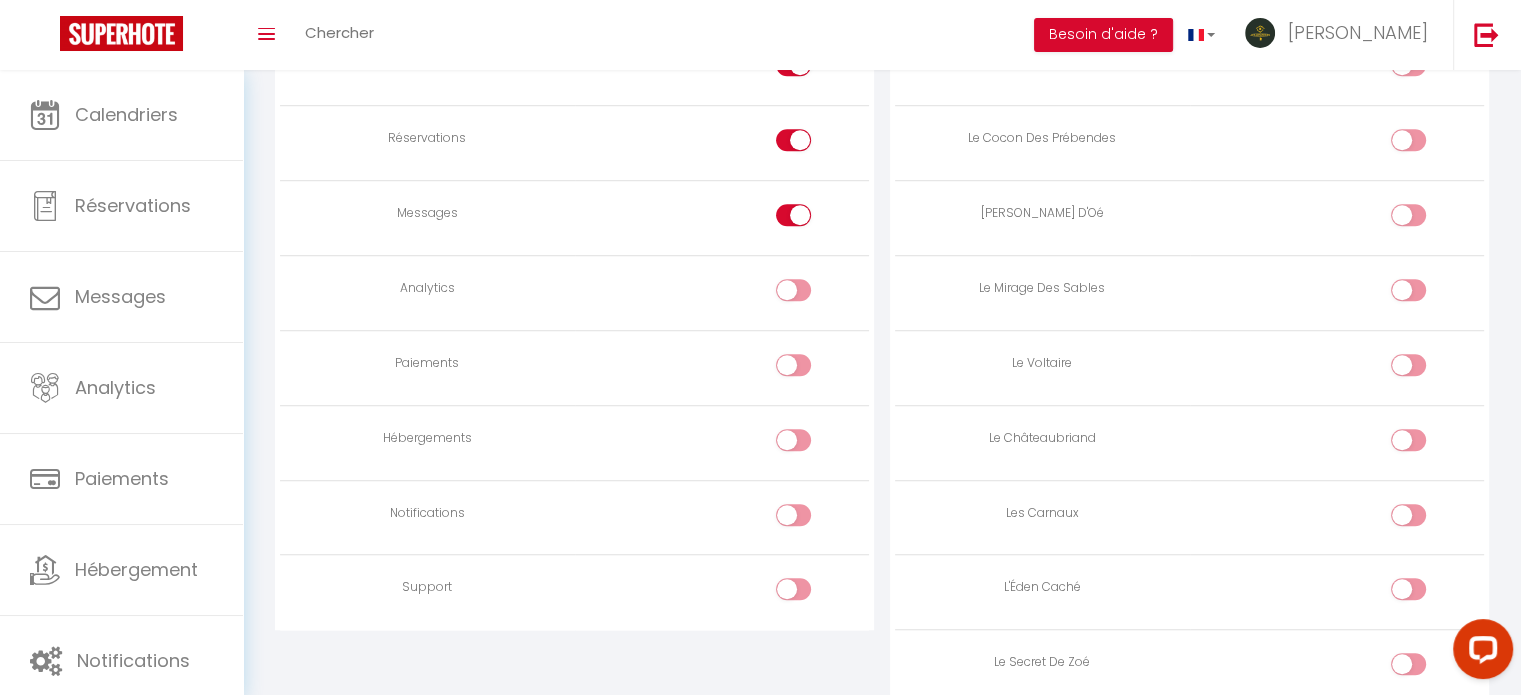 click at bounding box center (810, 219) 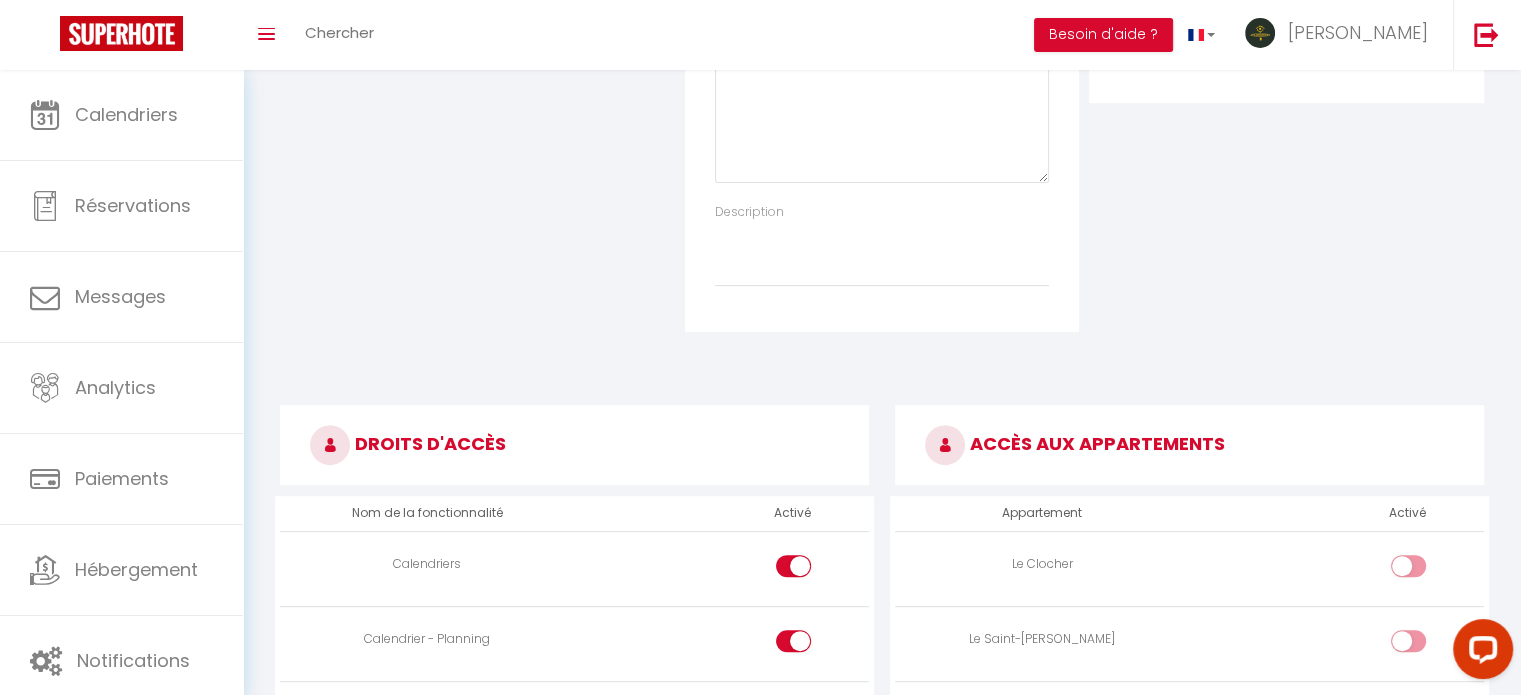 scroll, scrollTop: 396, scrollLeft: 0, axis: vertical 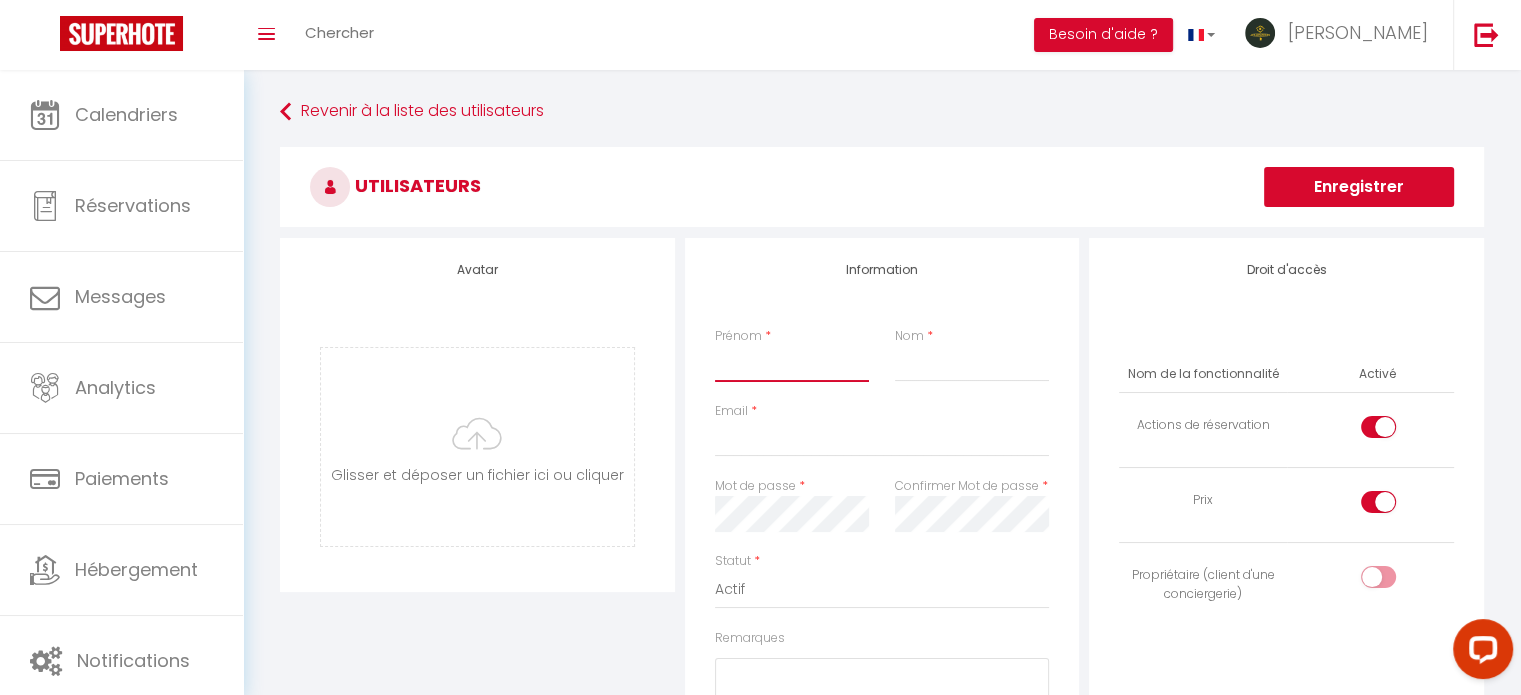 click on "Prénom" at bounding box center (792, 364) 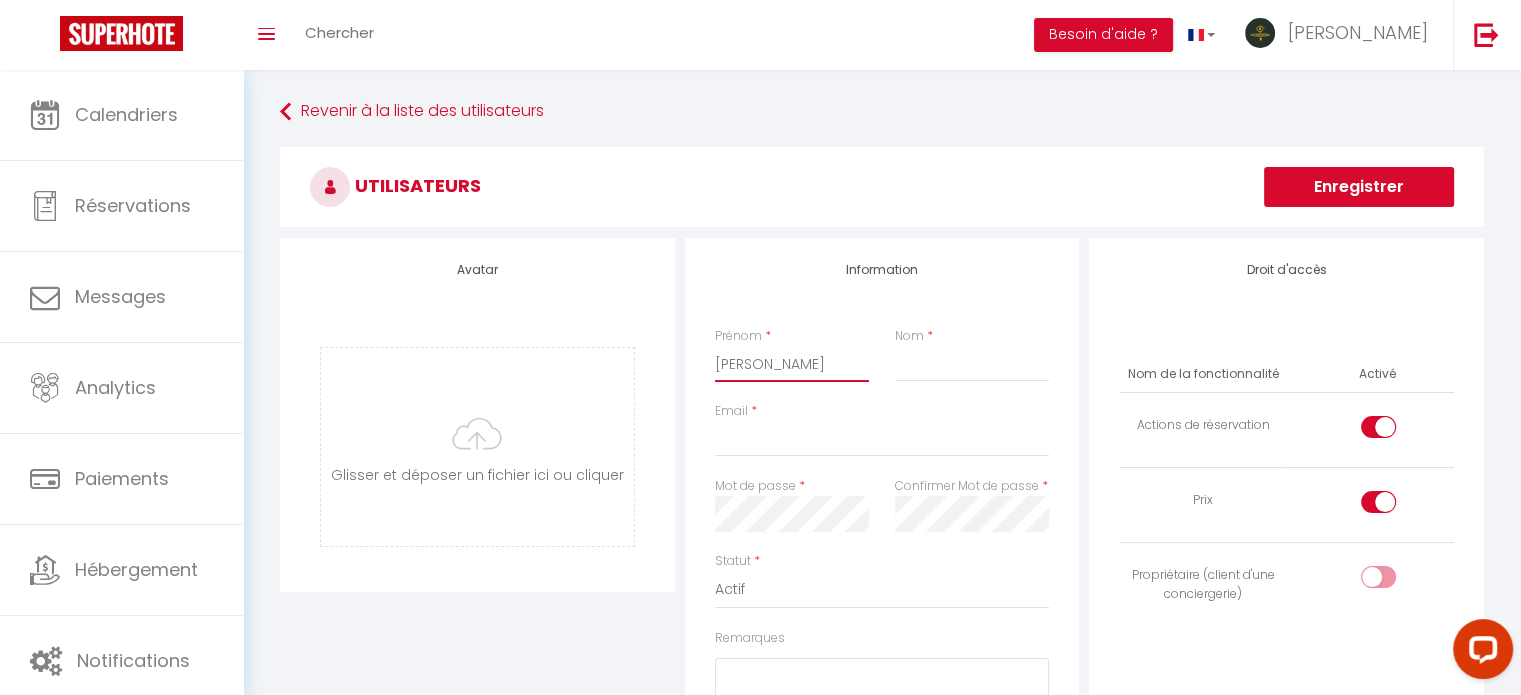 type on "[PERSON_NAME]" 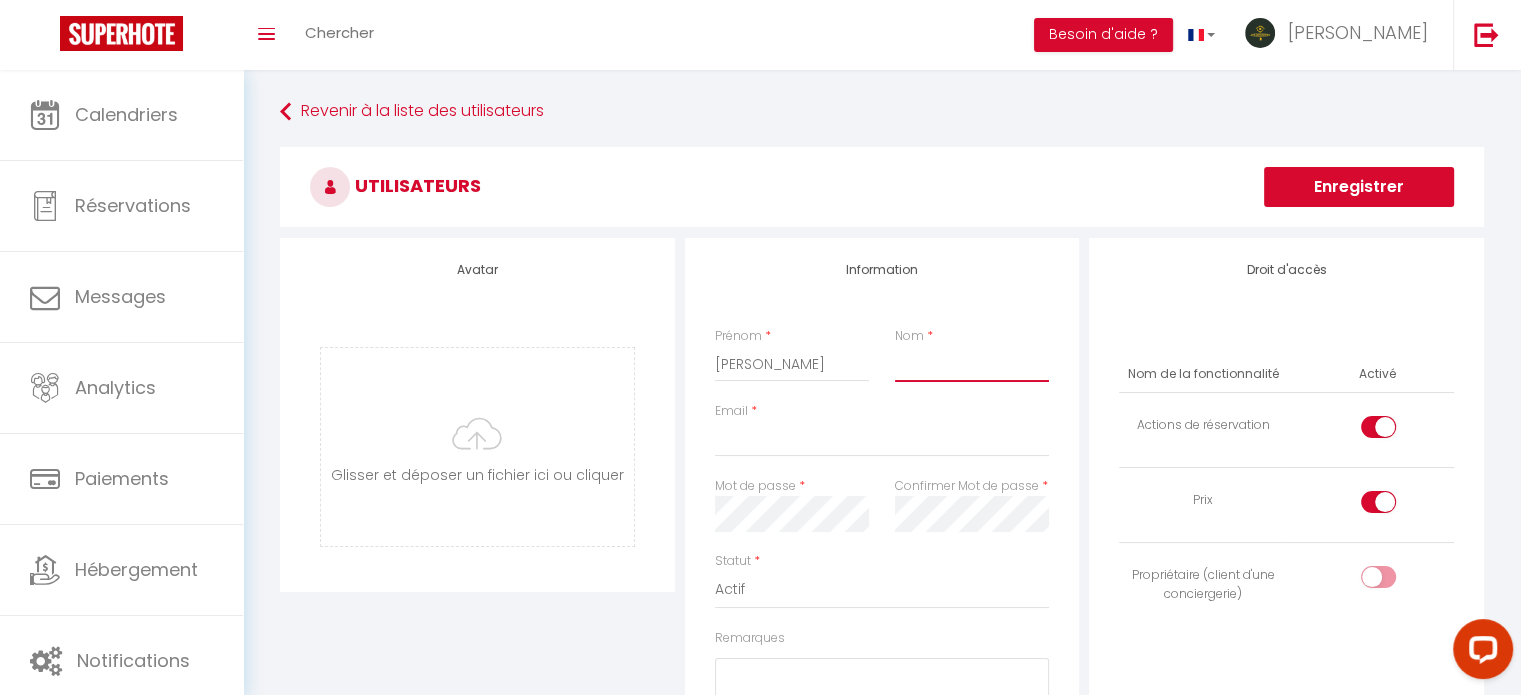 click on "Nom" at bounding box center [972, 364] 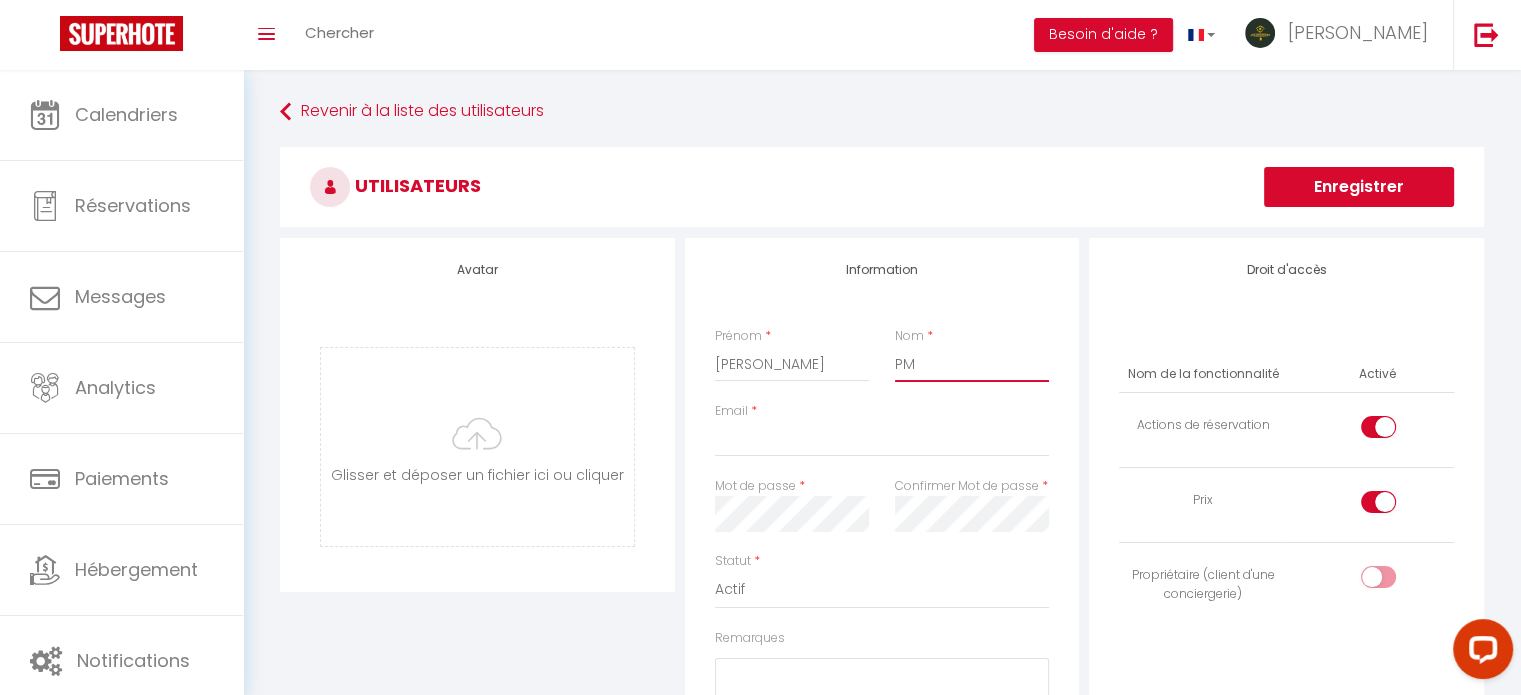 type on "PM" 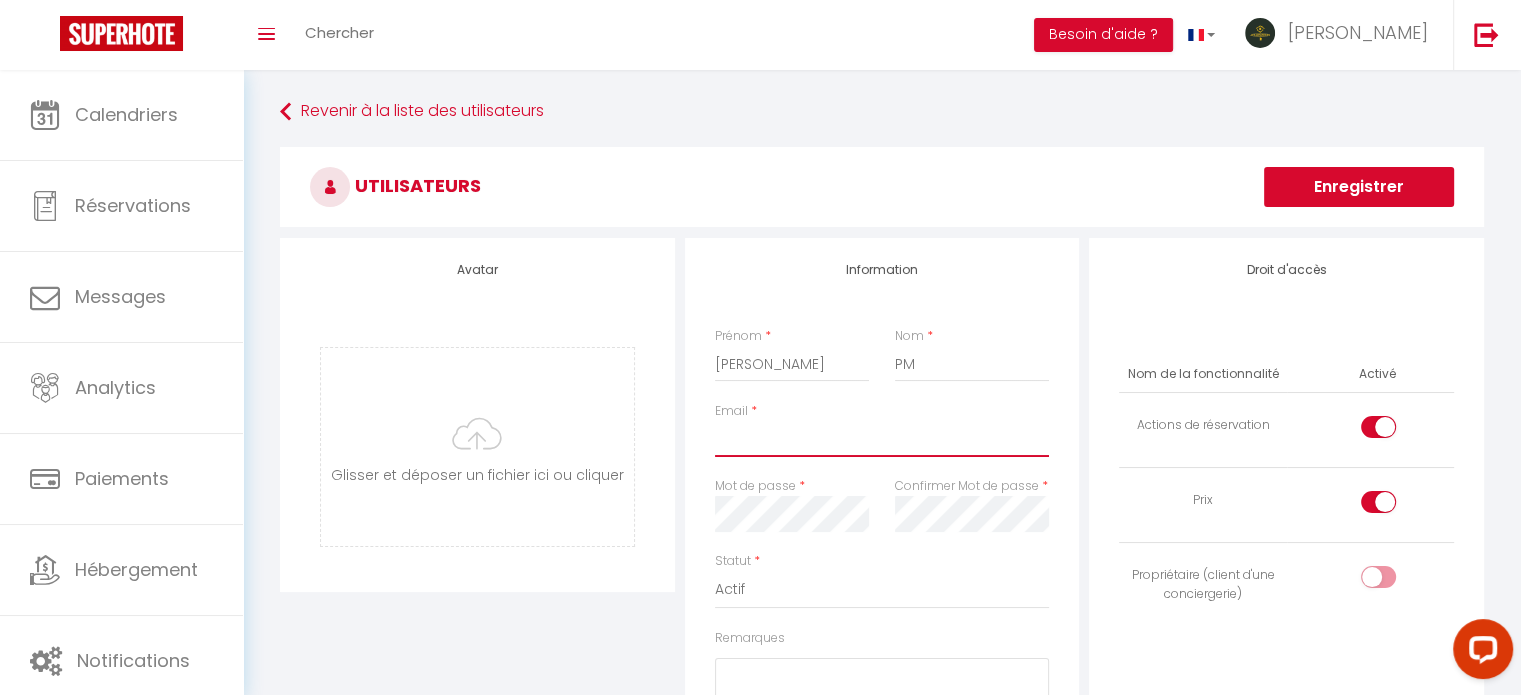 click on "Email" at bounding box center (882, 439) 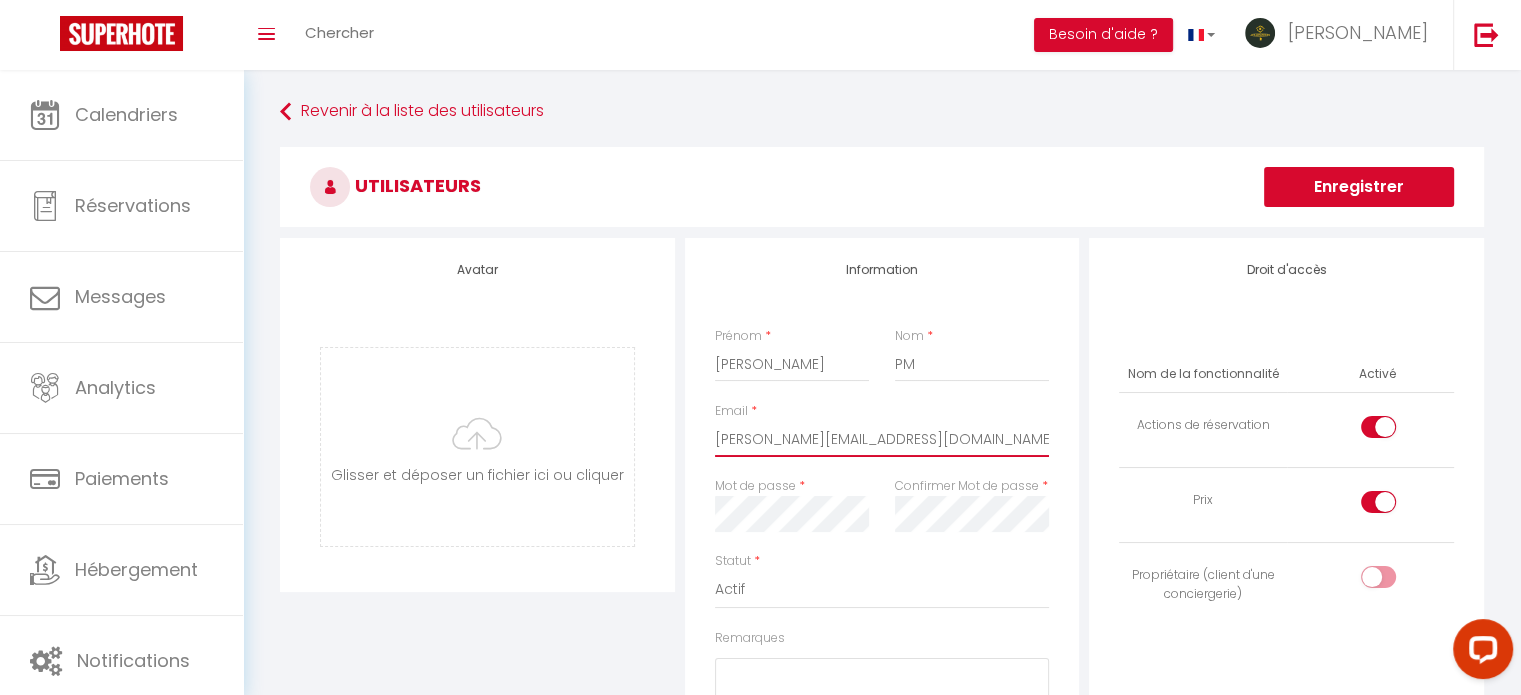 type on "augustin.assistprive@gmail.com" 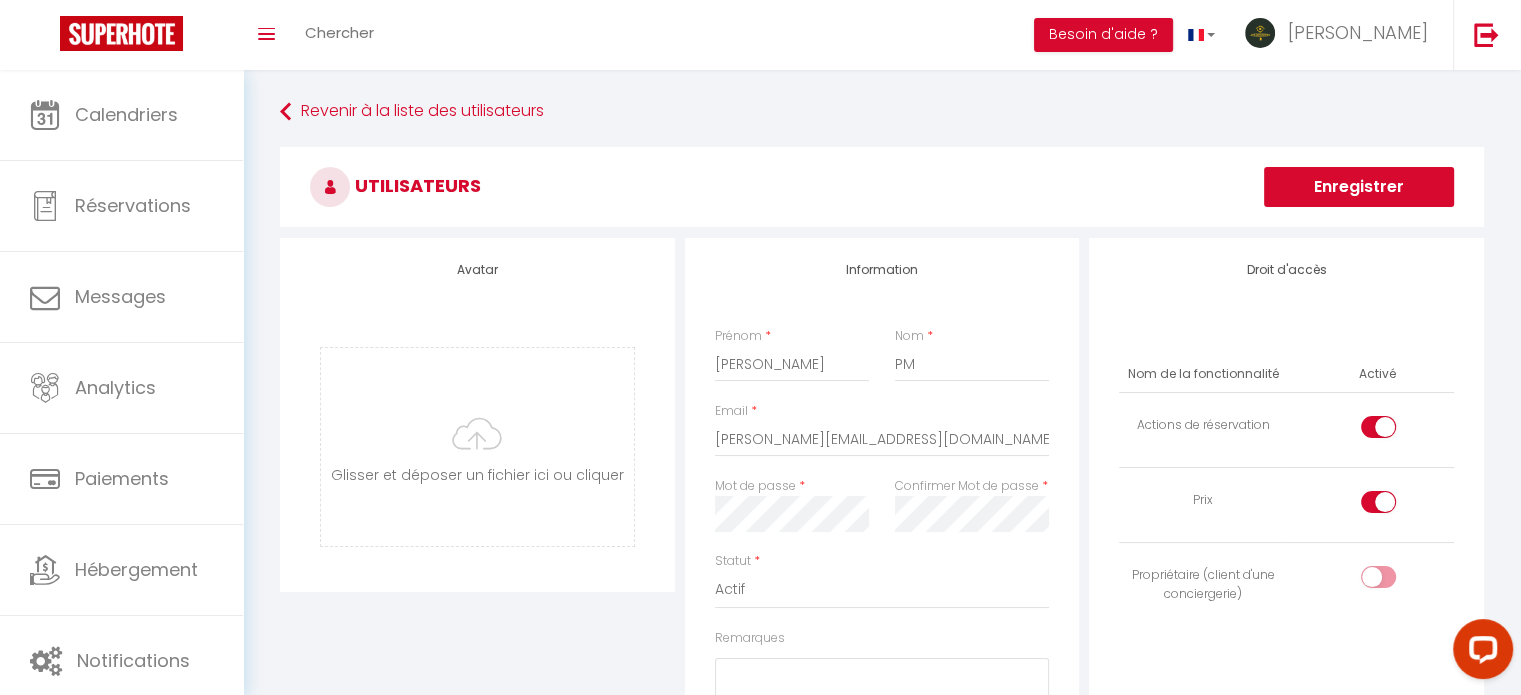 click on "Mot de passe" at bounding box center (755, 486) 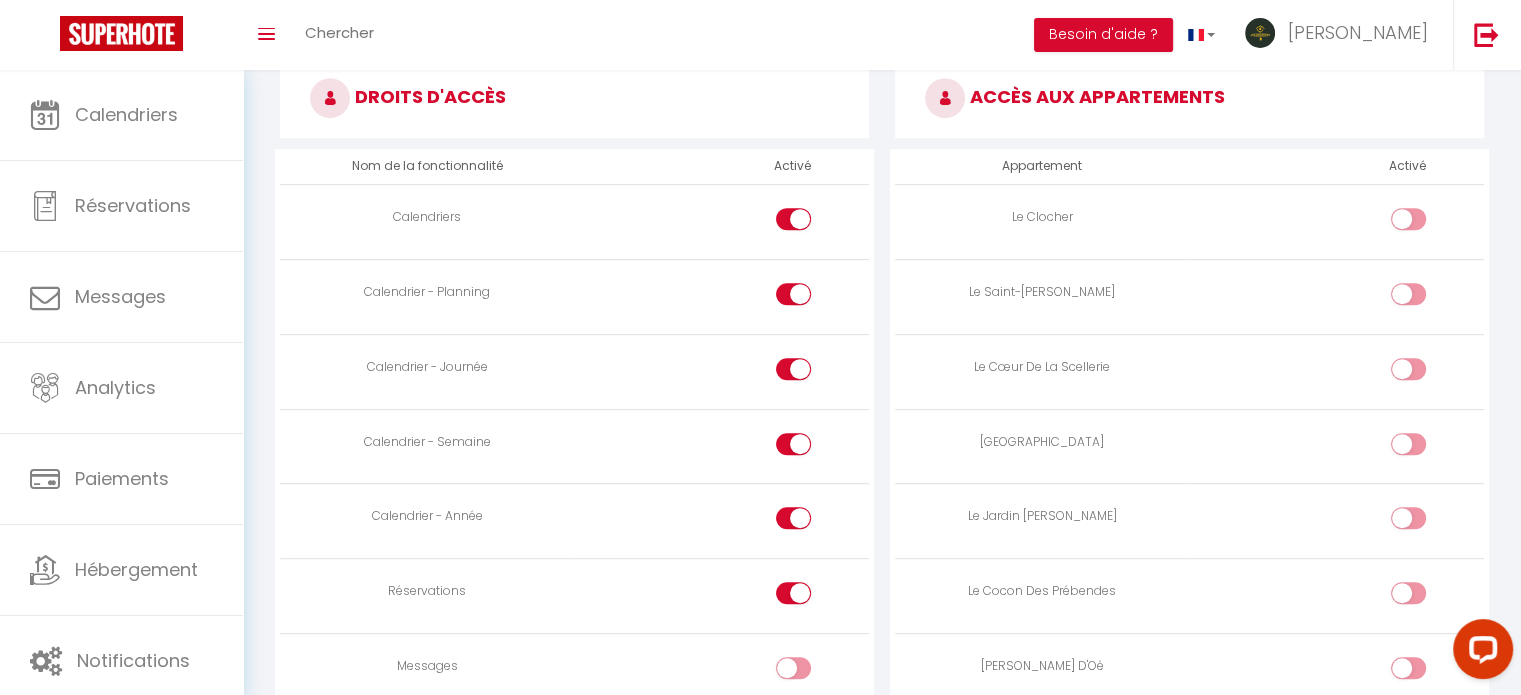 scroll, scrollTop: 800, scrollLeft: 0, axis: vertical 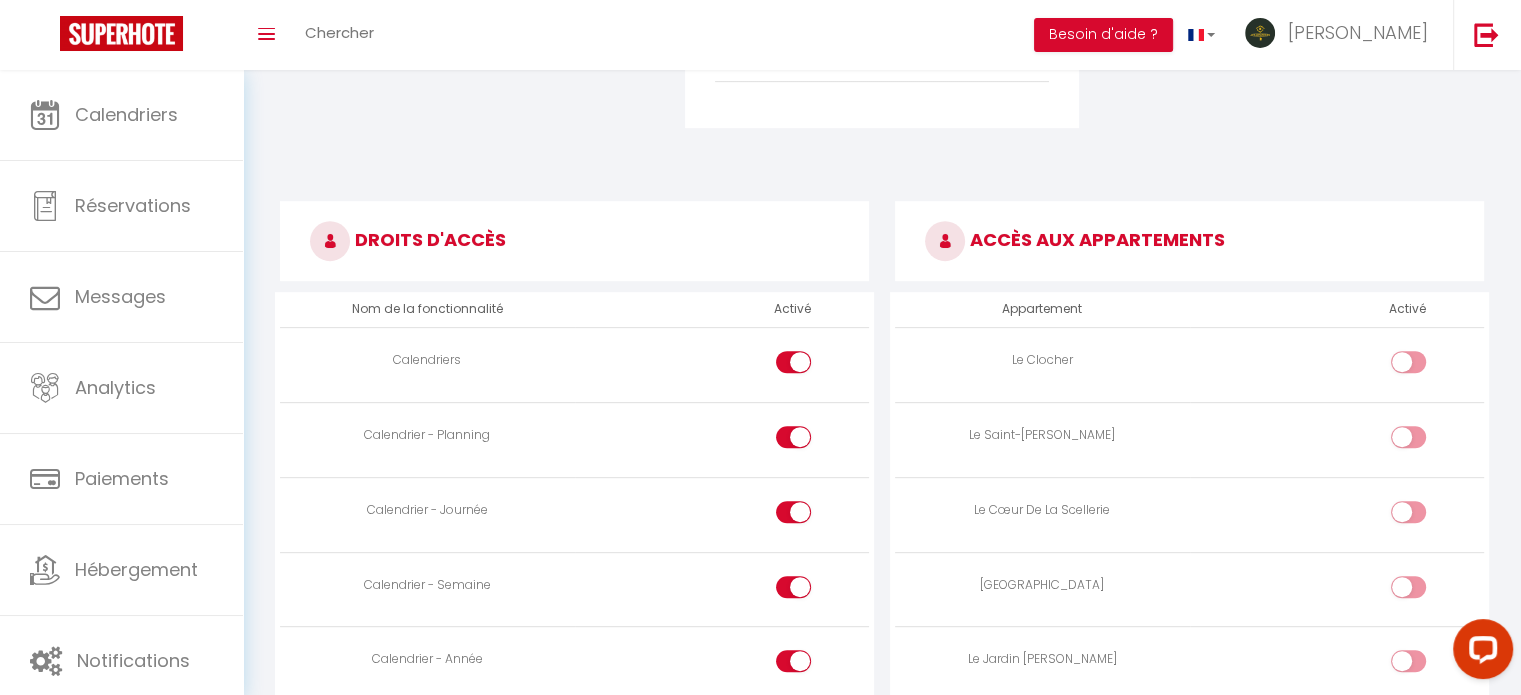 click at bounding box center (1408, 362) 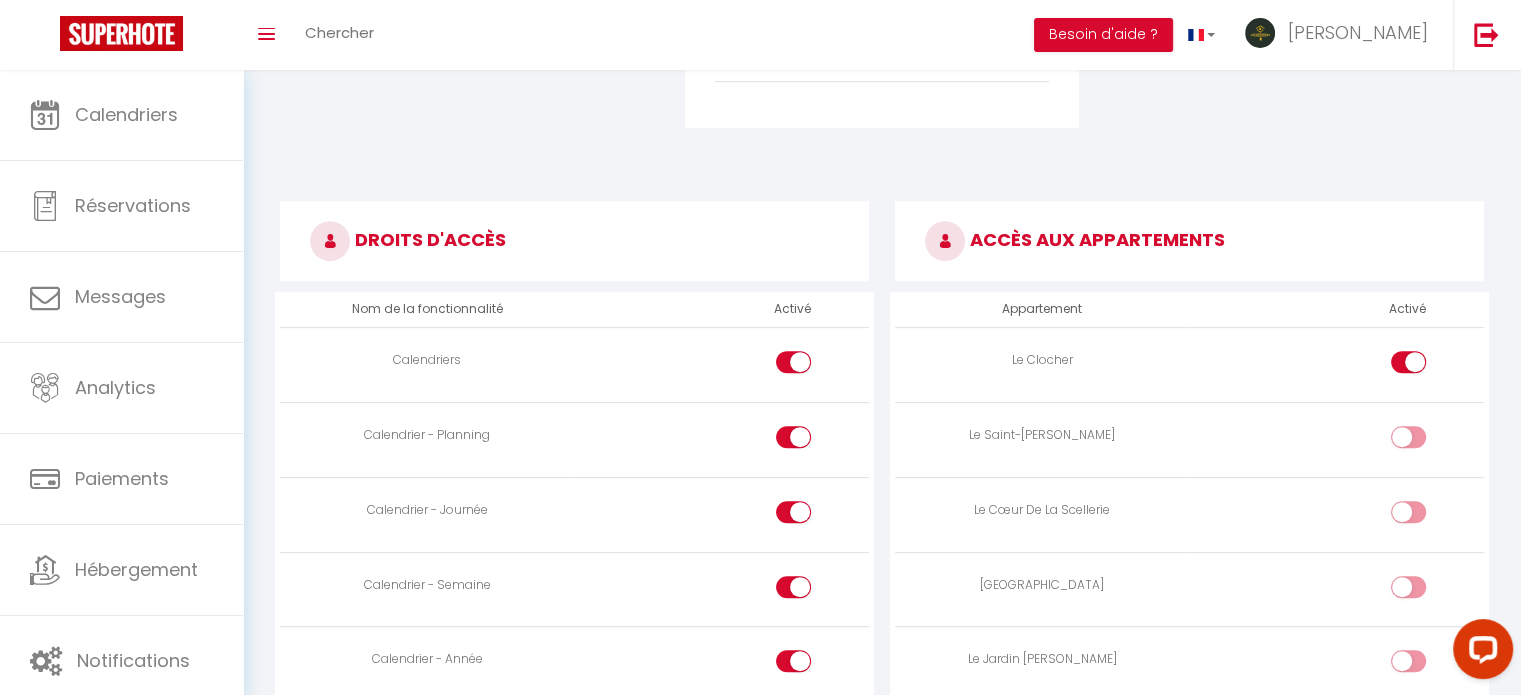 click at bounding box center (1408, 437) 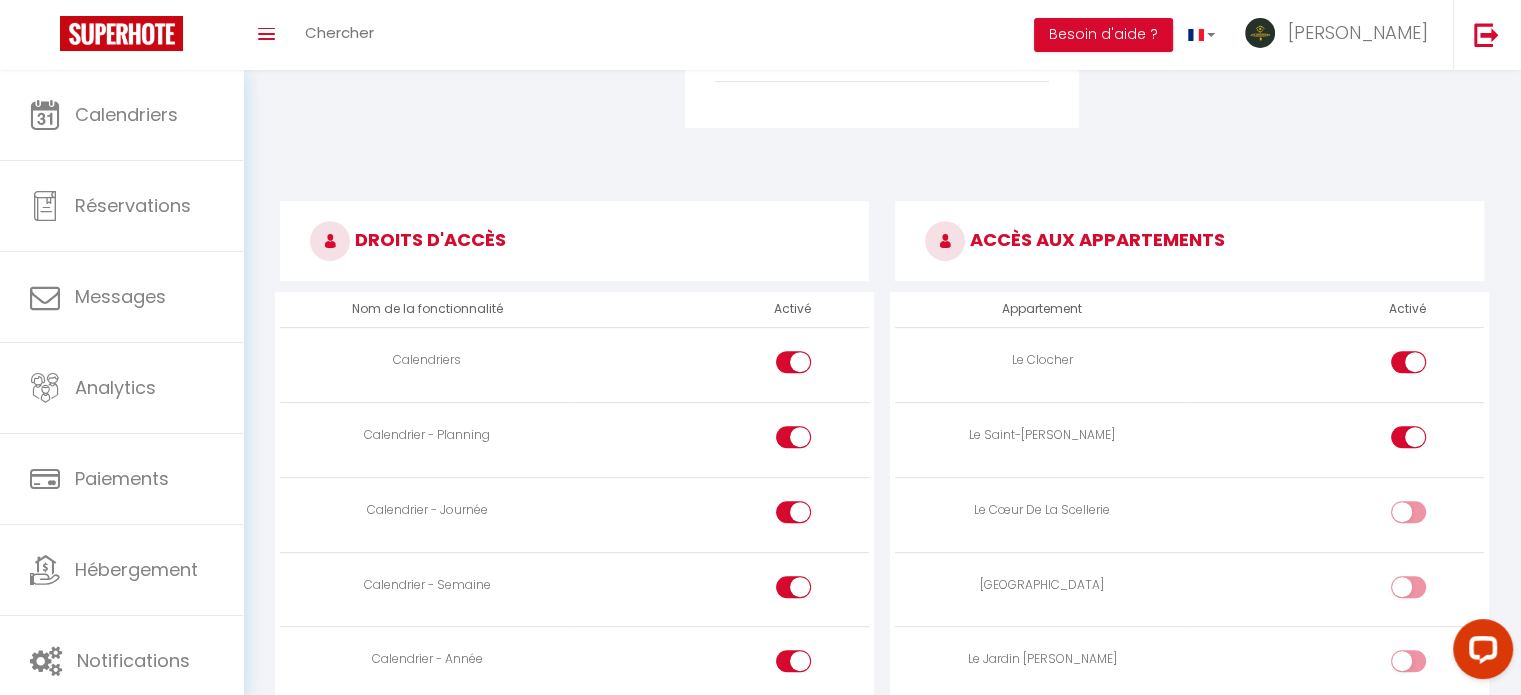 click at bounding box center (1408, 512) 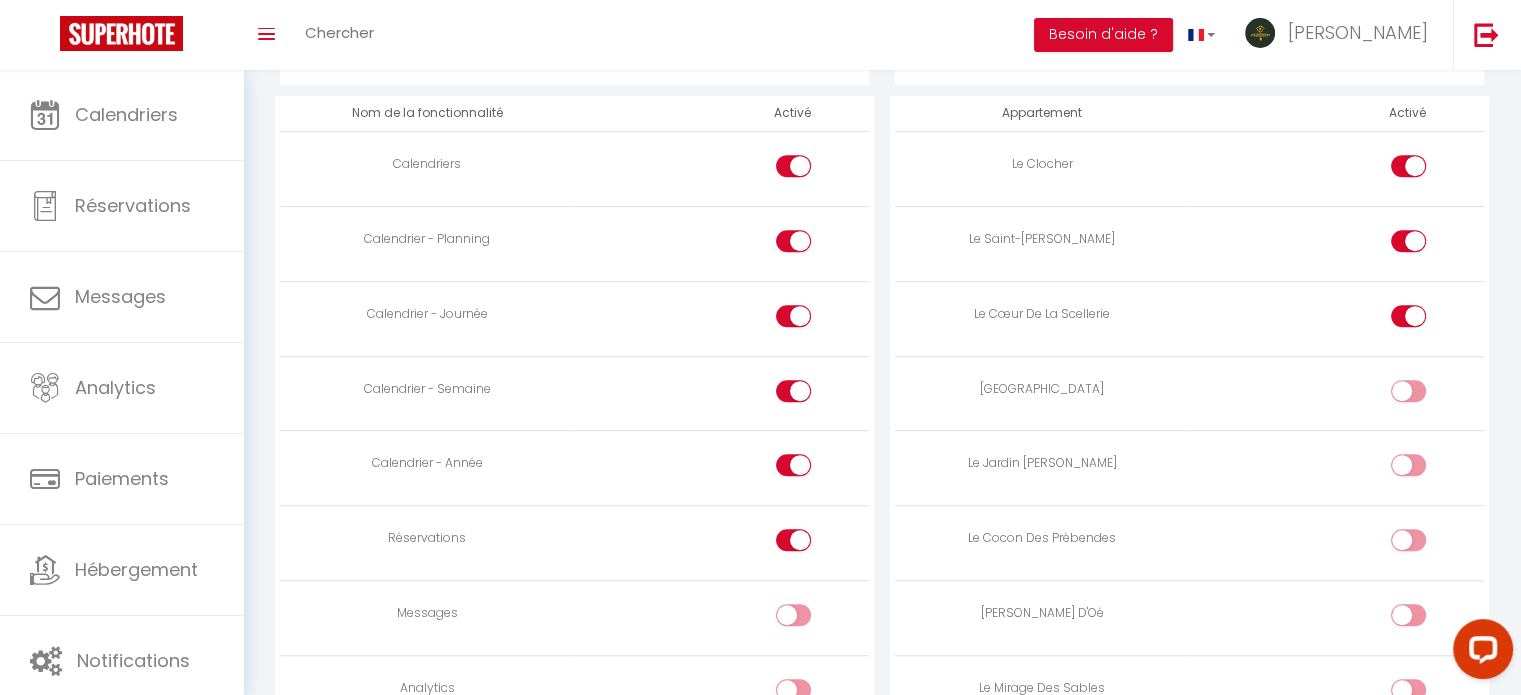 scroll, scrollTop: 1100, scrollLeft: 0, axis: vertical 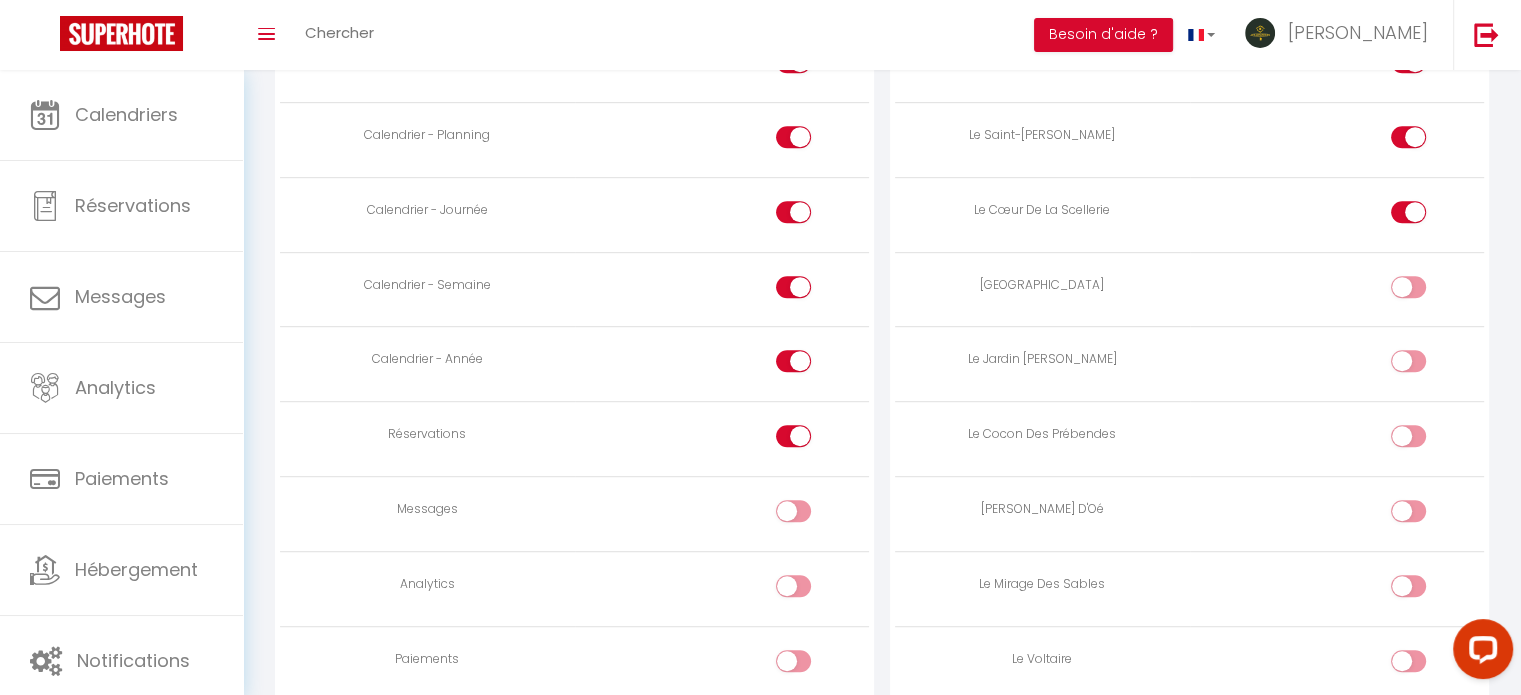 click at bounding box center (1408, 287) 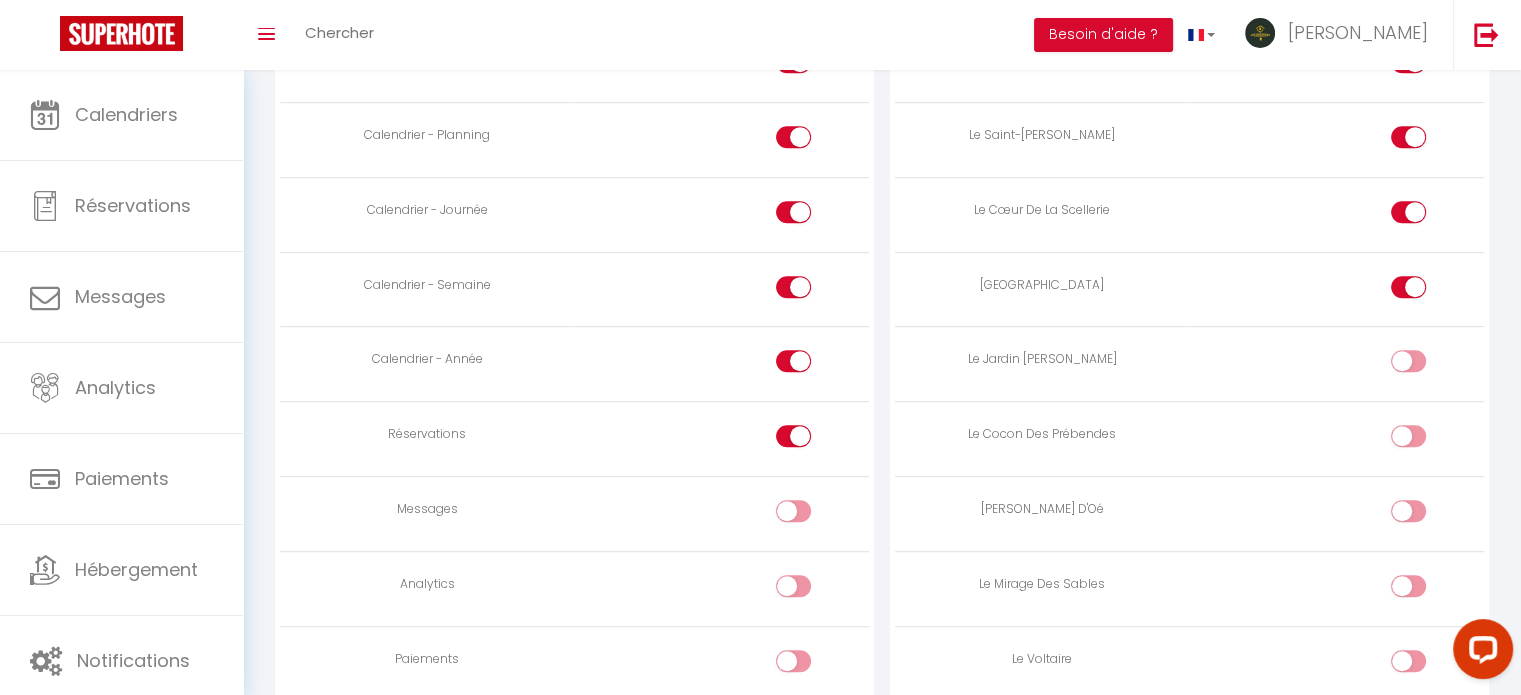 click at bounding box center (1425, 365) 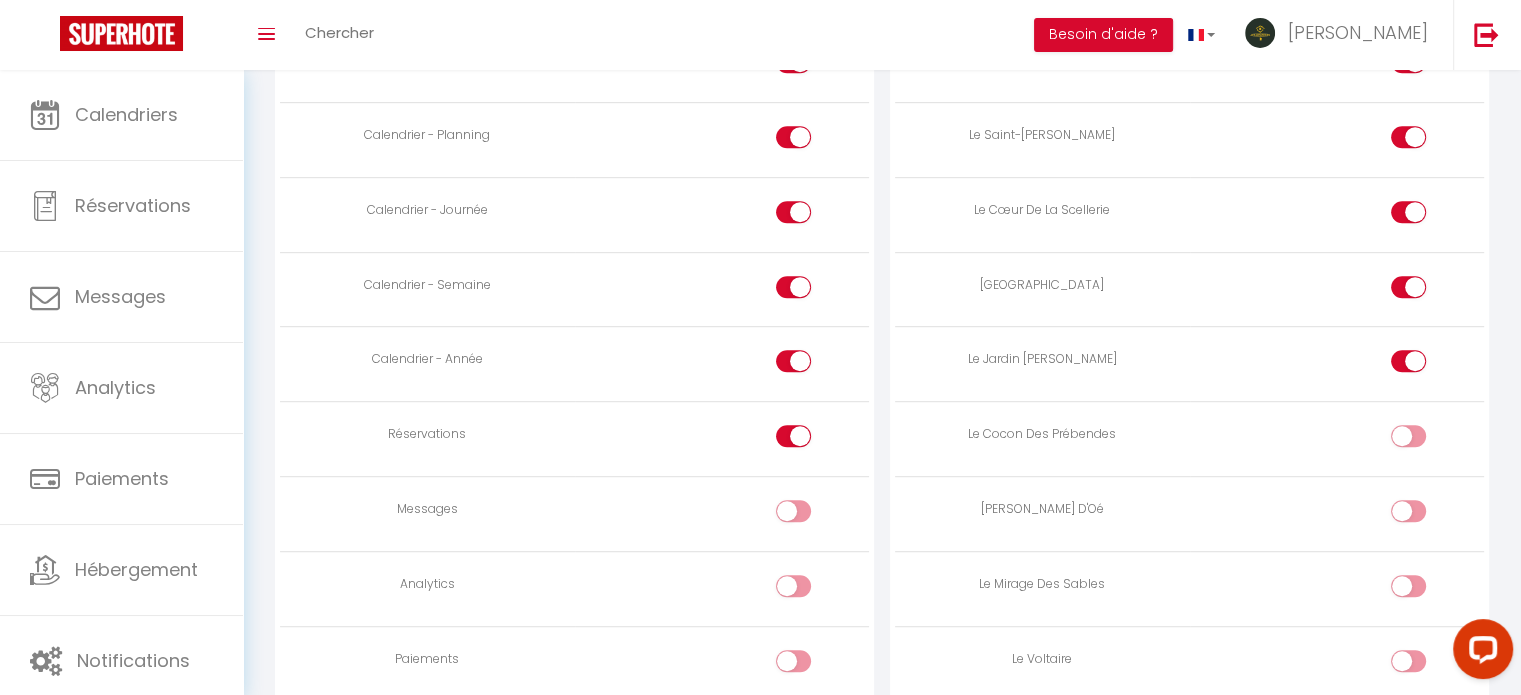 click at bounding box center [1408, 436] 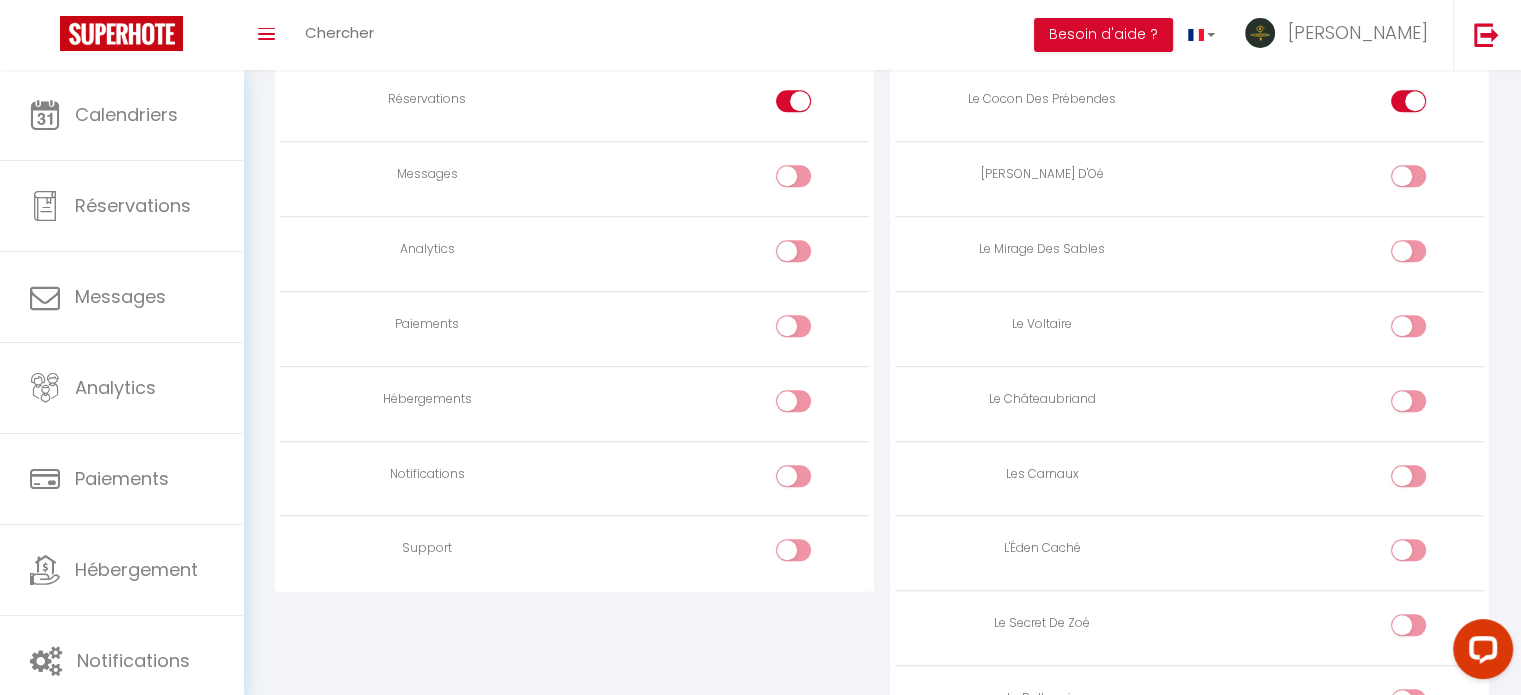 scroll, scrollTop: 1400, scrollLeft: 0, axis: vertical 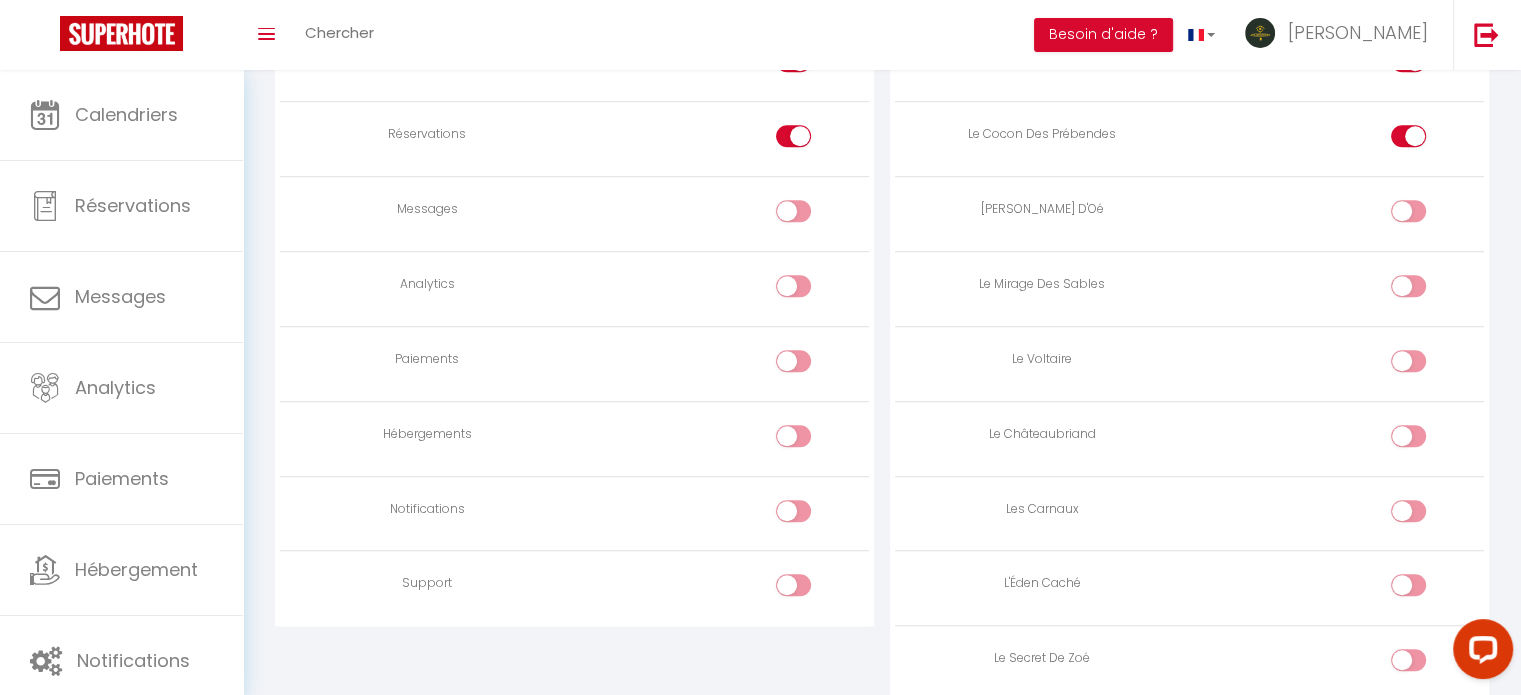 click at bounding box center (1425, 215) 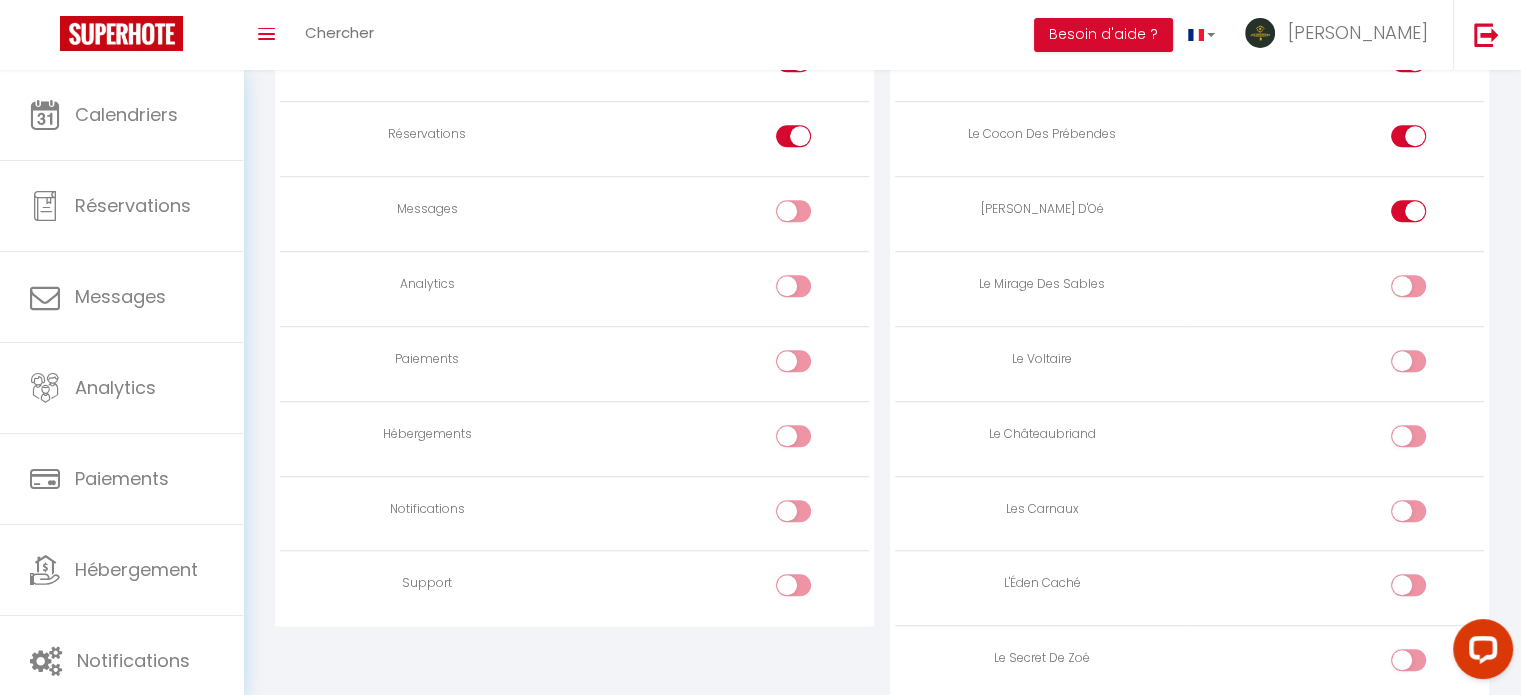 click at bounding box center (1337, 289) 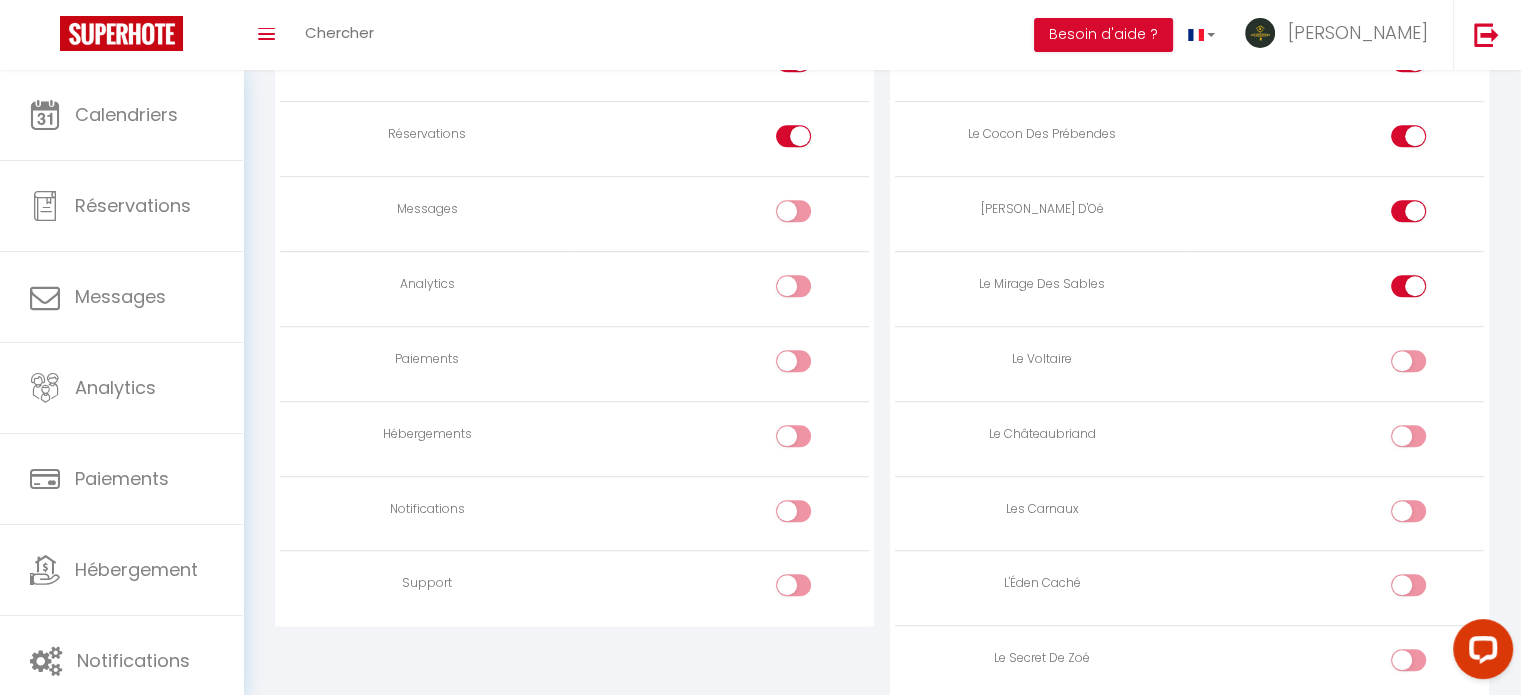 click at bounding box center (1337, 363) 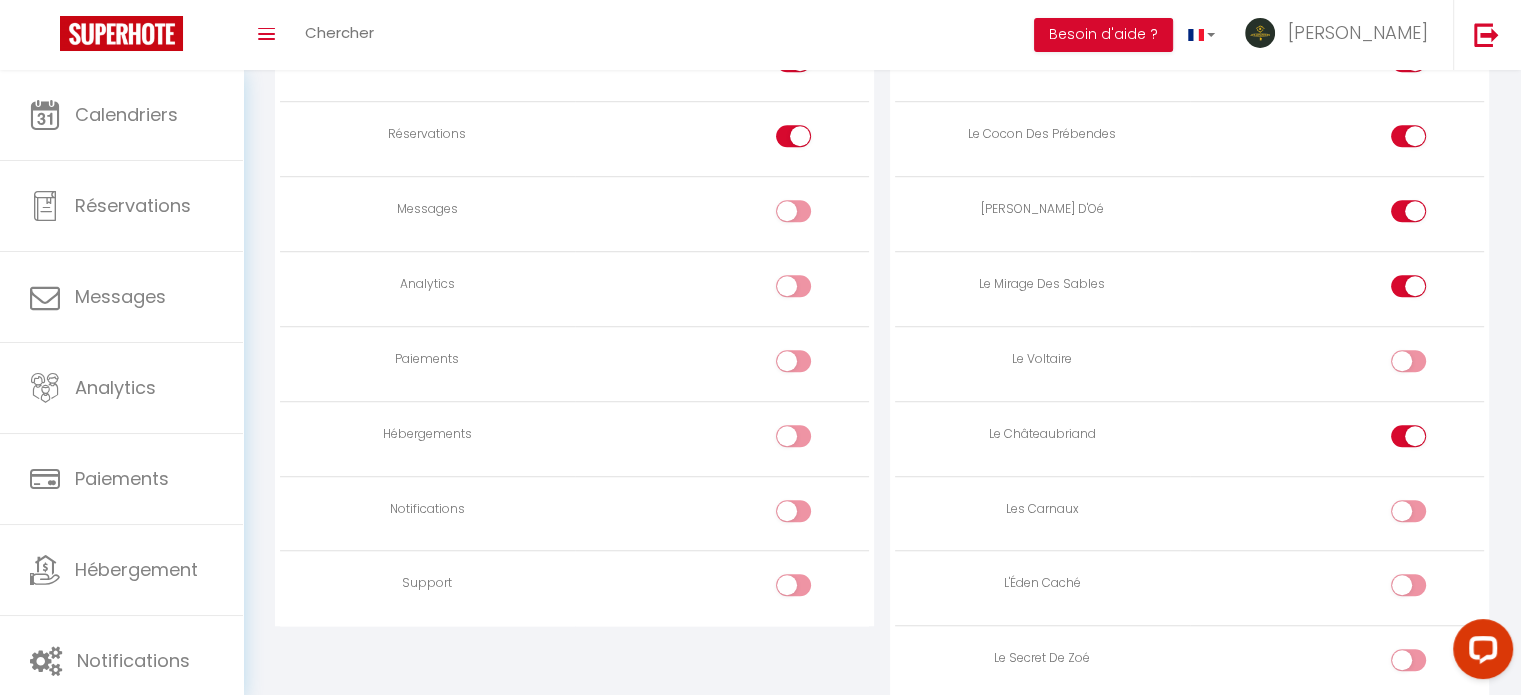 click at bounding box center (1337, 363) 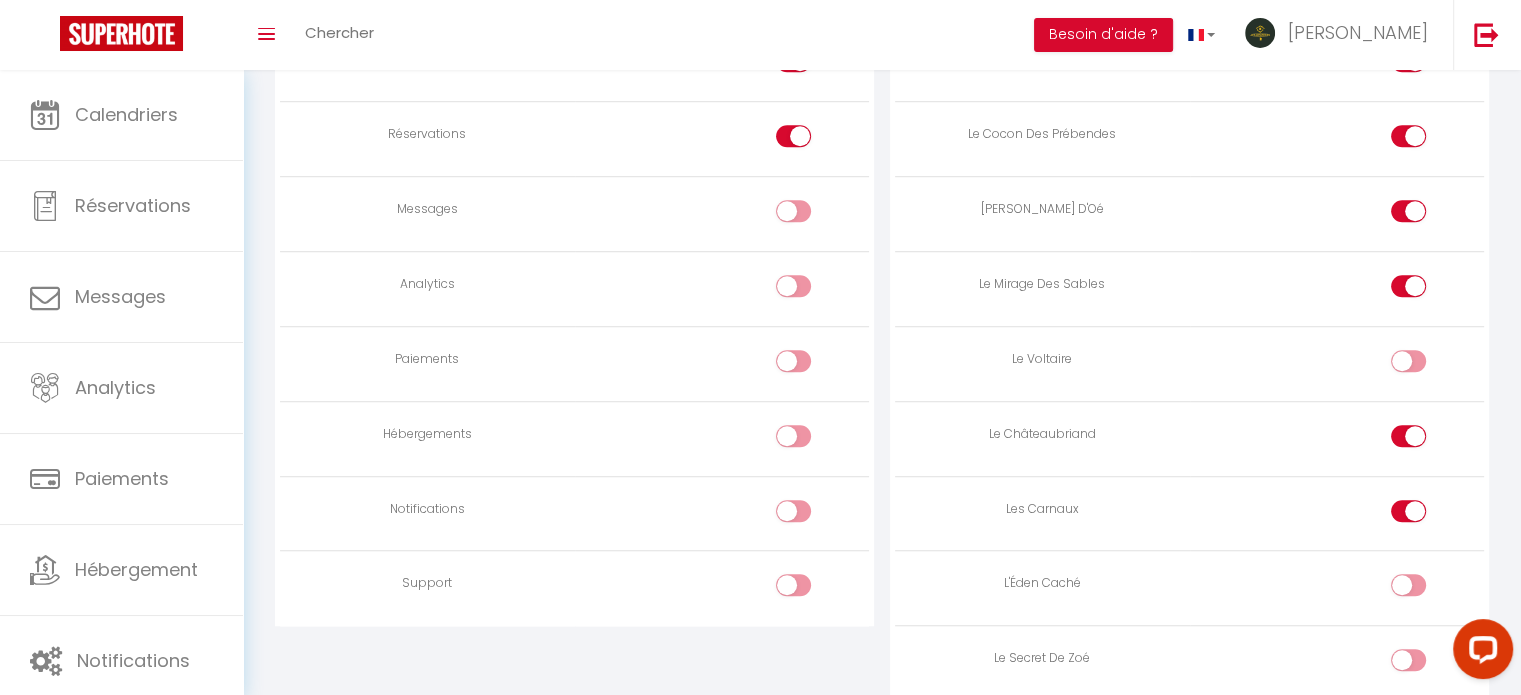 click at bounding box center [1408, 511] 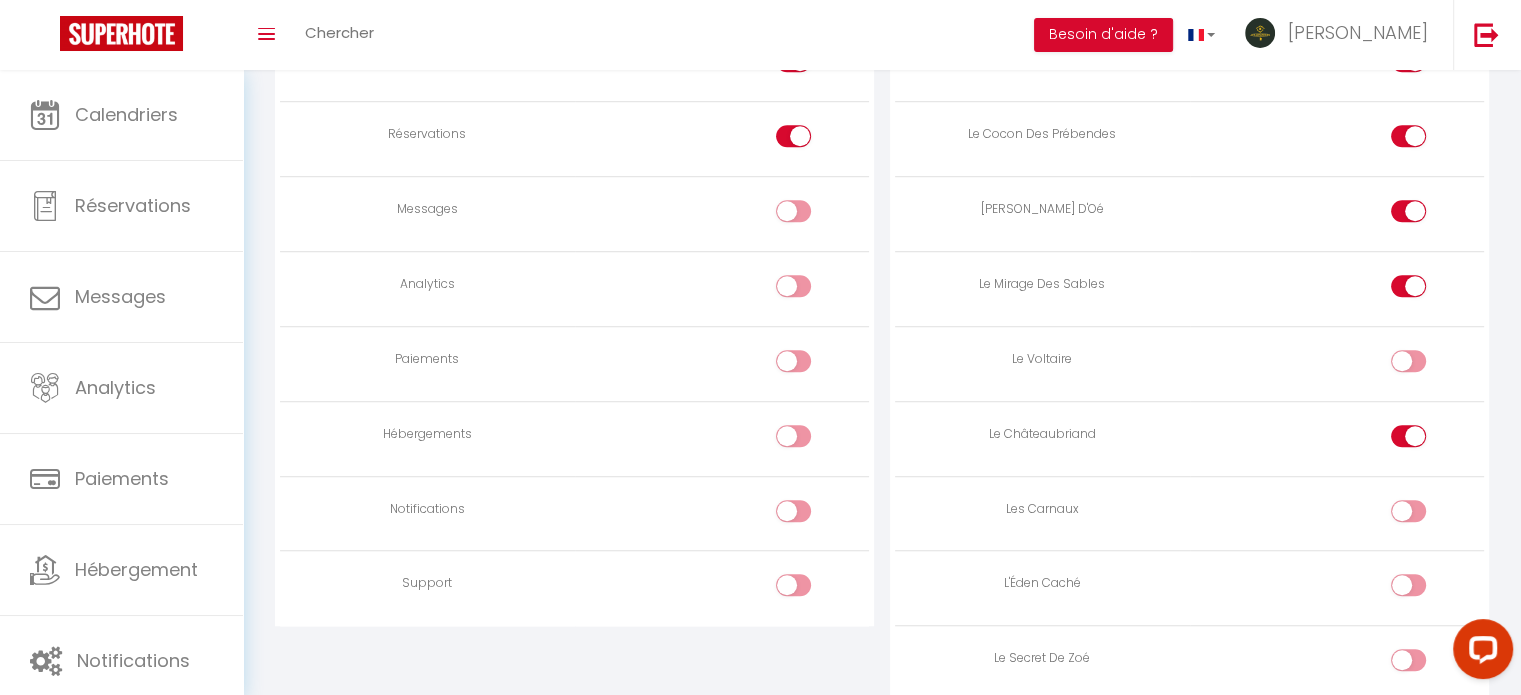 click at bounding box center [1425, 365] 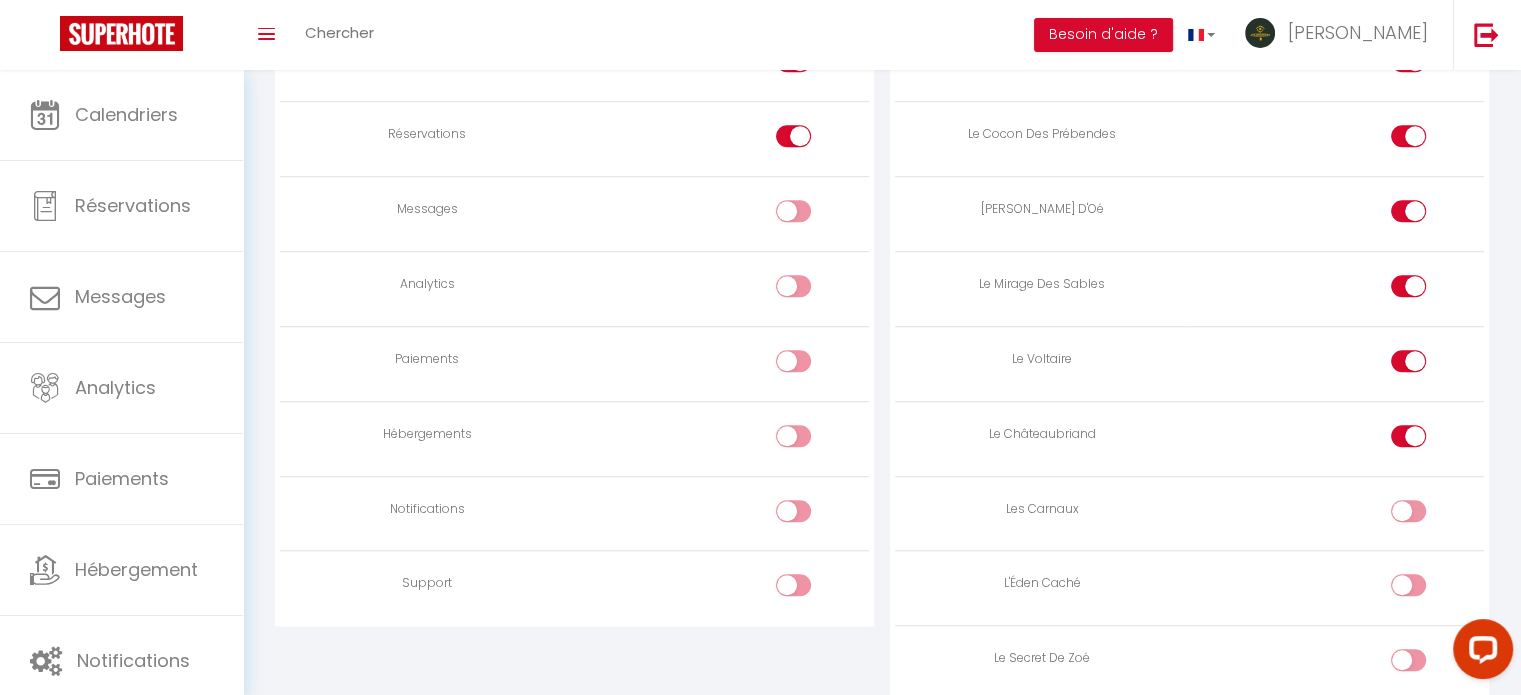 drag, startPoint x: 1405, startPoint y: 500, endPoint x: 1430, endPoint y: 540, distance: 47.169907 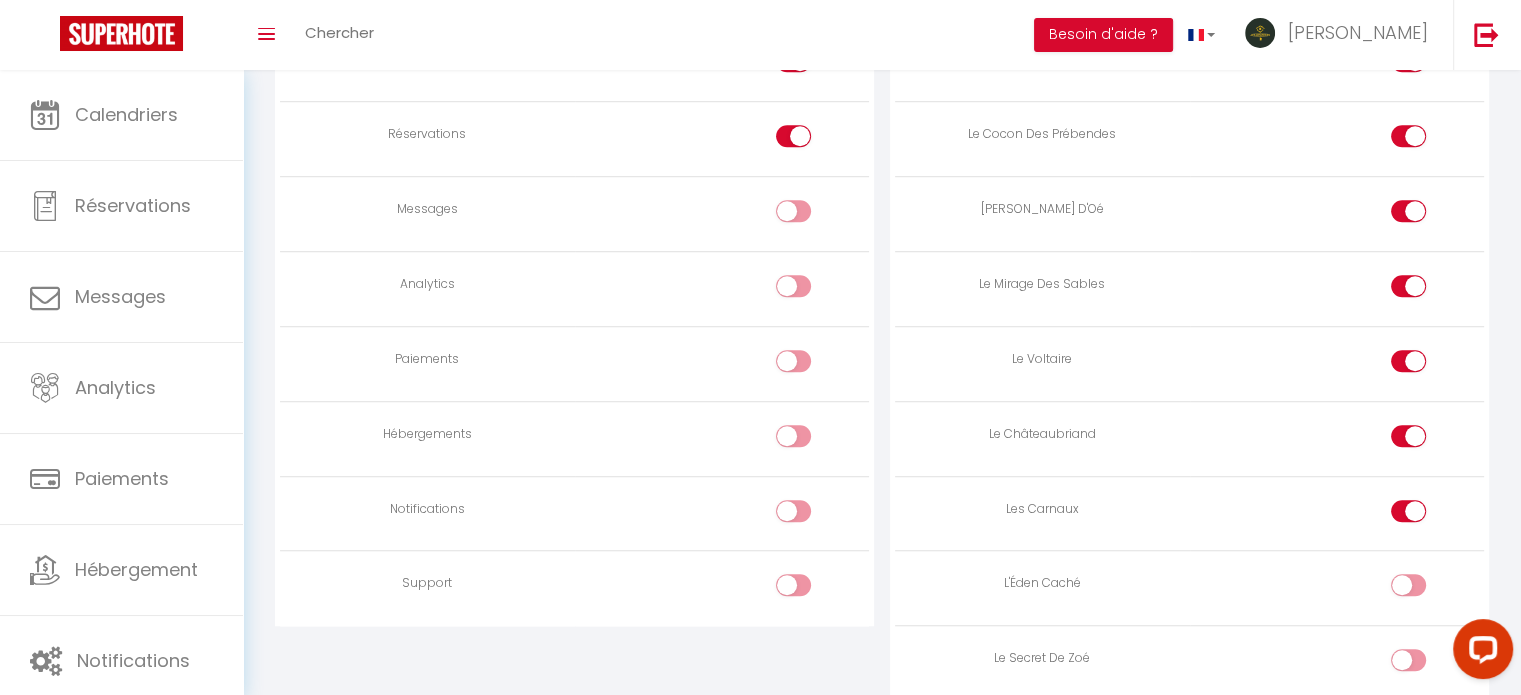 drag, startPoint x: 1413, startPoint y: 579, endPoint x: 1402, endPoint y: 639, distance: 61 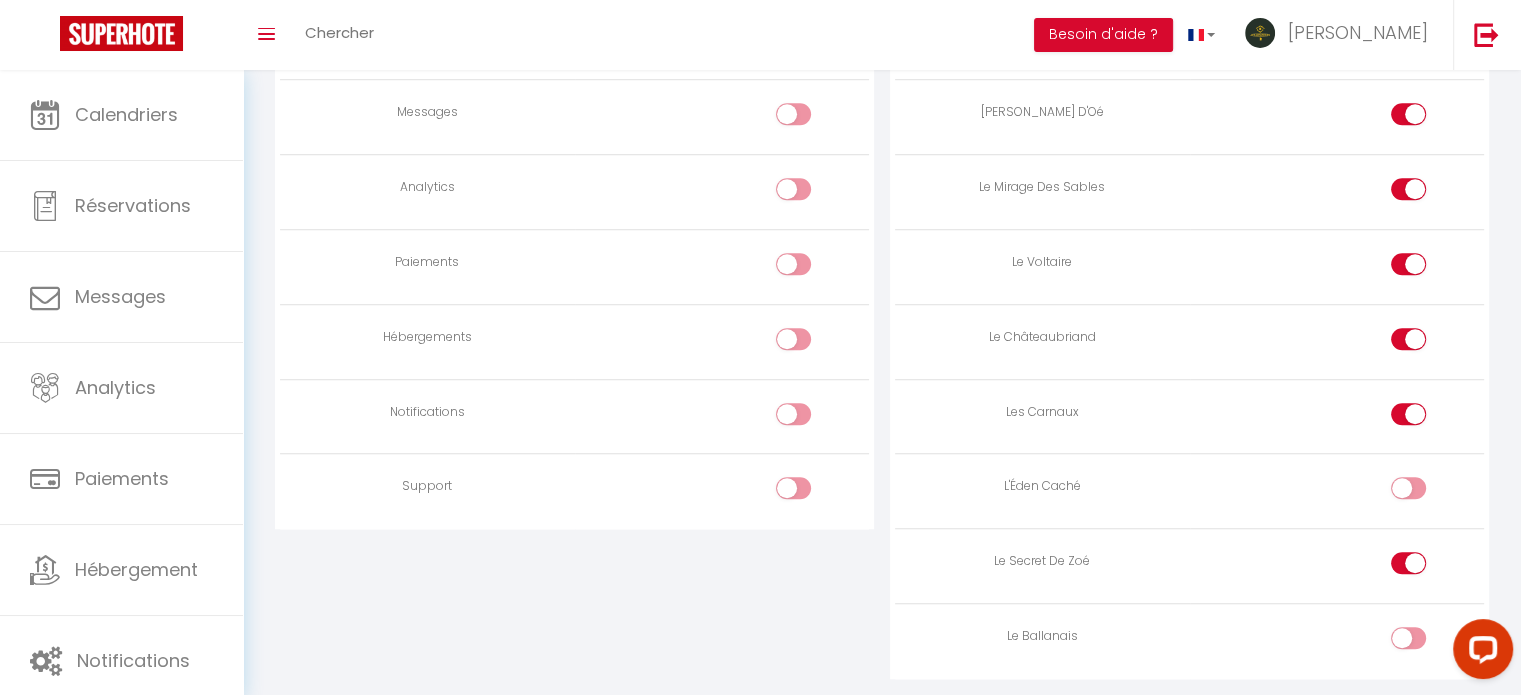 scroll, scrollTop: 1548, scrollLeft: 0, axis: vertical 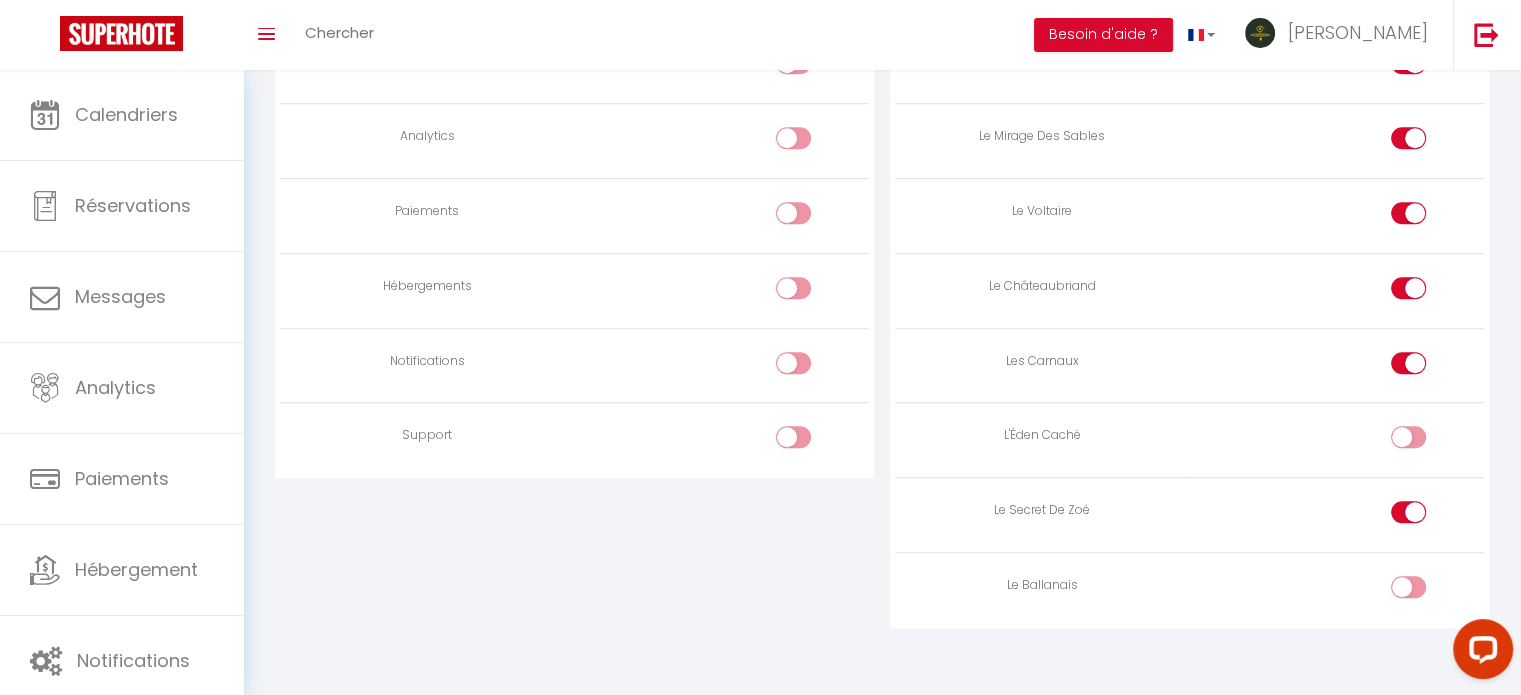 click at bounding box center [1425, 441] 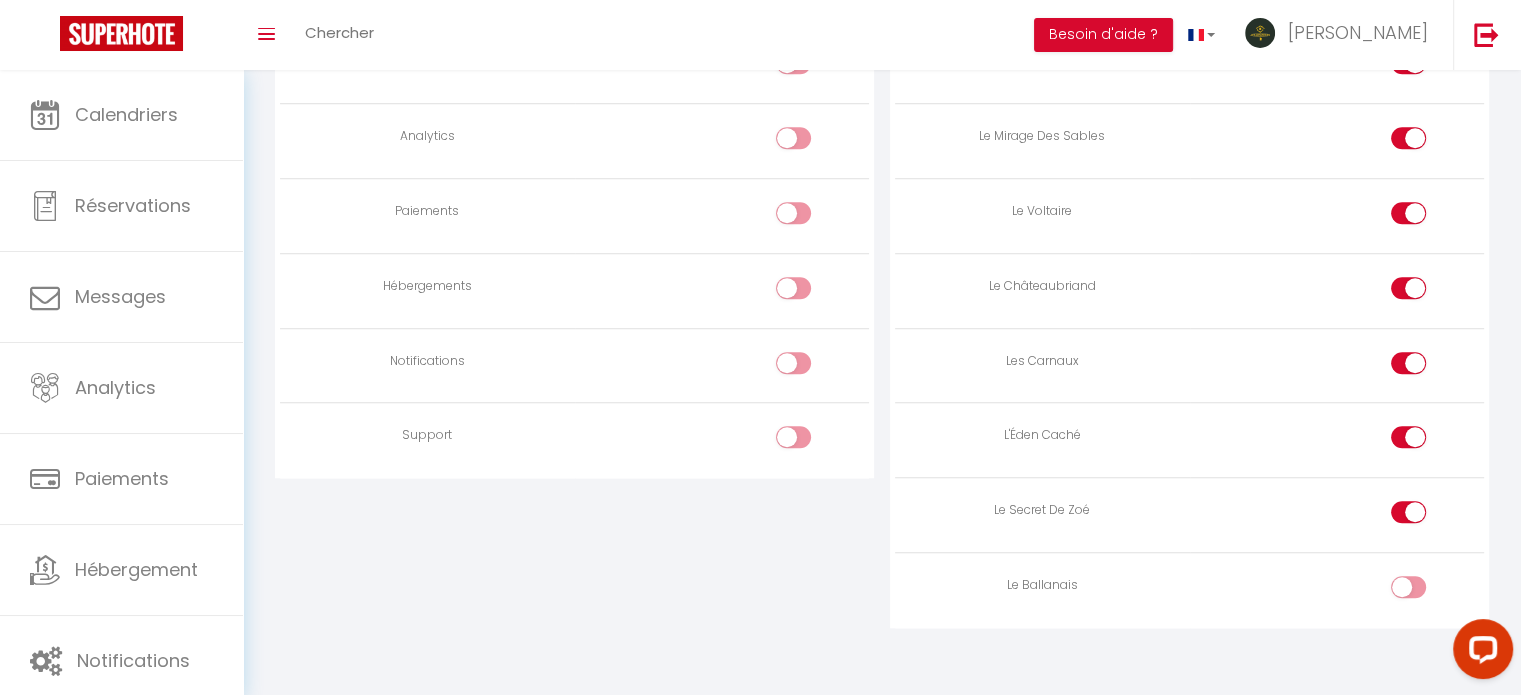 click at bounding box center (1408, 587) 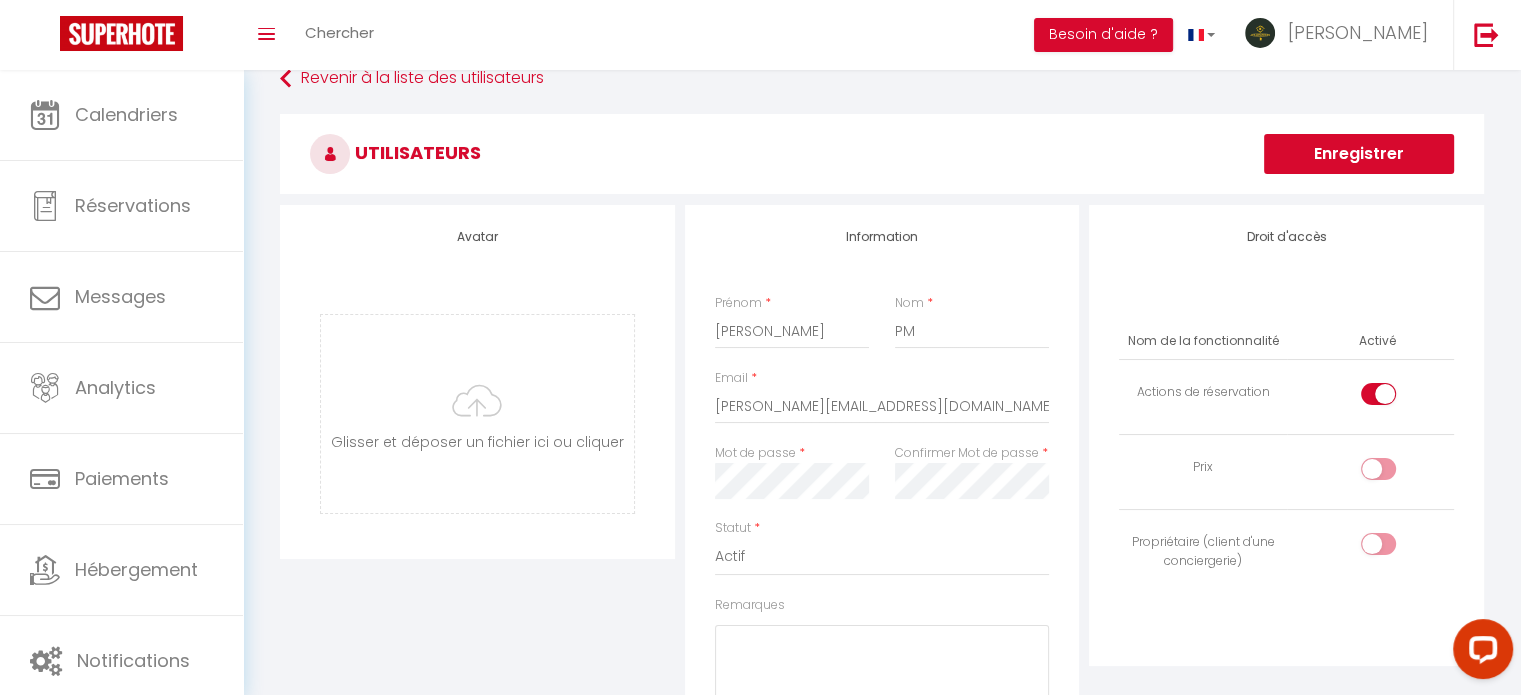 scroll, scrollTop: 0, scrollLeft: 0, axis: both 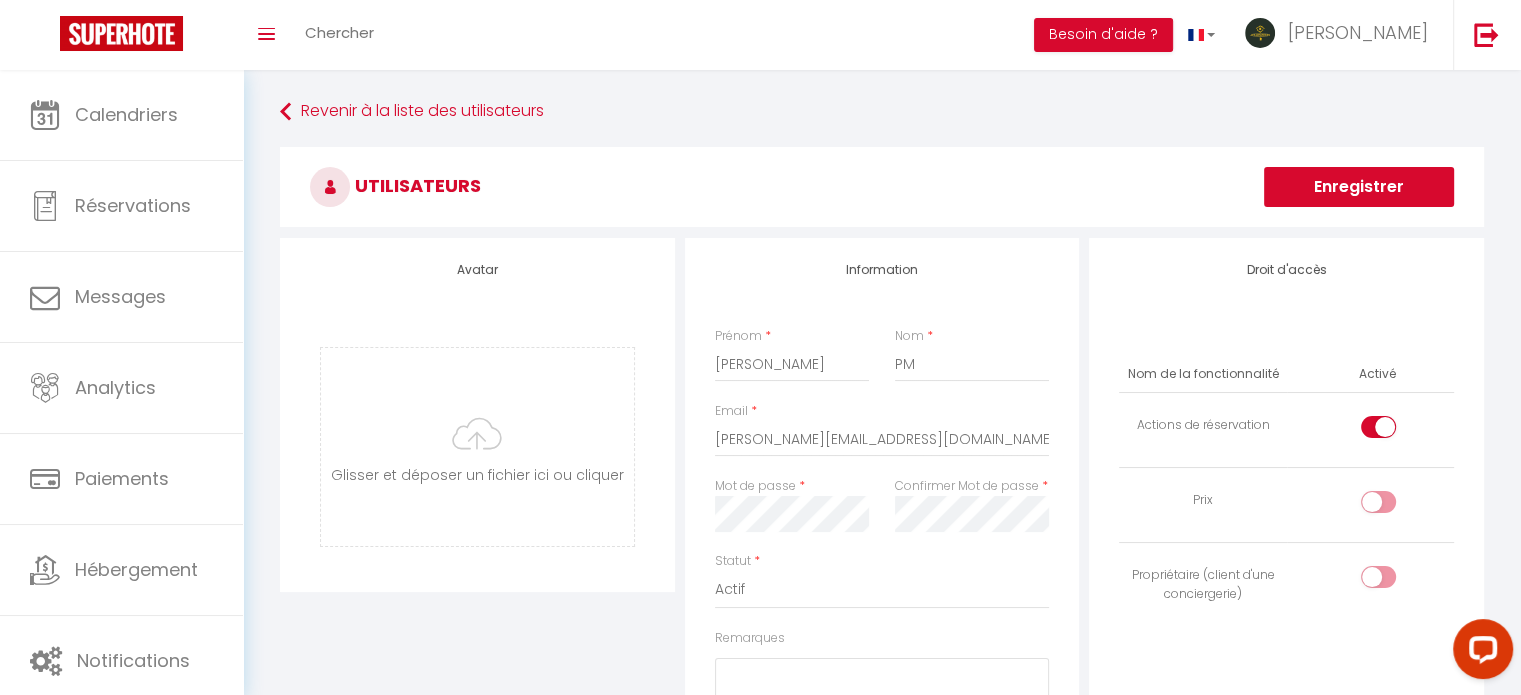 click on "Utilisateurs" at bounding box center [882, 187] 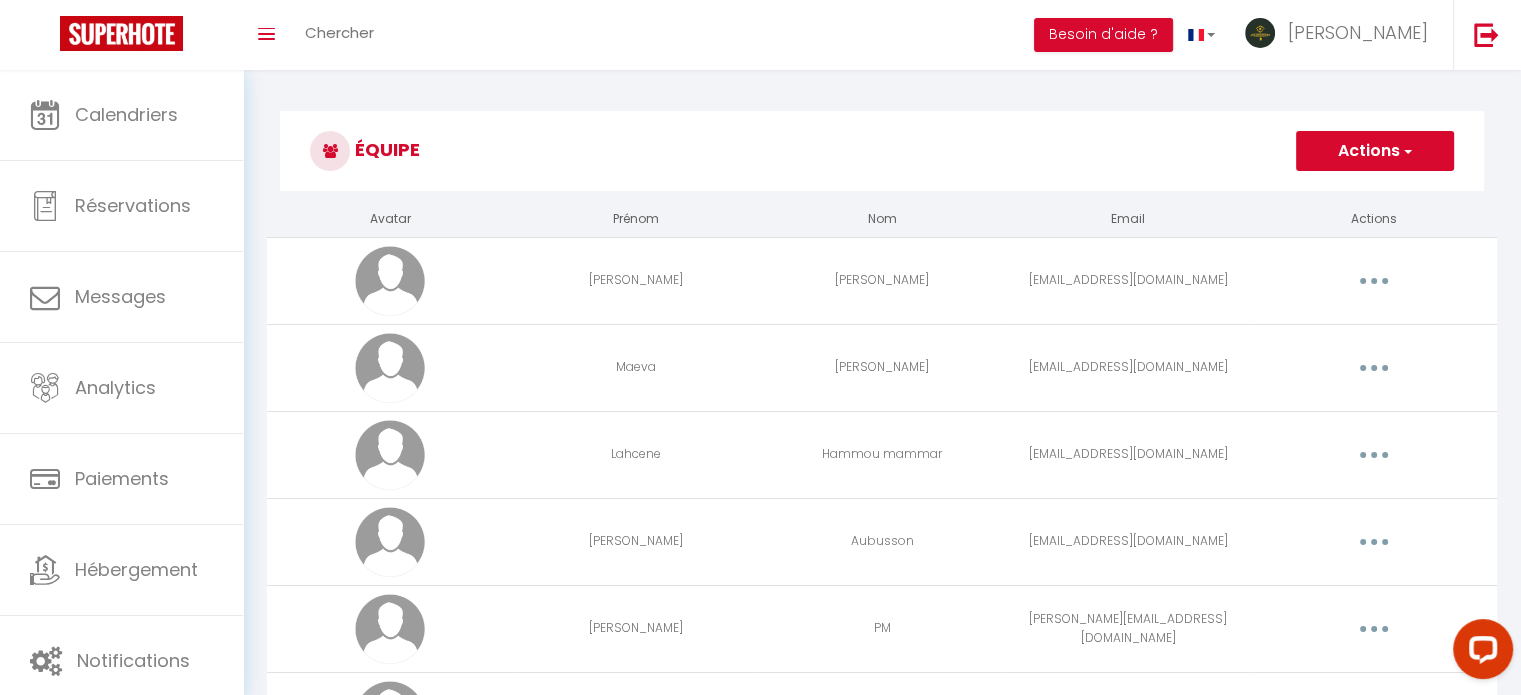 click on "Editer   Supprimer" at bounding box center (1374, 281) 